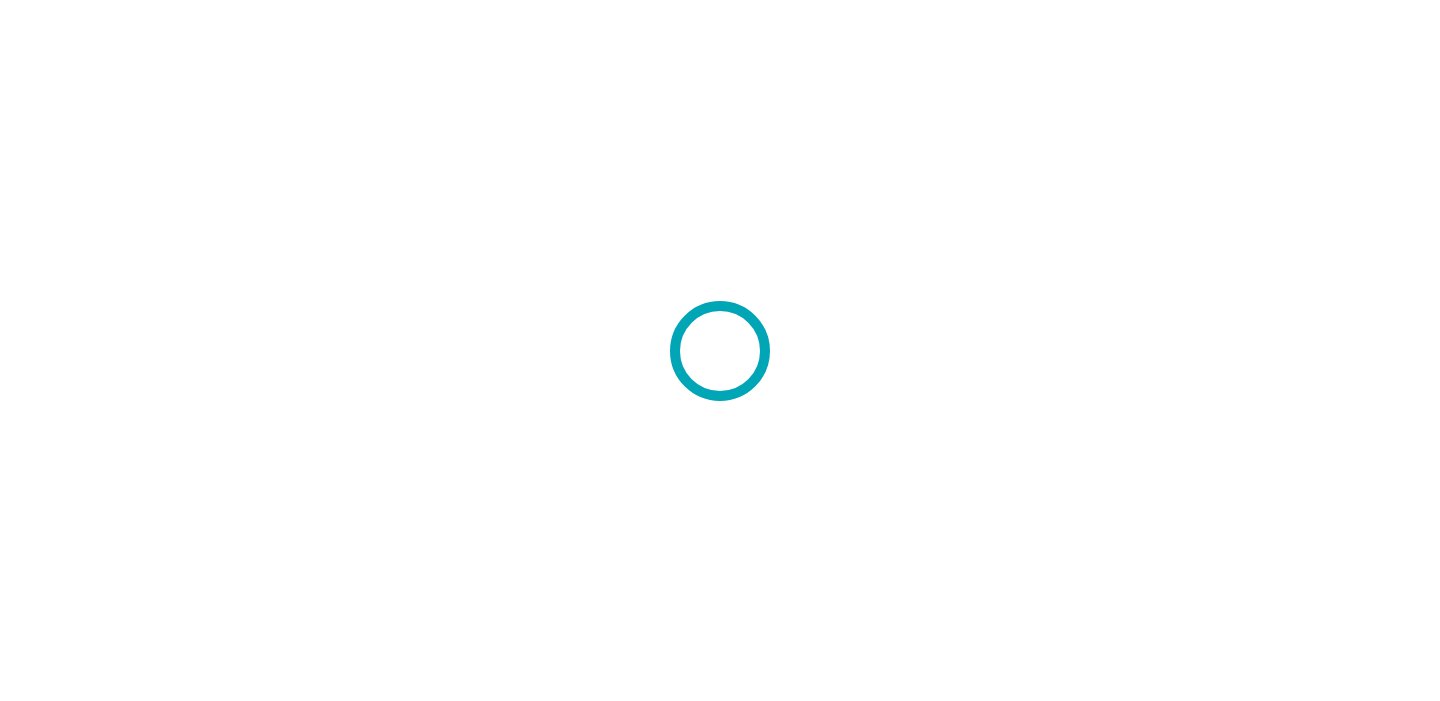 scroll, scrollTop: 0, scrollLeft: 0, axis: both 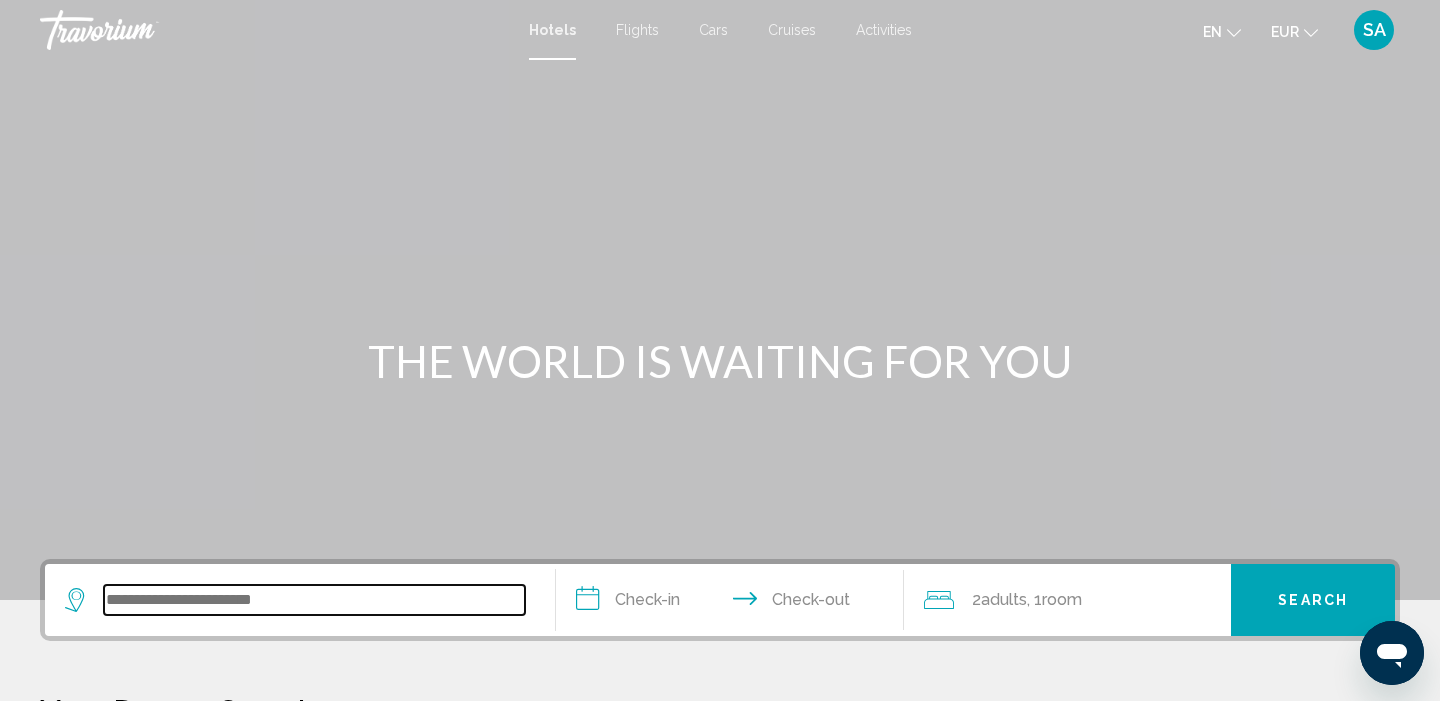 click at bounding box center (314, 600) 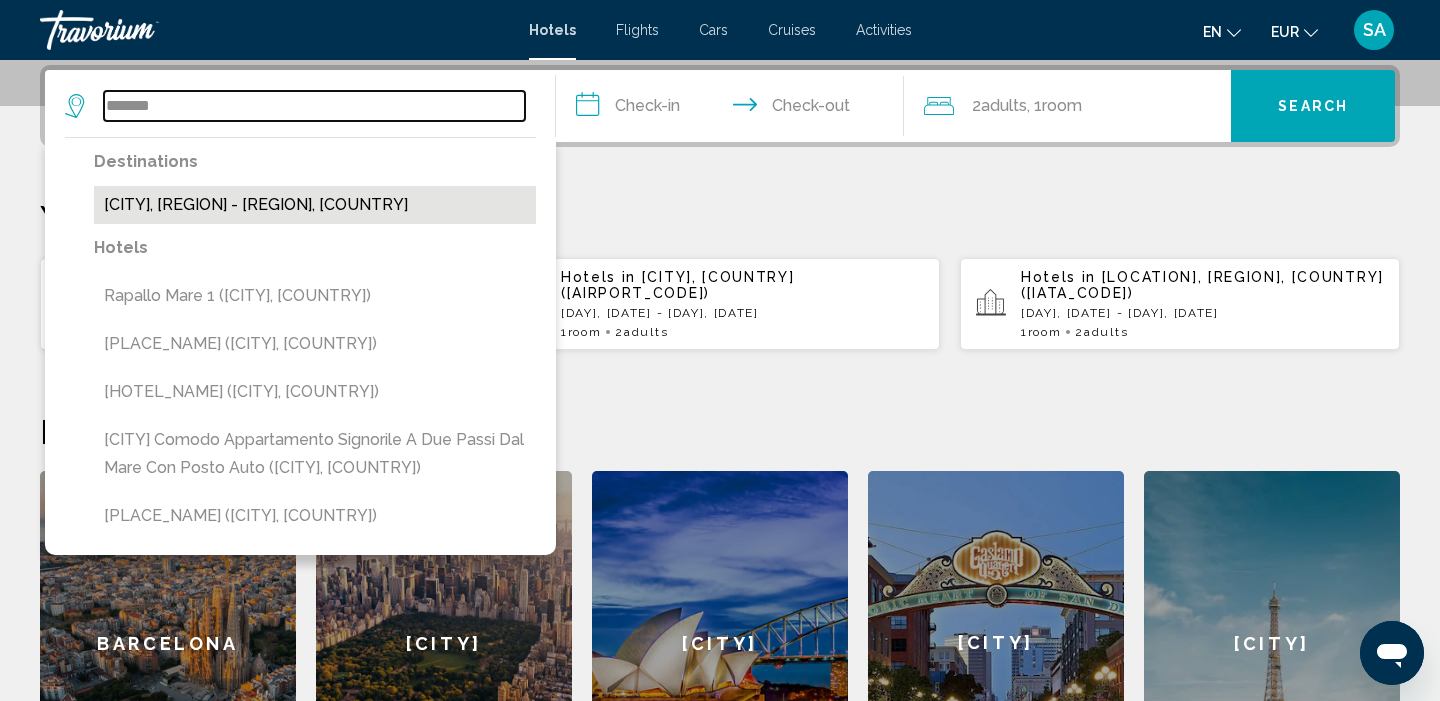 type on "*******" 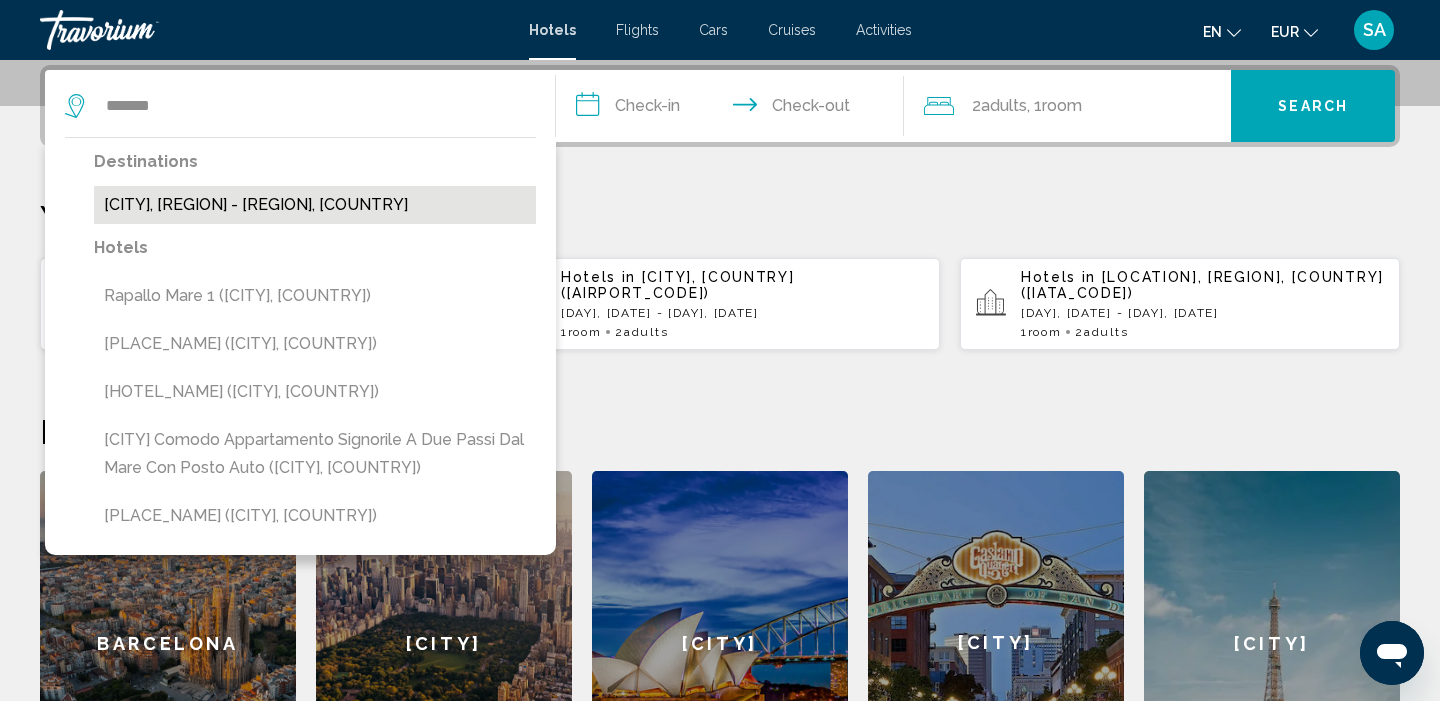 click on "[CITY], [REGION] - [REGION], [COUNTRY]" at bounding box center (315, 205) 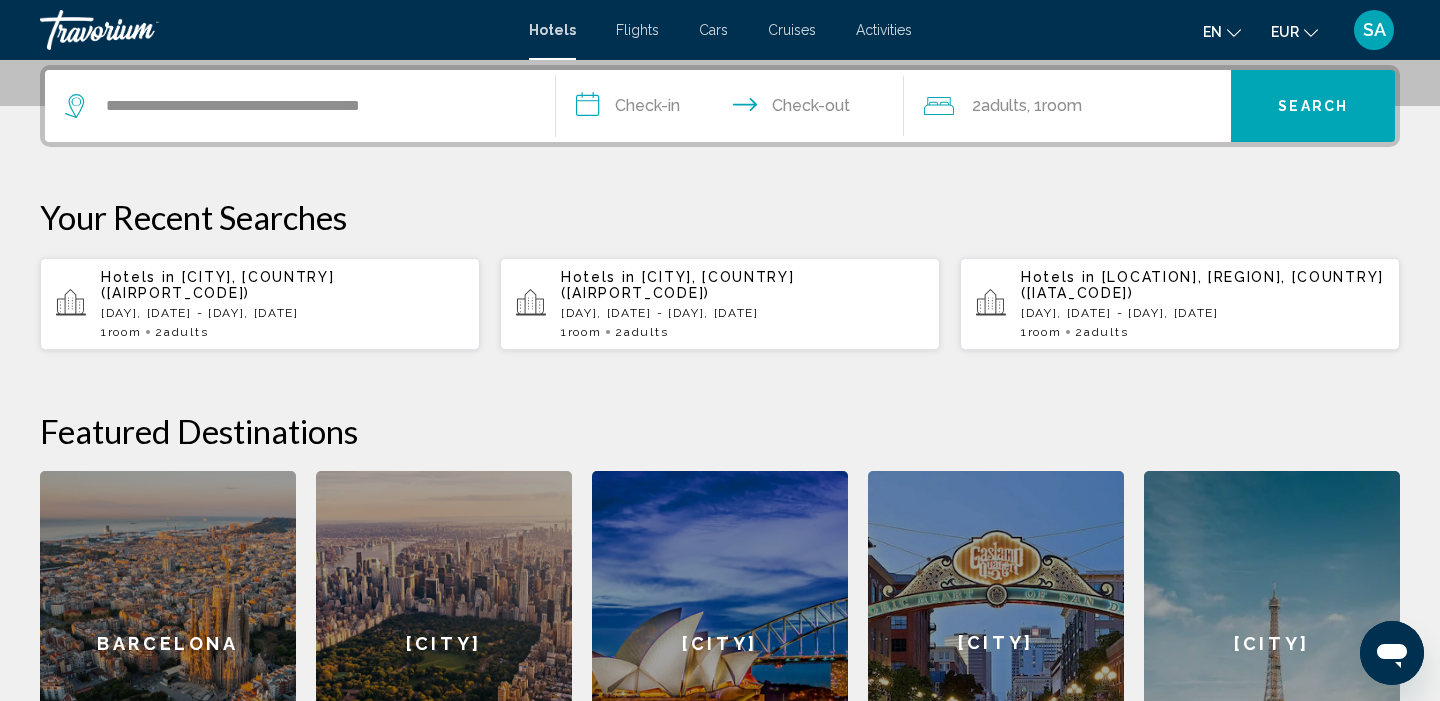 click on "**********" at bounding box center [734, 109] 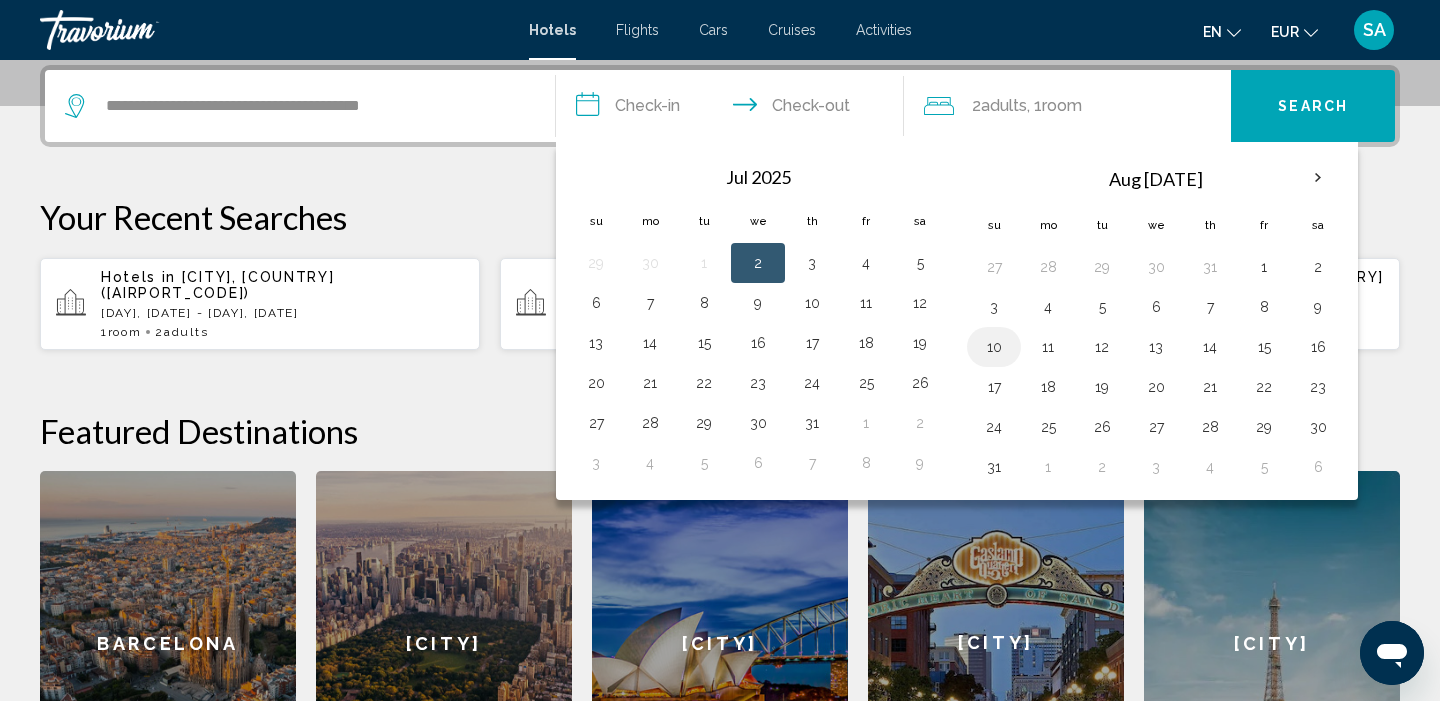 click on "10" at bounding box center (994, 347) 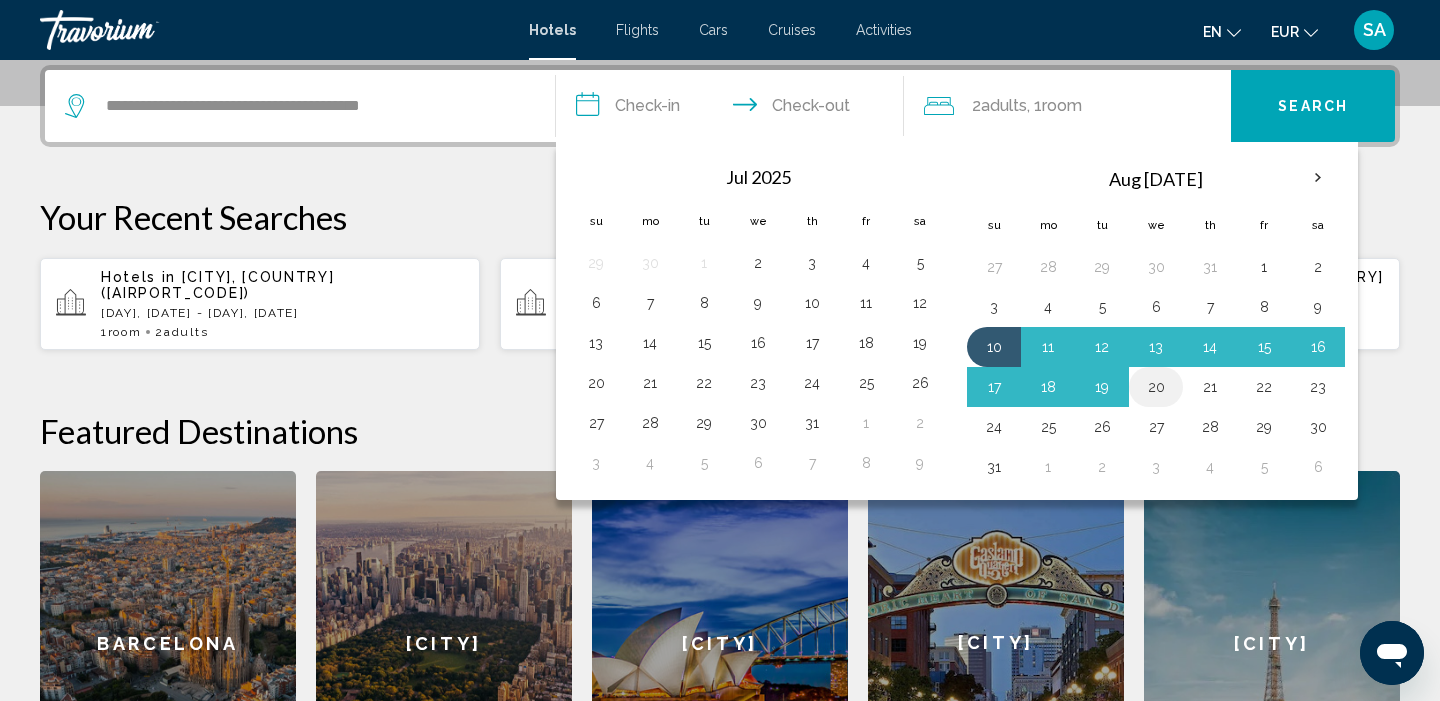 click on "20" at bounding box center (1156, 387) 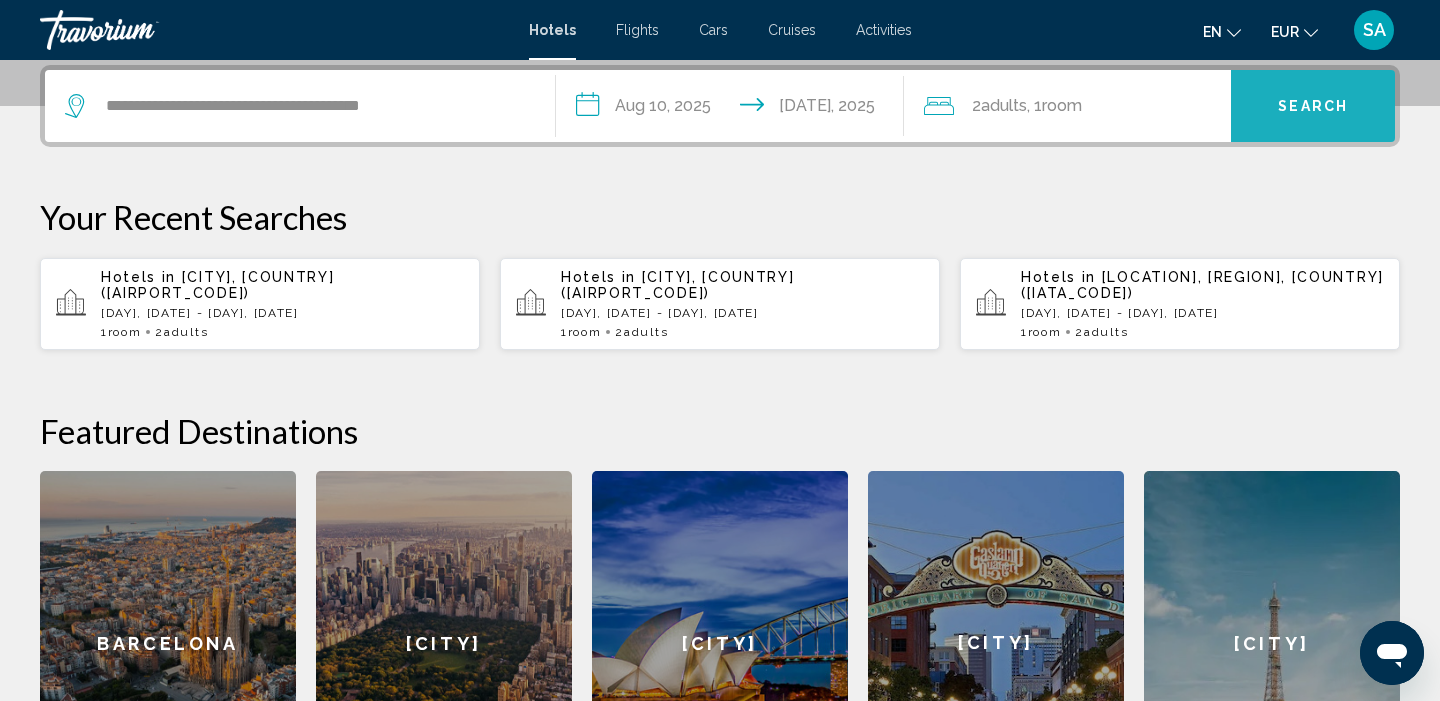 click on "Search" at bounding box center [1313, 107] 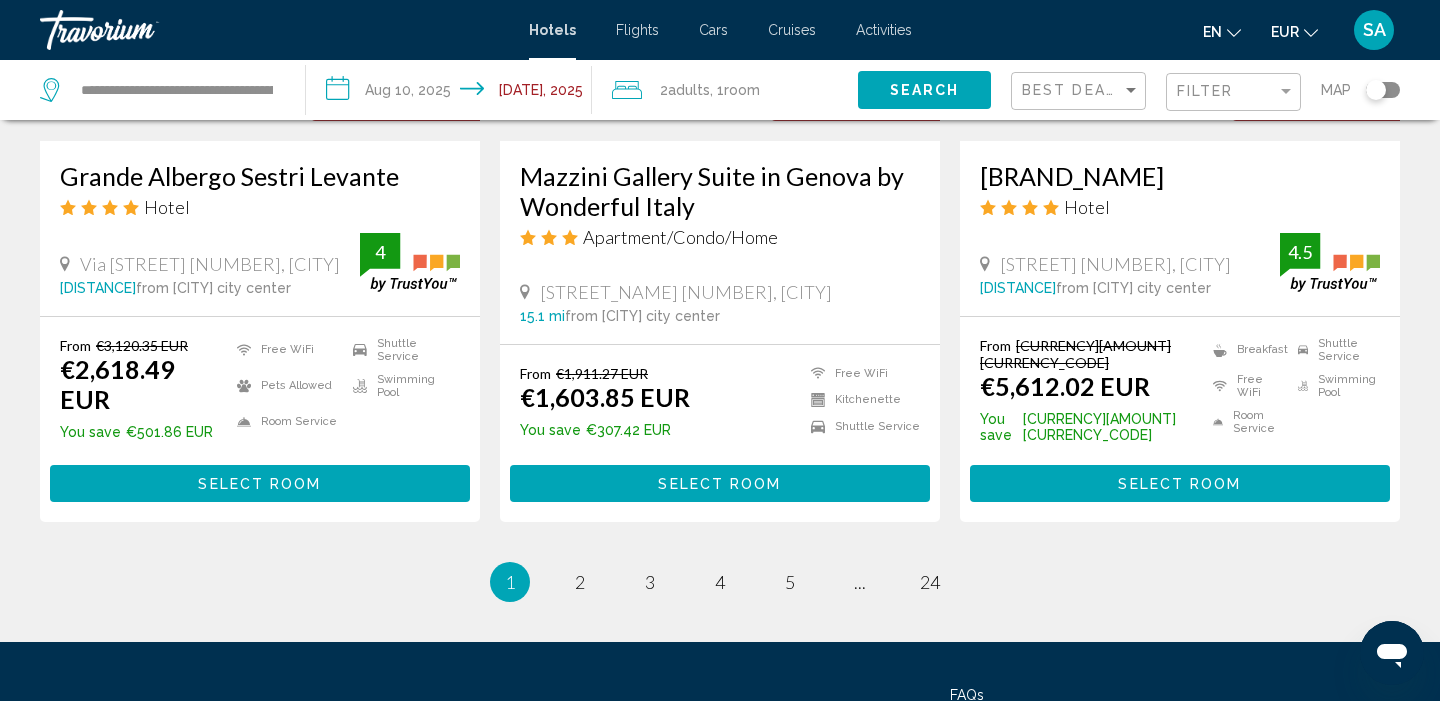 scroll, scrollTop: 2597, scrollLeft: 0, axis: vertical 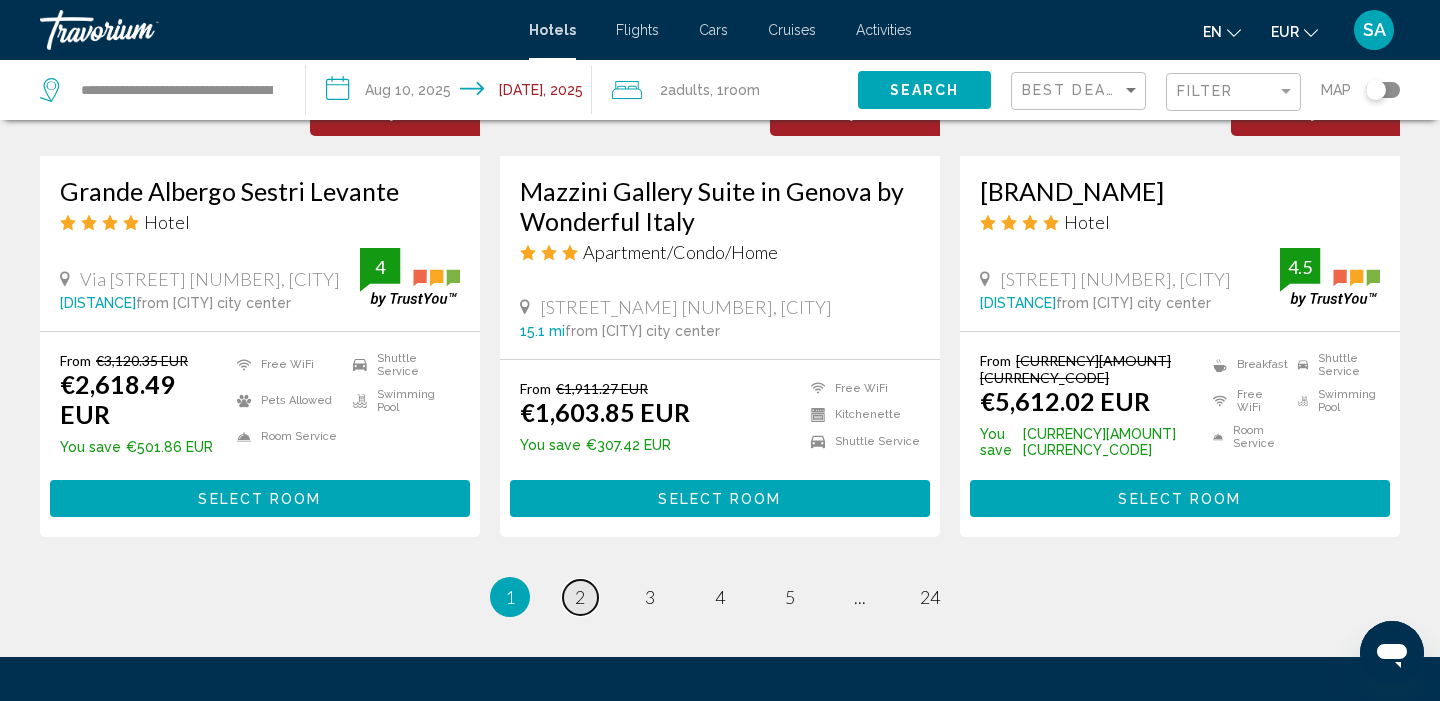 click on "2" at bounding box center [580, 597] 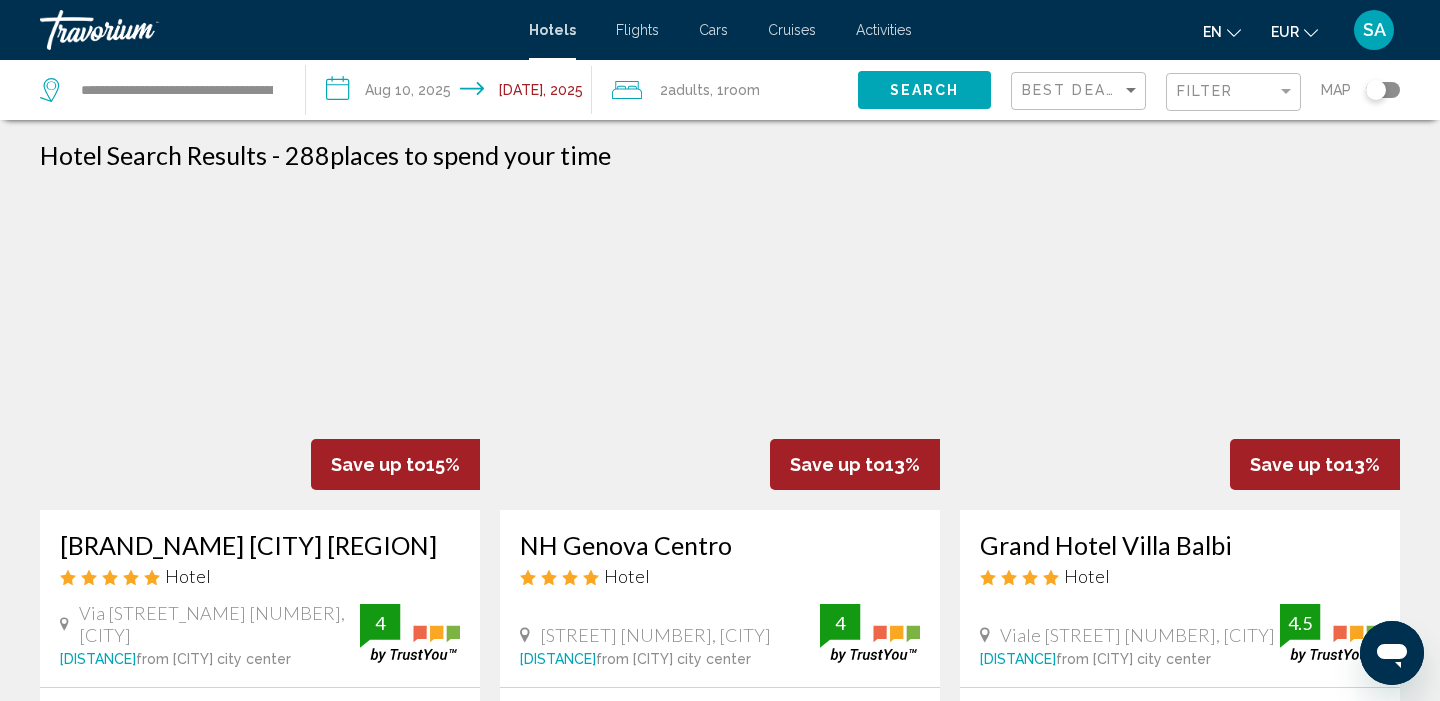 scroll, scrollTop: 0, scrollLeft: 0, axis: both 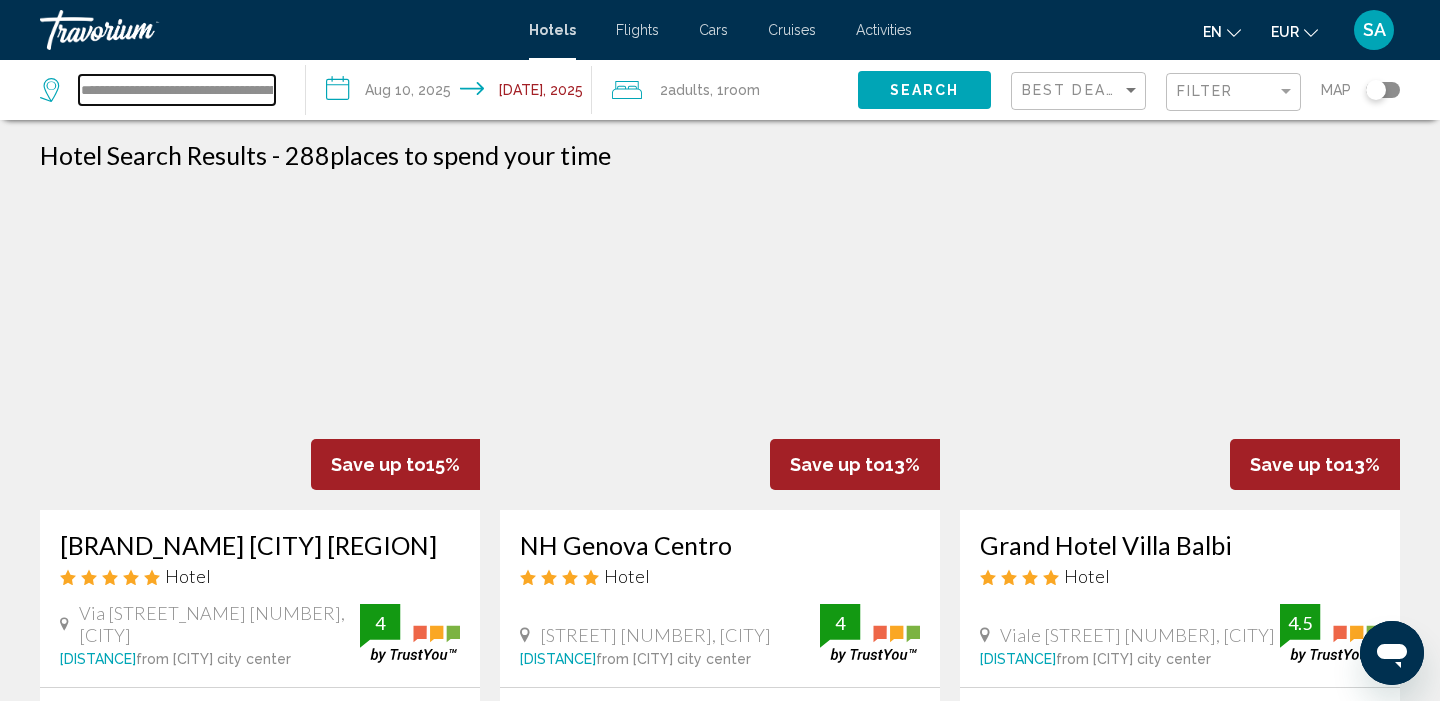 click on "**********" at bounding box center (177, 90) 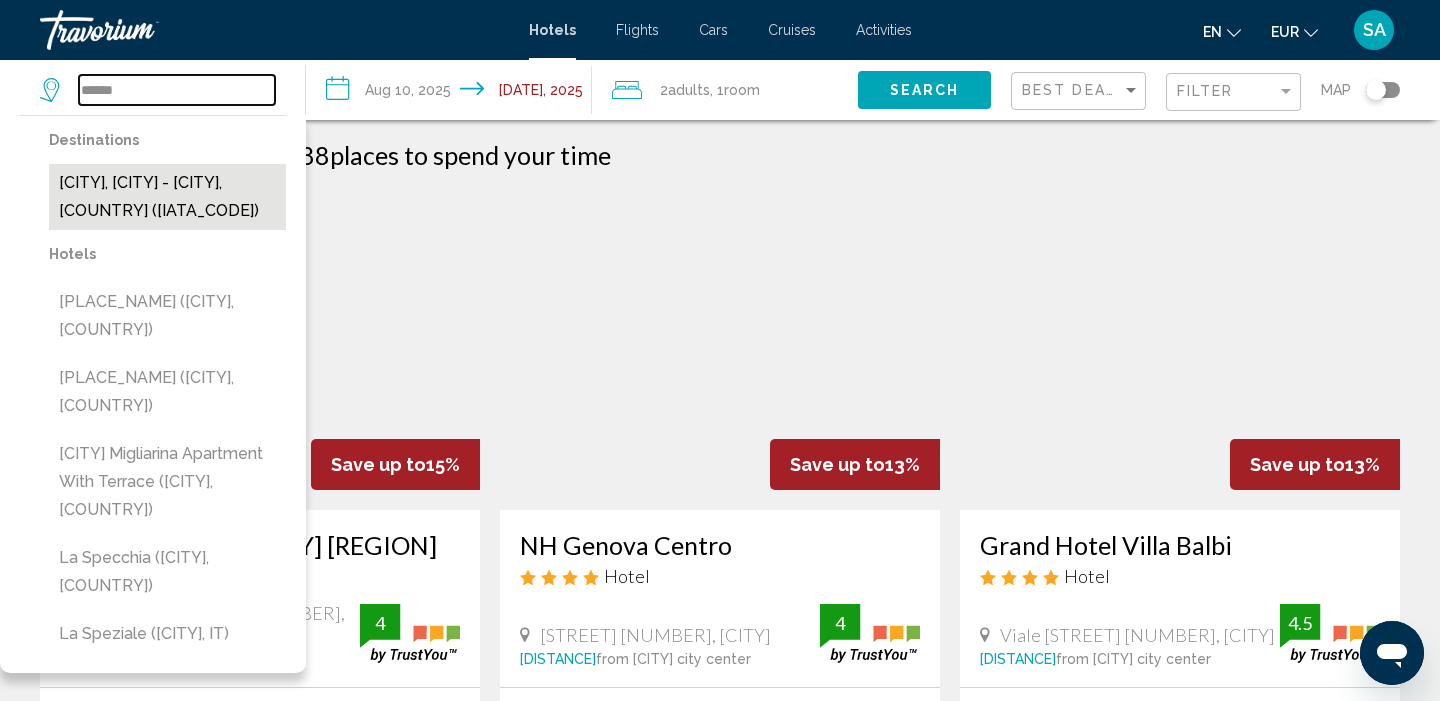 type on "******" 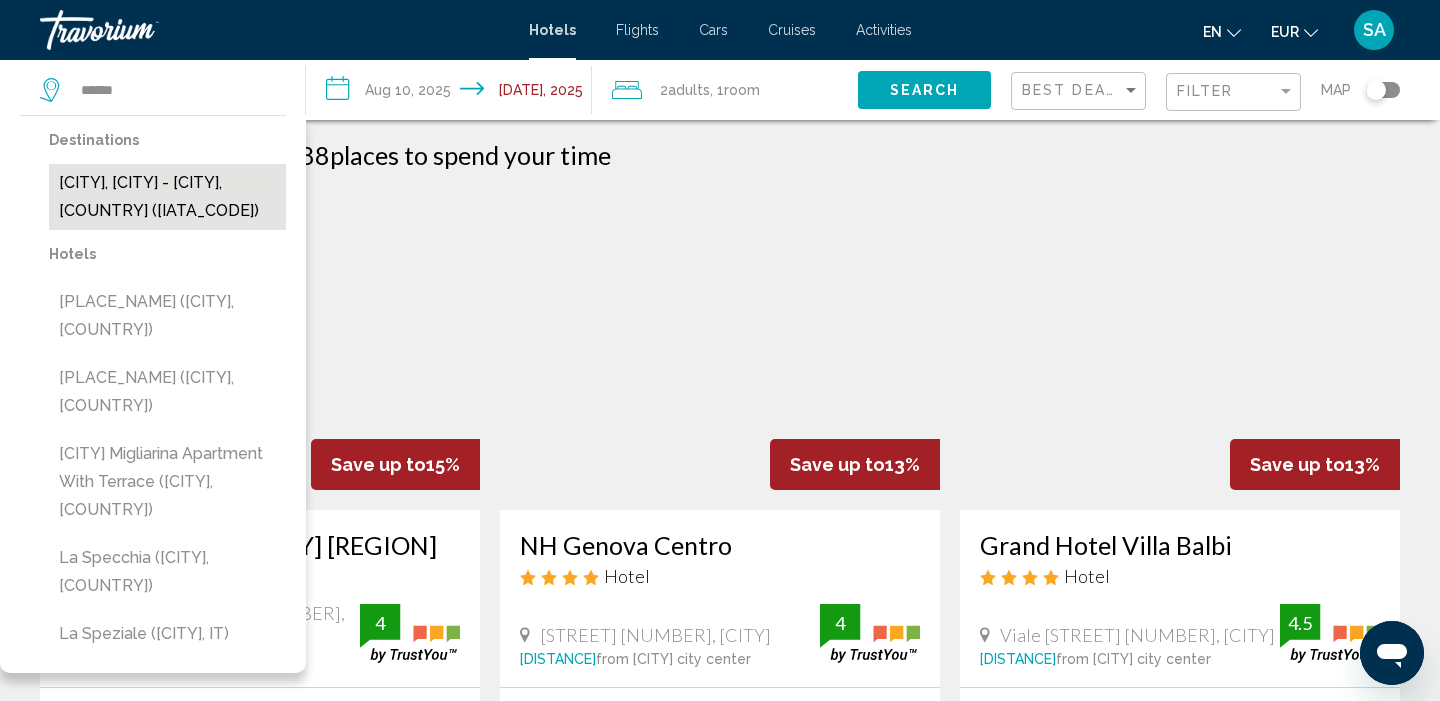 click on "[CITY], Cinque Terre - [CITY], [COUNTRY]" at bounding box center (167, 197) 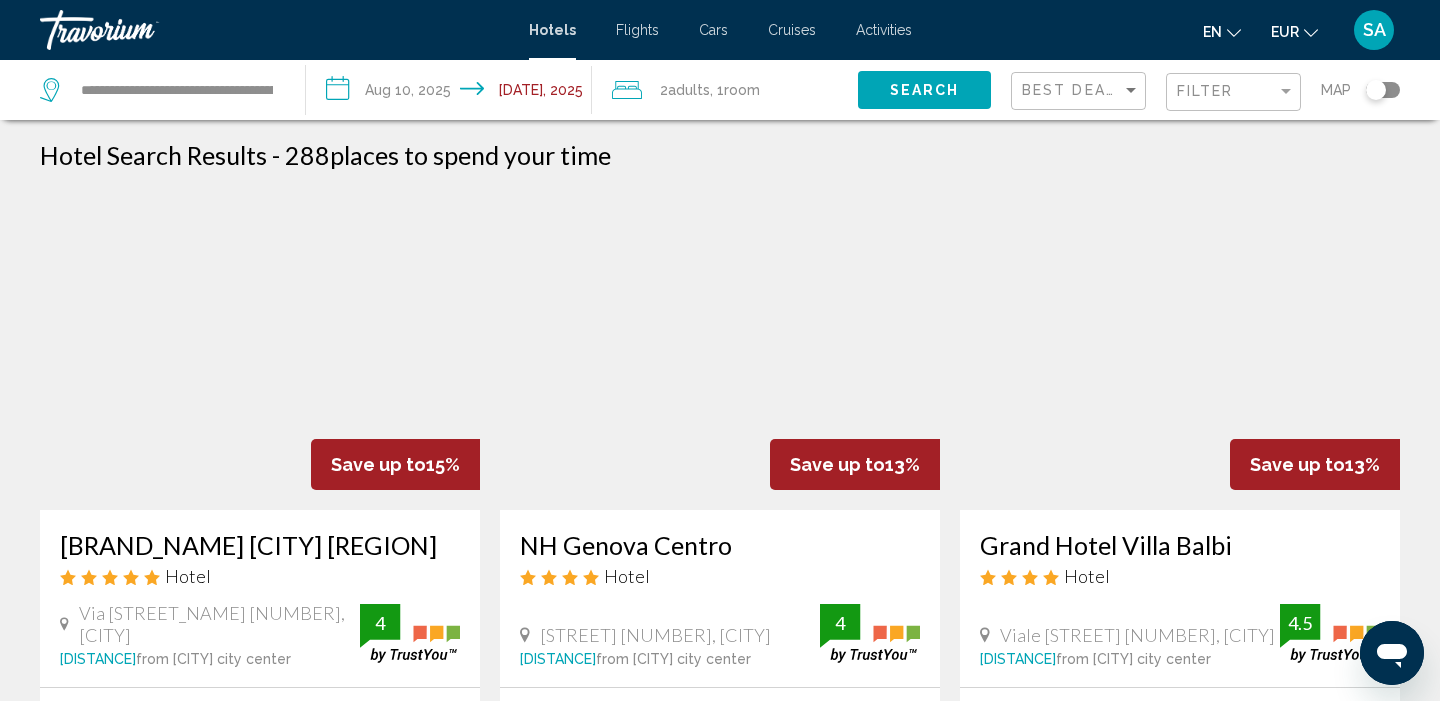 click on "Search" at bounding box center [925, 91] 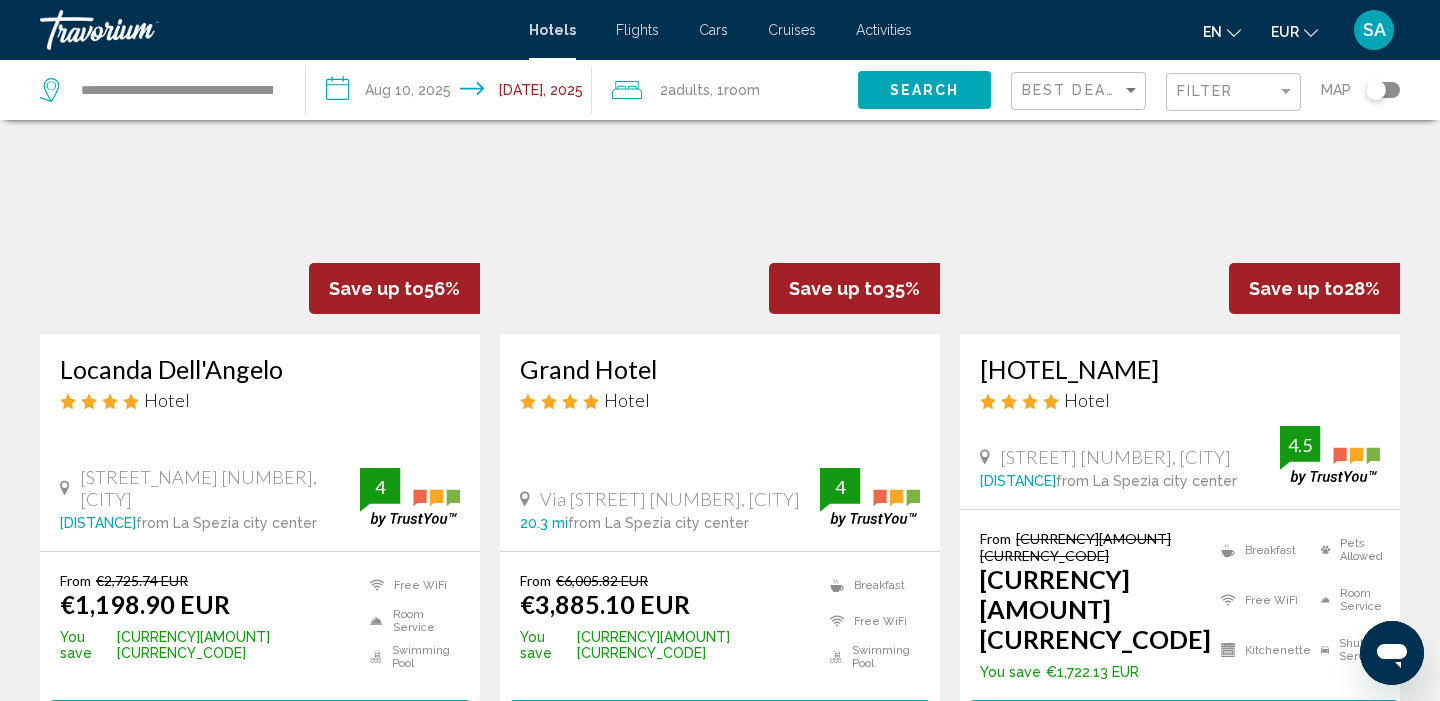 scroll, scrollTop: 177, scrollLeft: 0, axis: vertical 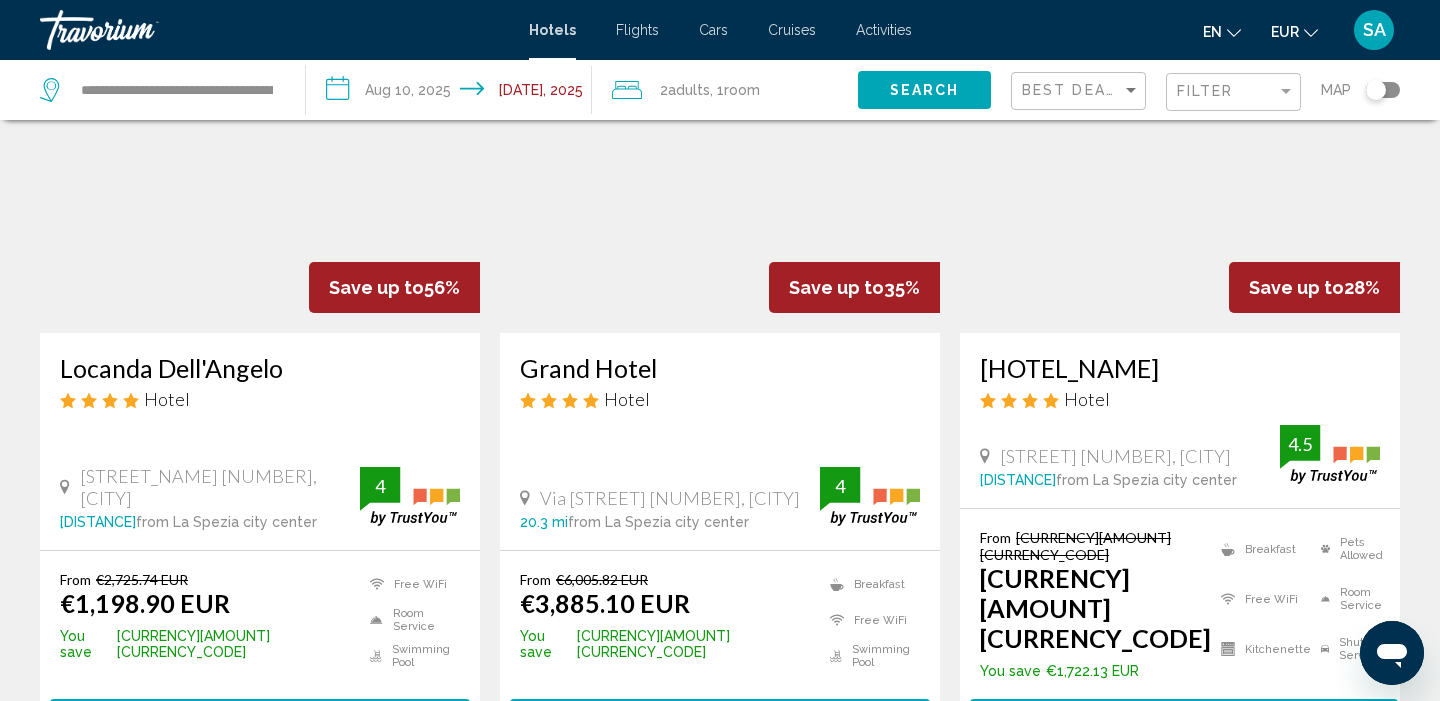 click on "Save up to  56%" at bounding box center (394, 287) 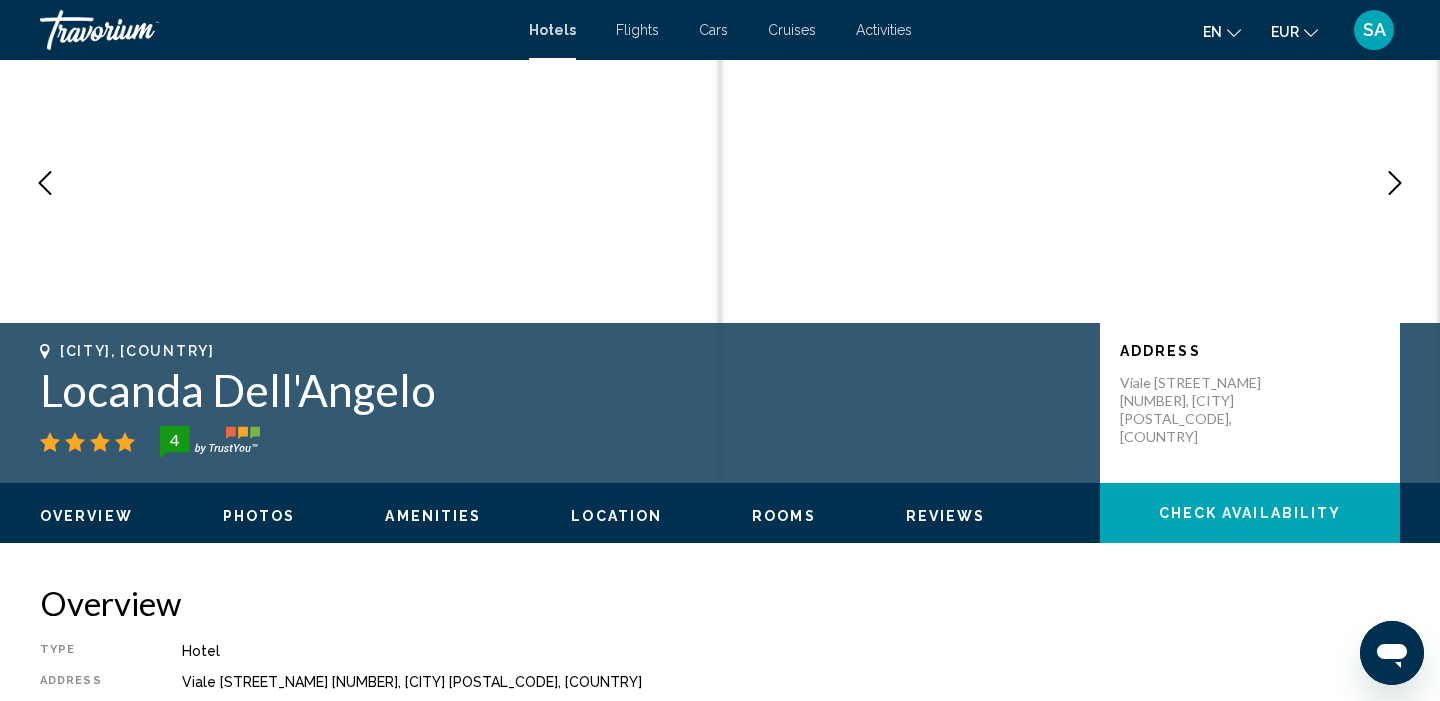 scroll, scrollTop: 0, scrollLeft: 0, axis: both 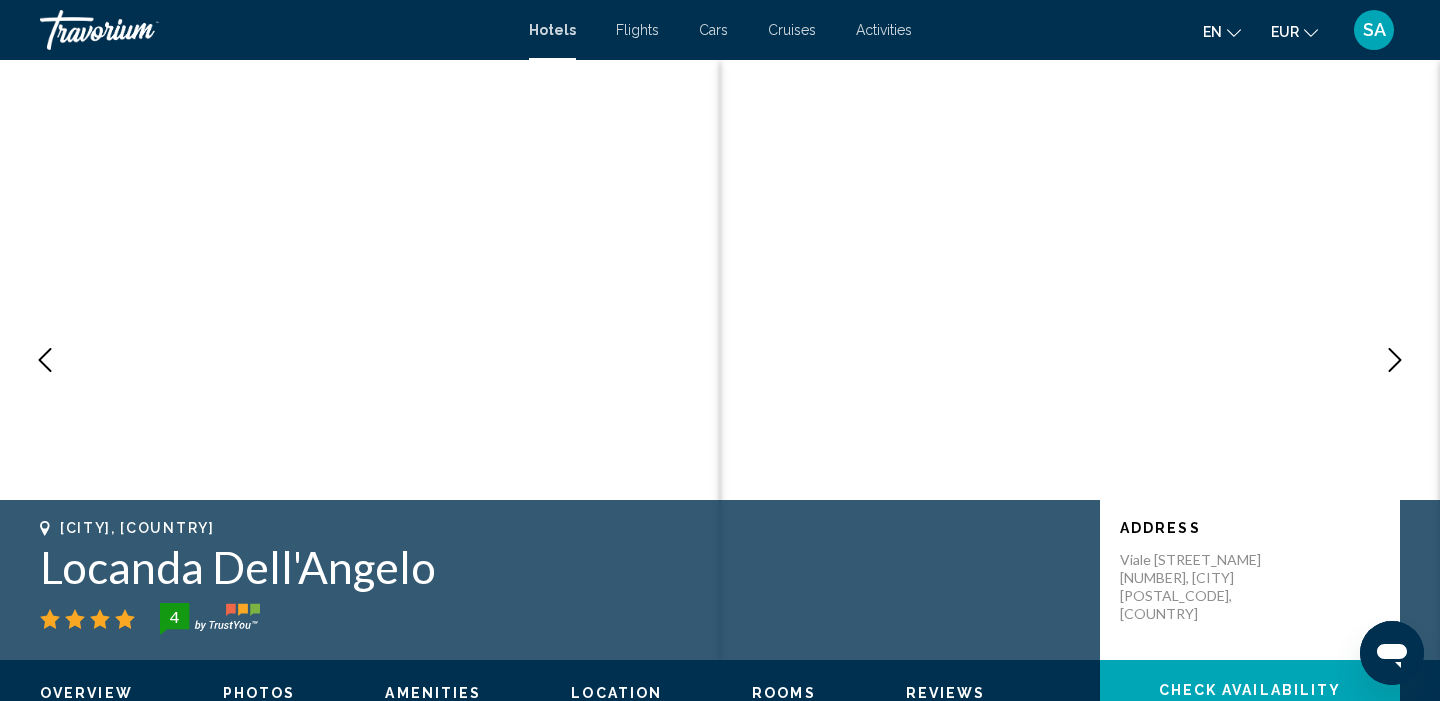 click on "[HOTEL_NAME]" at bounding box center [560, 567] 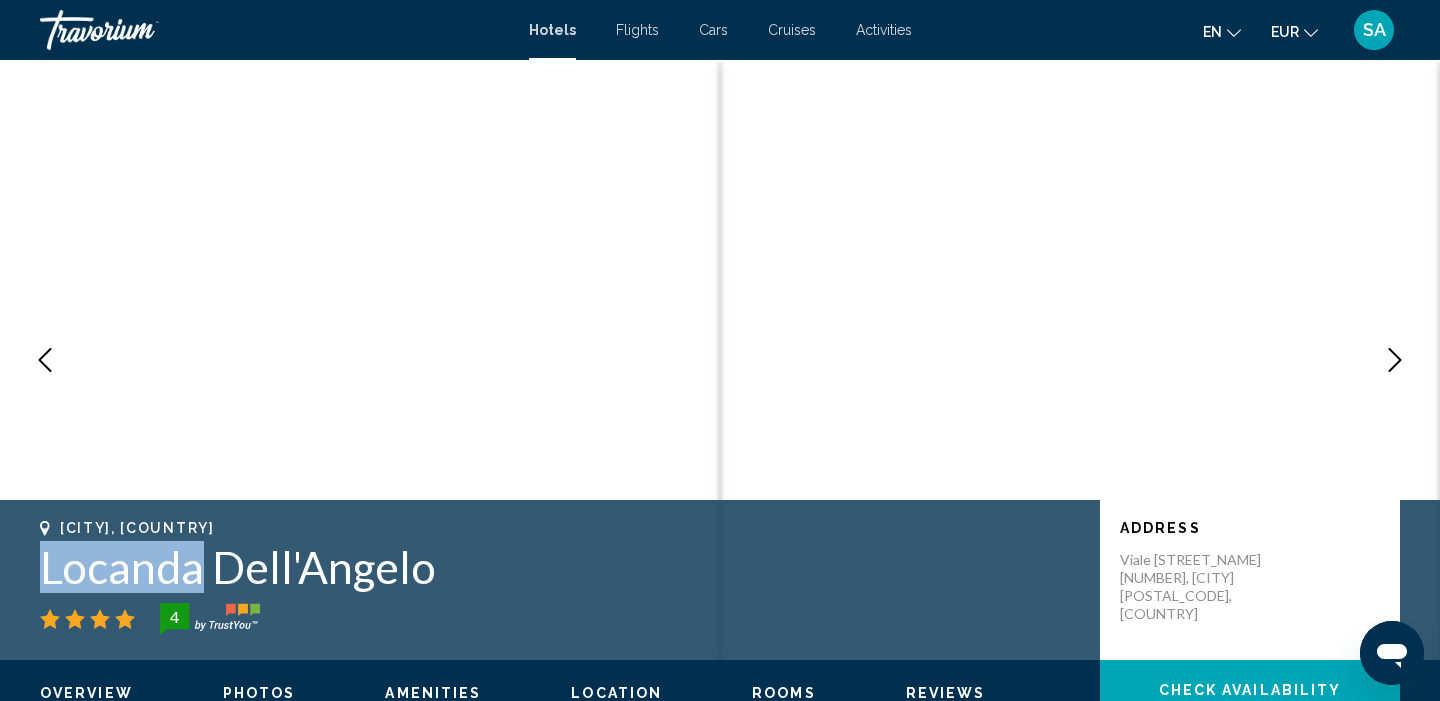 click on "[HOTEL_NAME]" at bounding box center (560, 567) 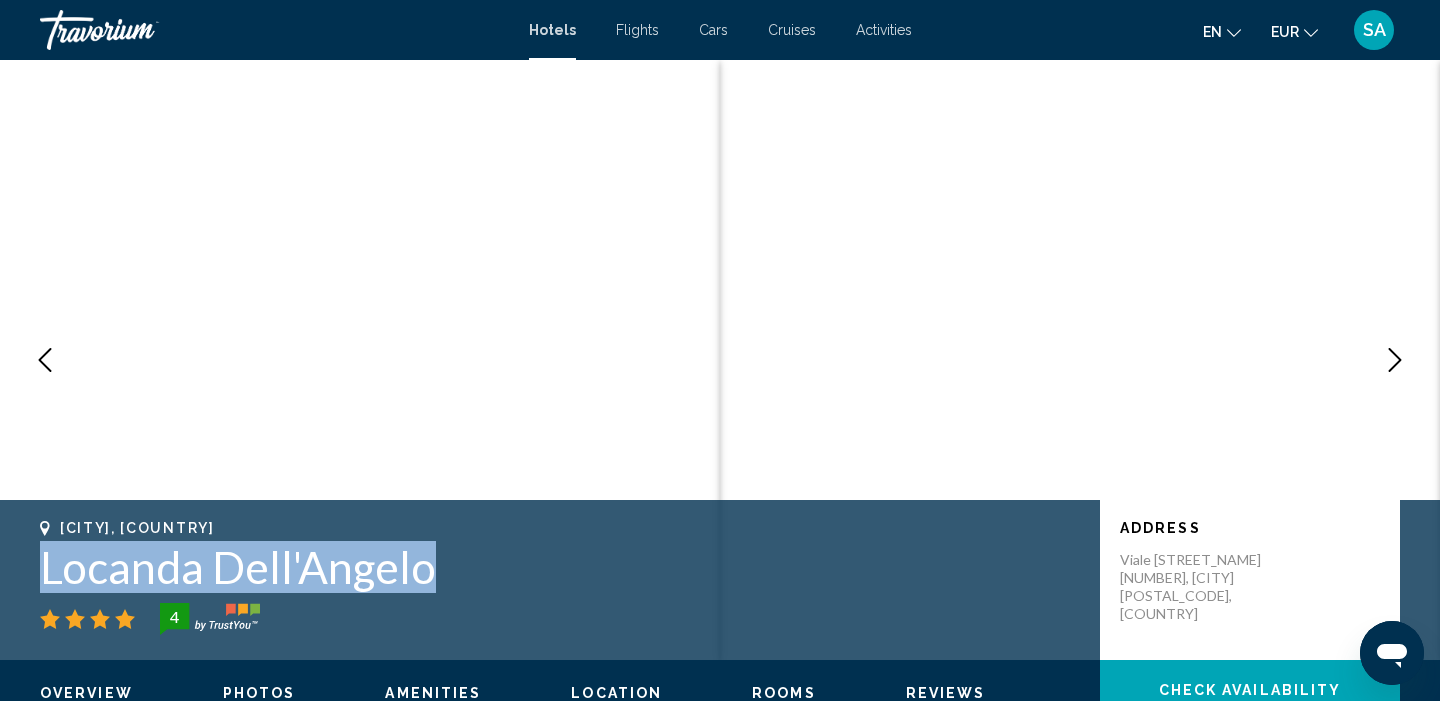 click on "[HOTEL_NAME]" at bounding box center (560, 567) 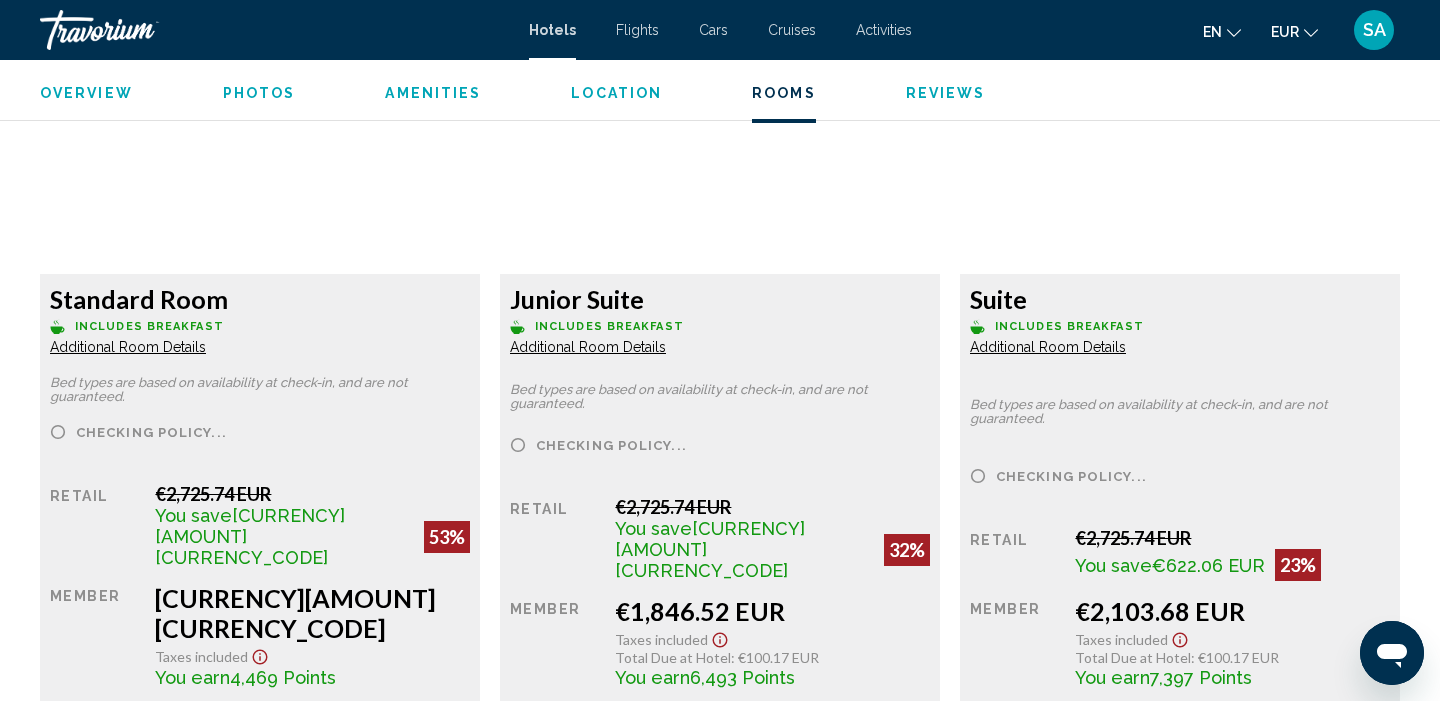 scroll, scrollTop: 2801, scrollLeft: 0, axis: vertical 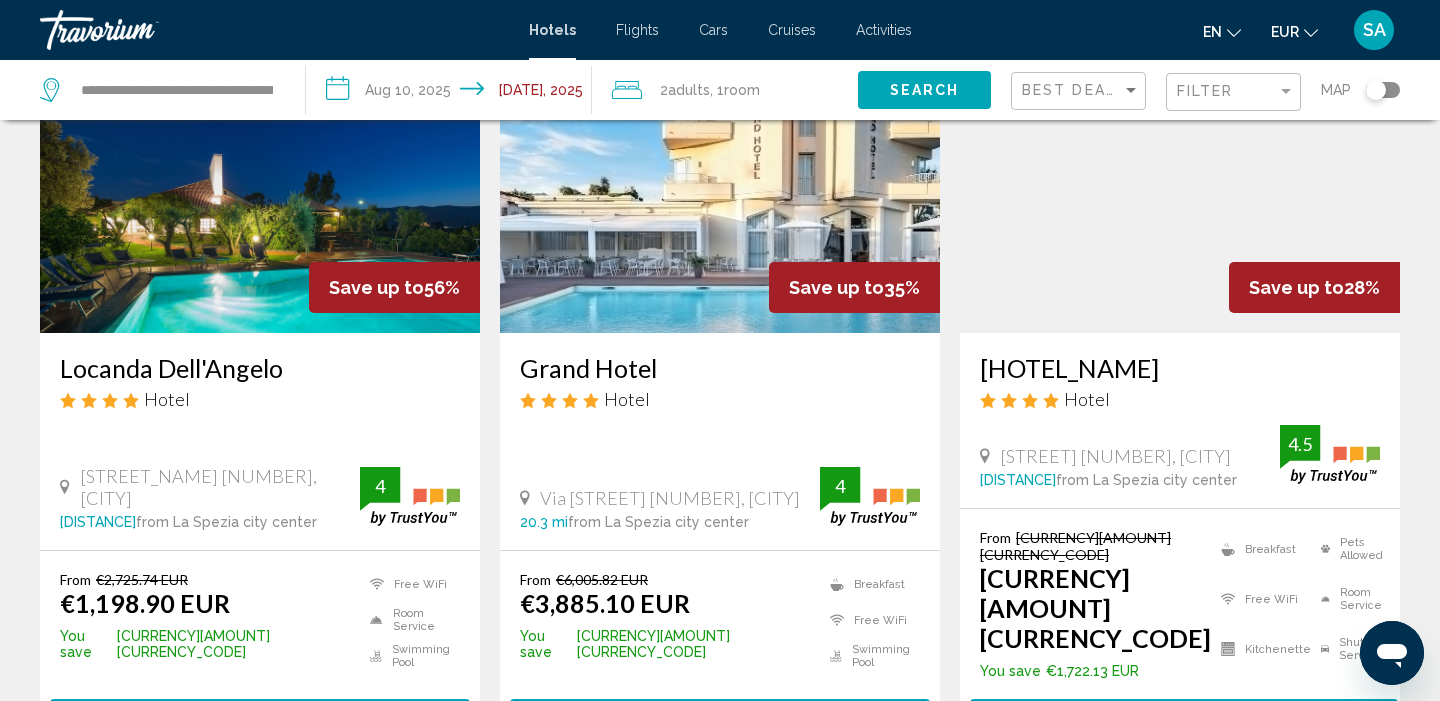 click at bounding box center [260, 173] 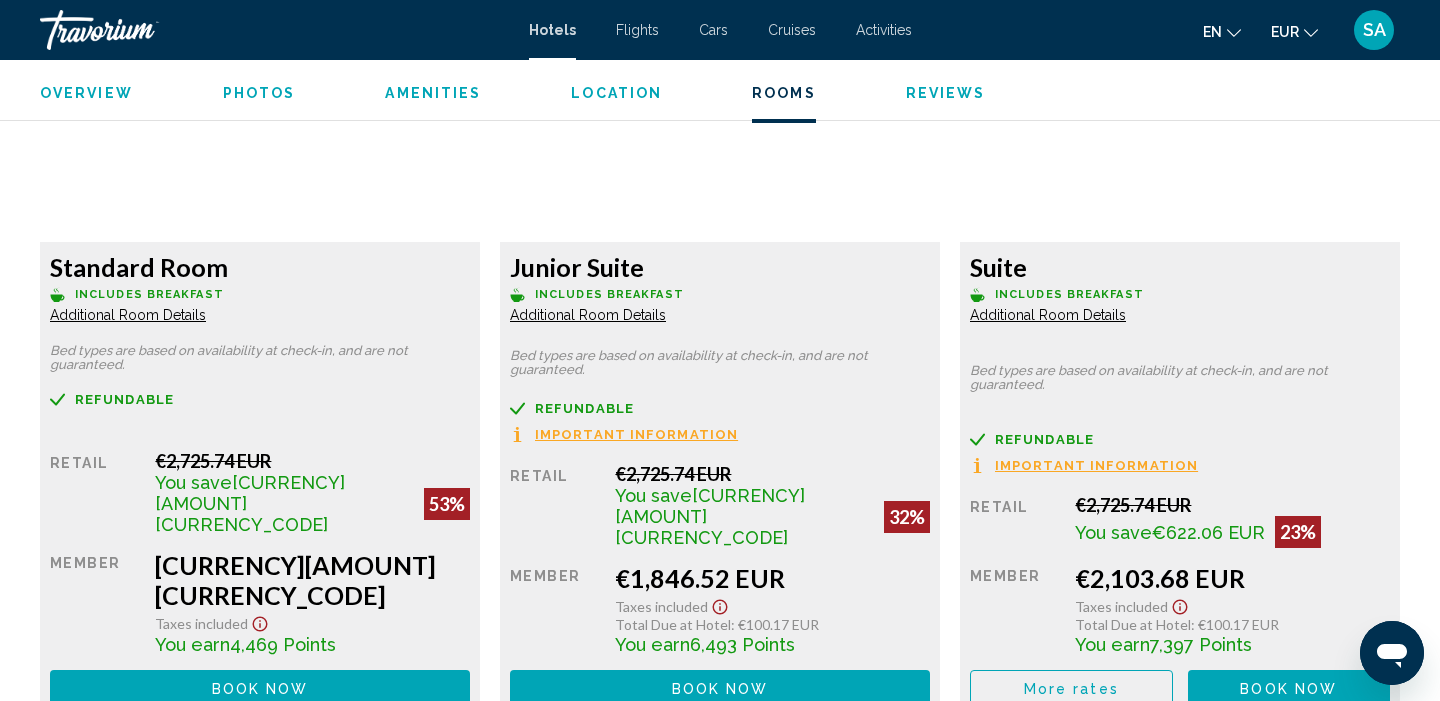 scroll, scrollTop: 2835, scrollLeft: 0, axis: vertical 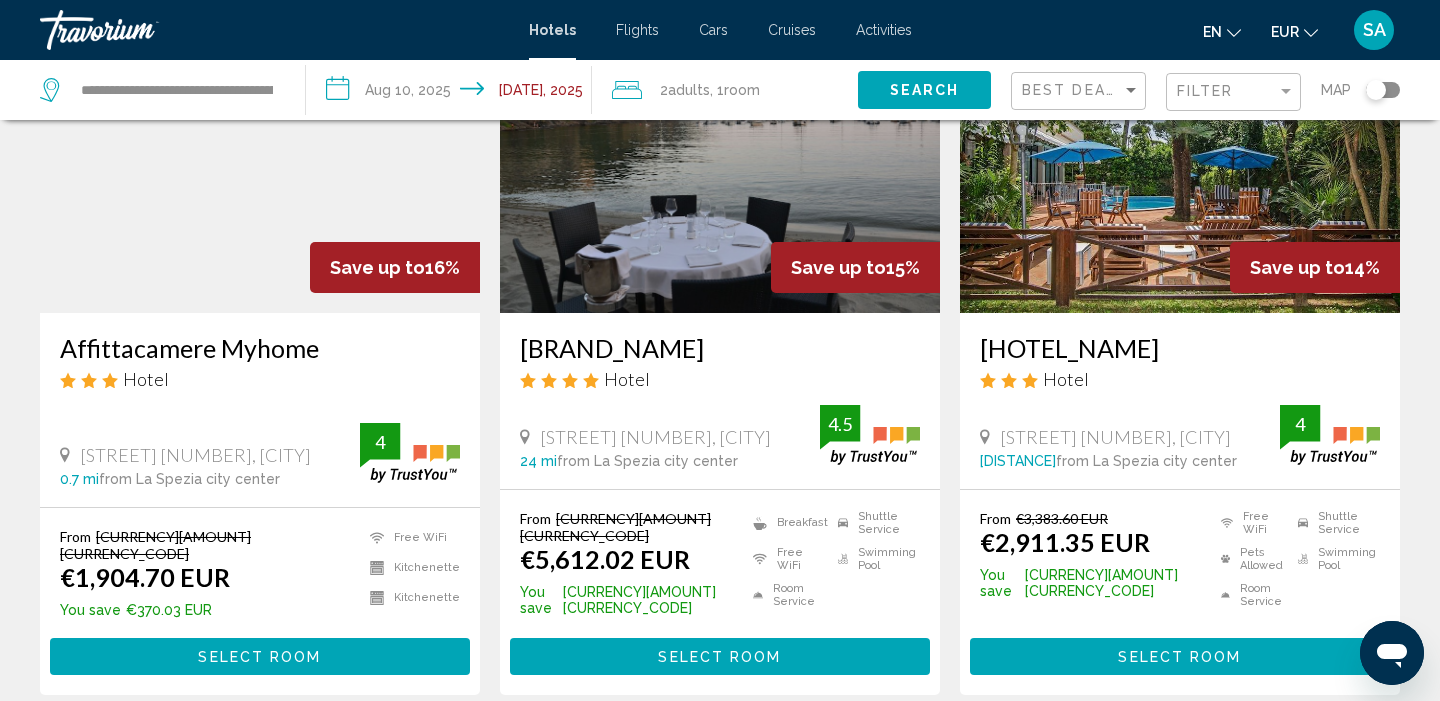 click on "page  2" at bounding box center [580, 755] 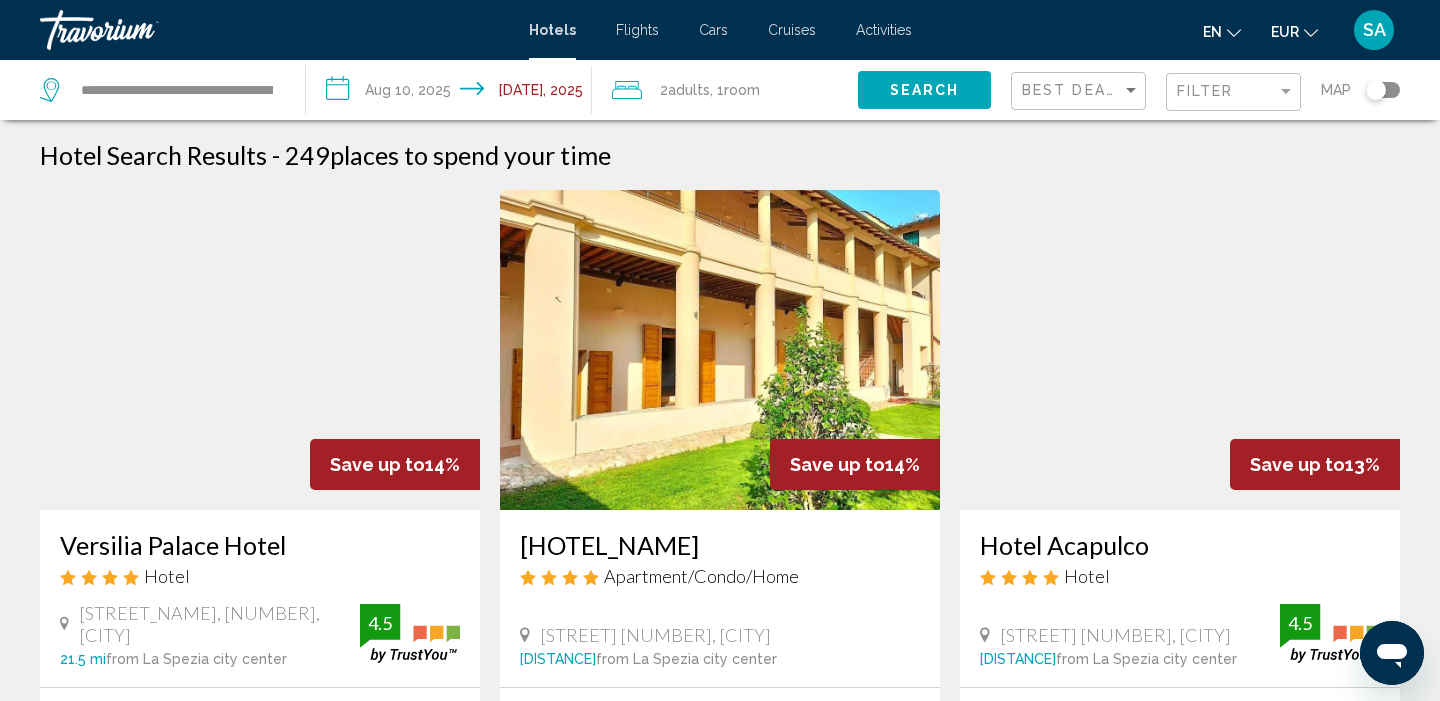scroll, scrollTop: 0, scrollLeft: 0, axis: both 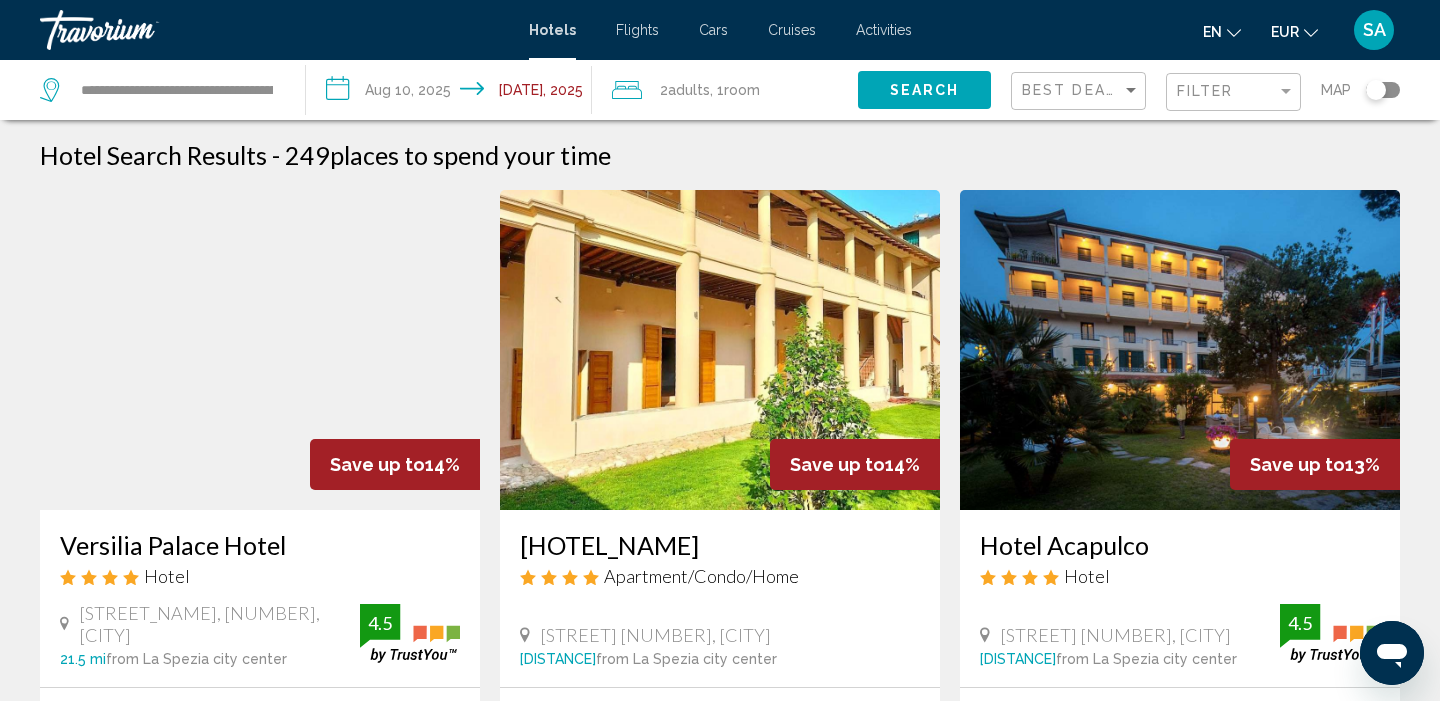 click at bounding box center [1383, 90] 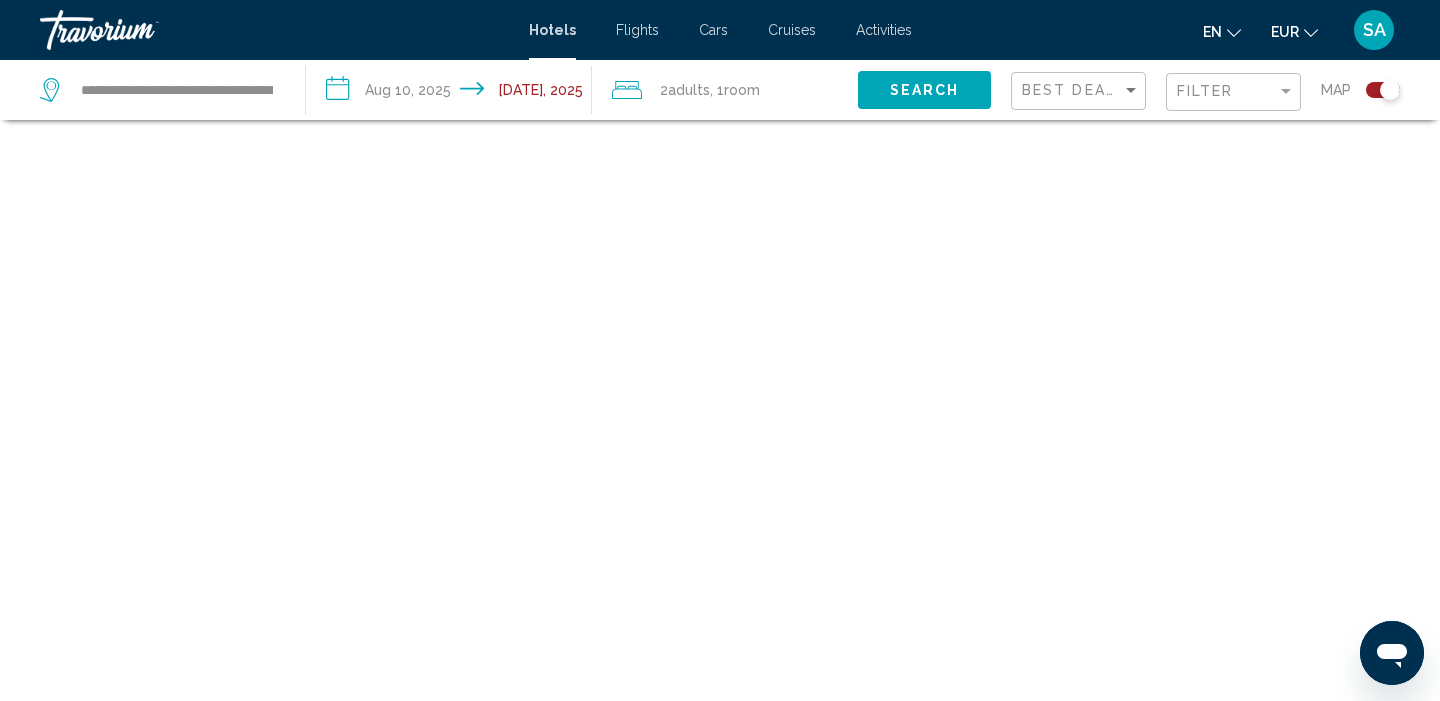 scroll, scrollTop: 120, scrollLeft: 0, axis: vertical 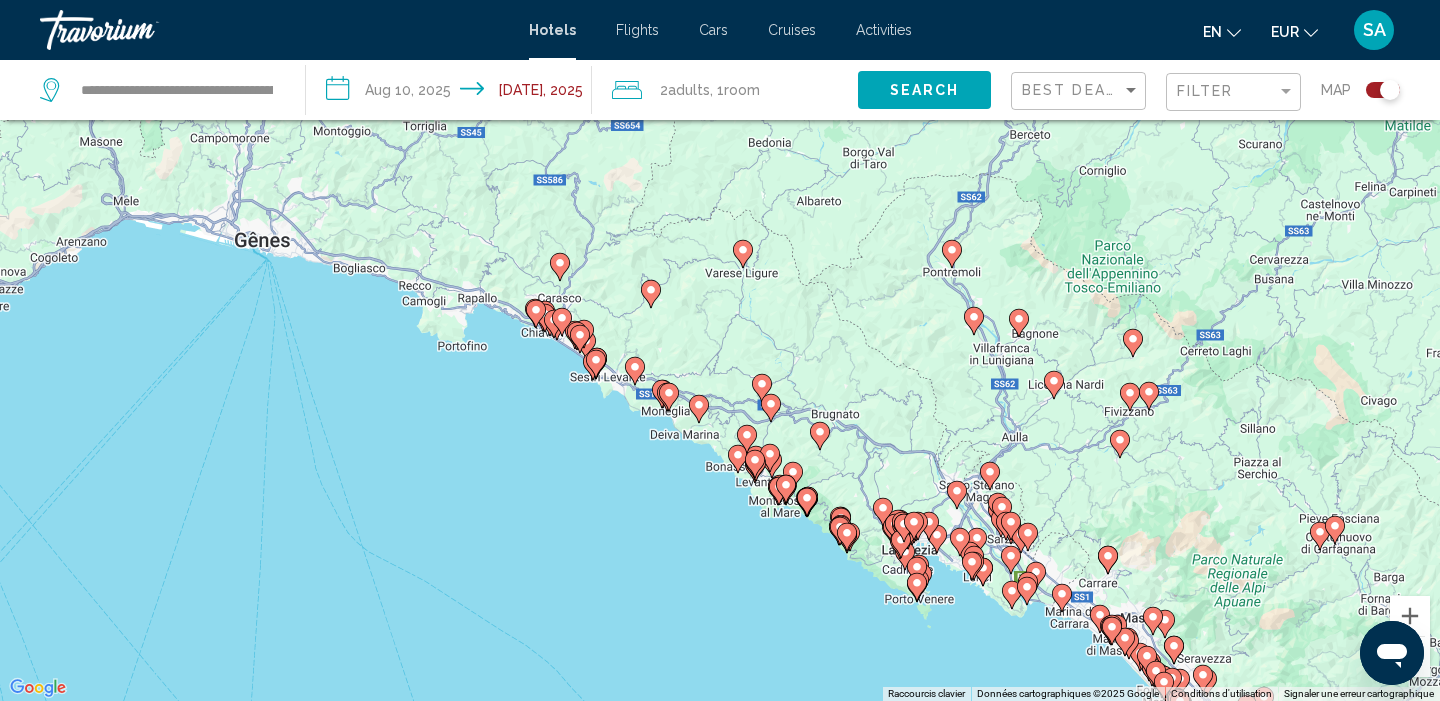 drag, startPoint x: 872, startPoint y: 342, endPoint x: 1096, endPoint y: 548, distance: 304.3222 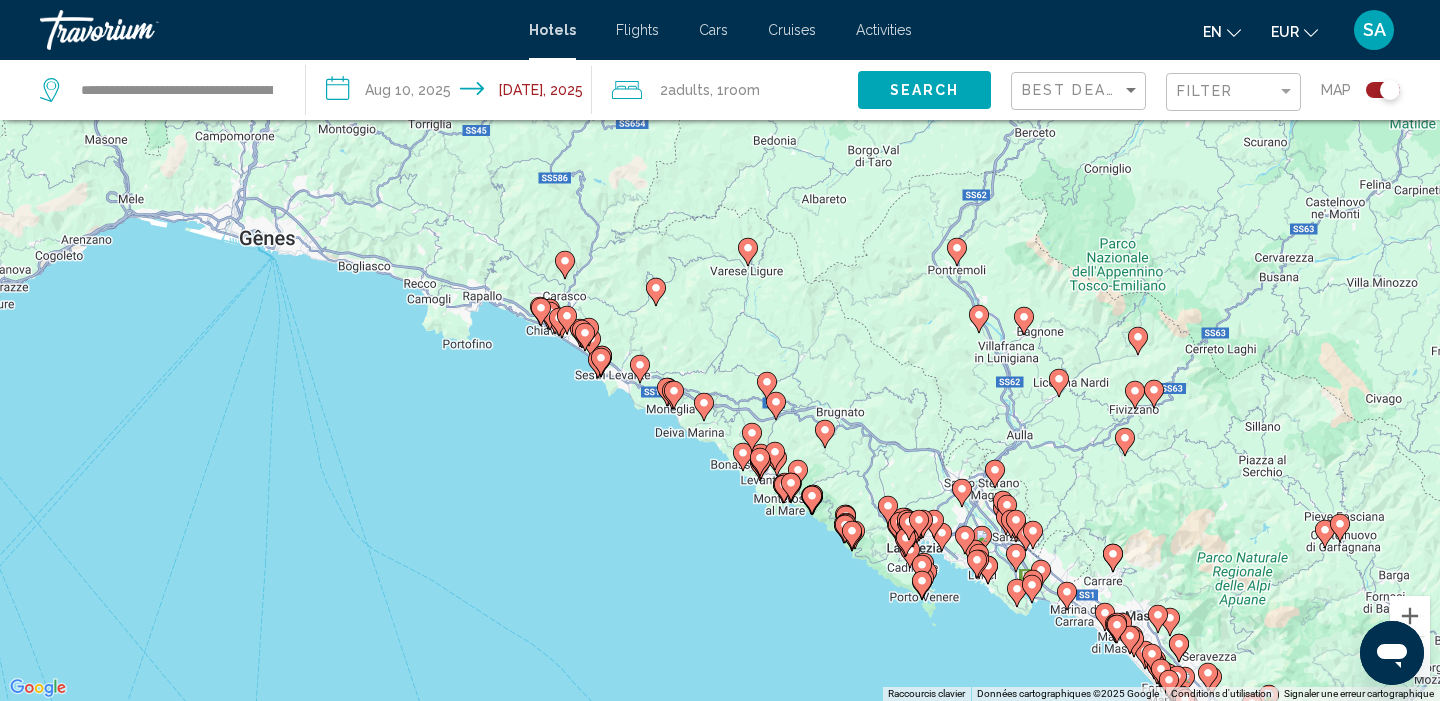 click on "**********" at bounding box center [162, 90] 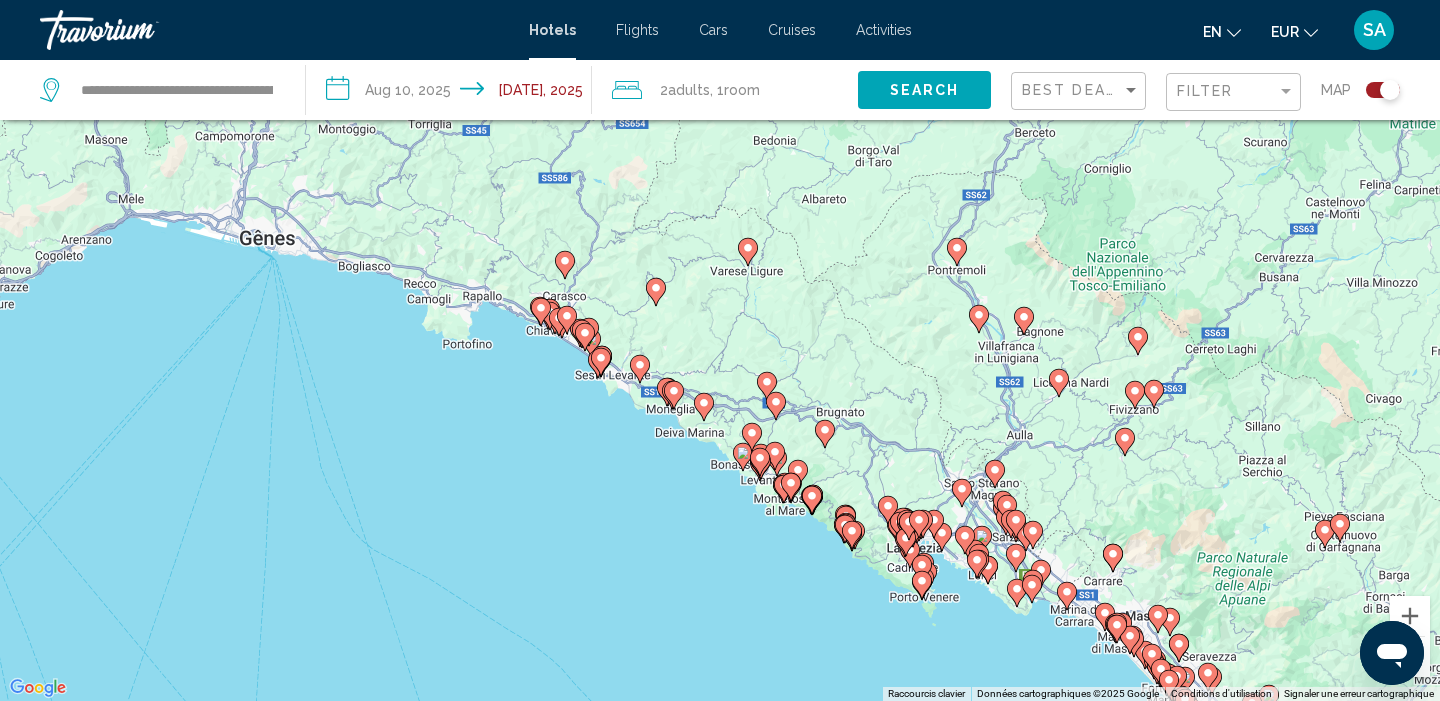 click on "**********" at bounding box center (162, 90) 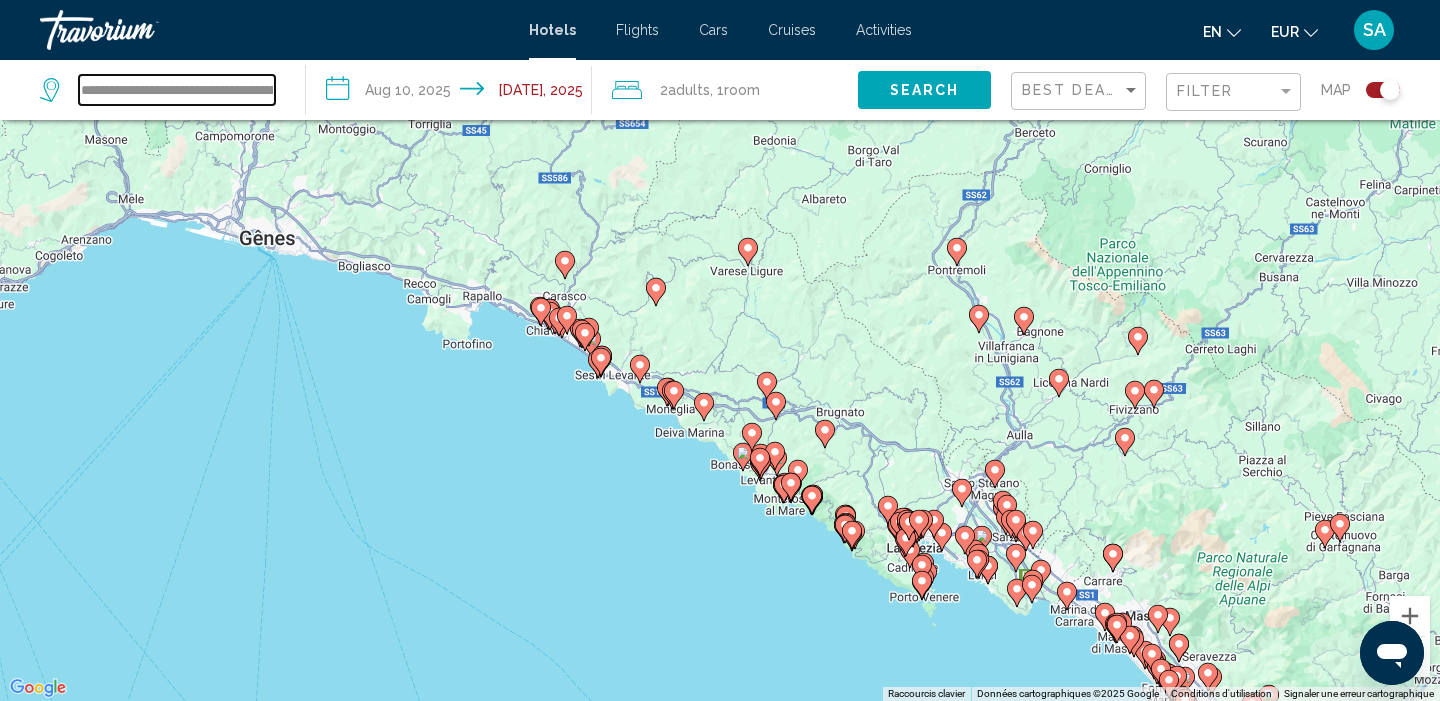 click on "**********" at bounding box center (177, 90) 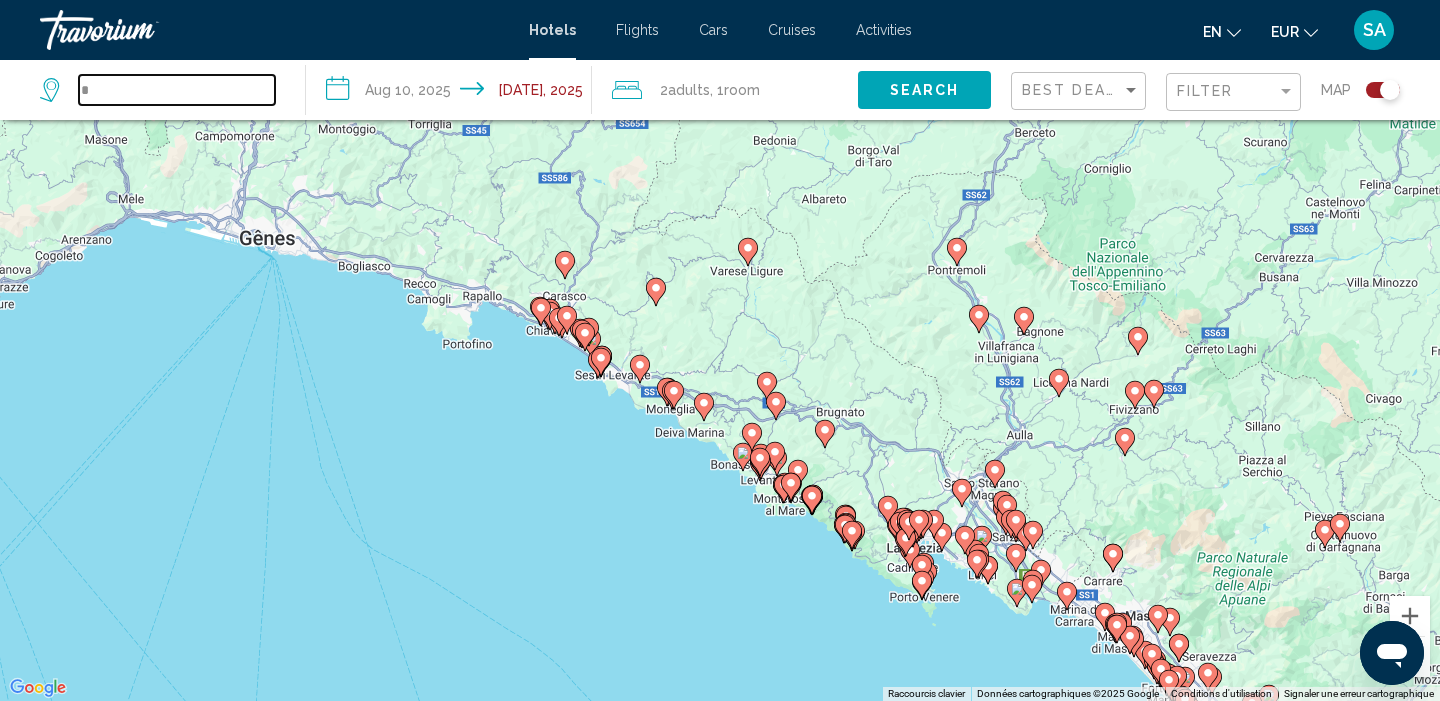 type on "**" 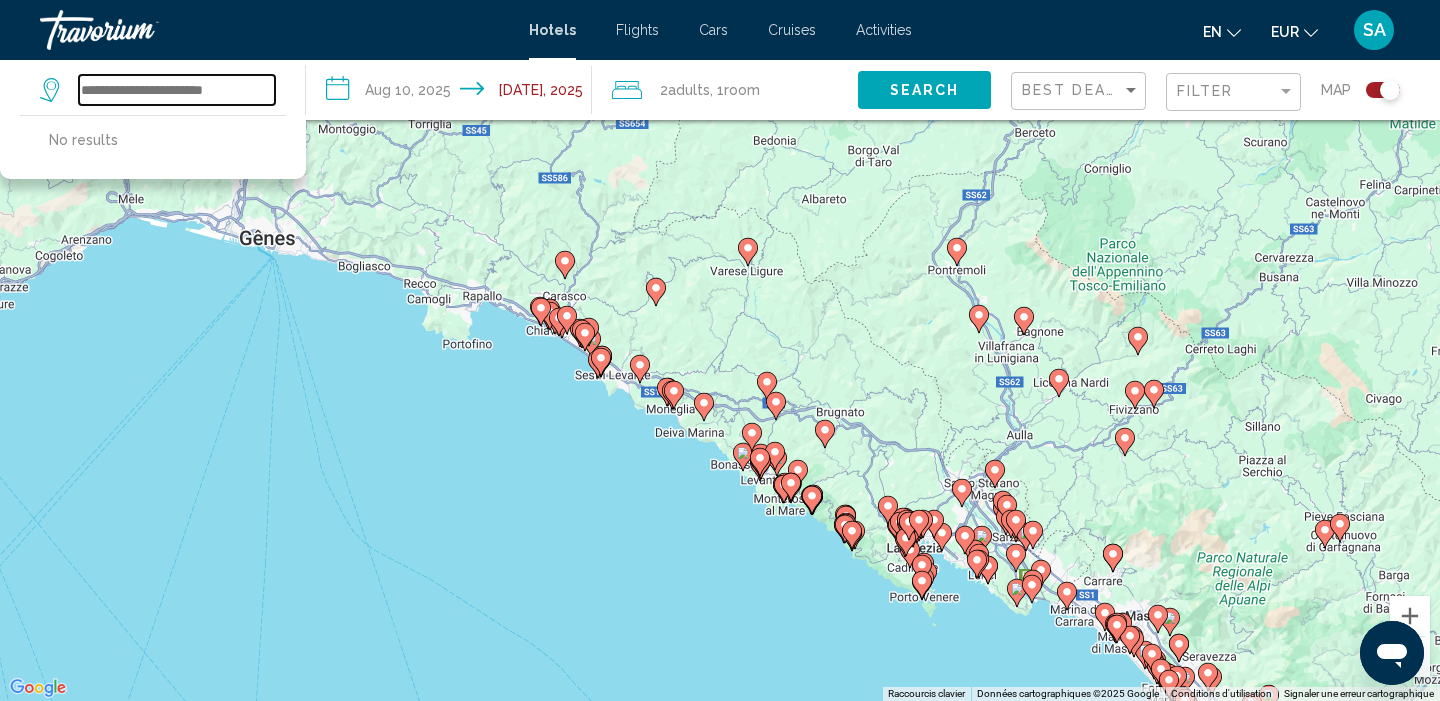 type 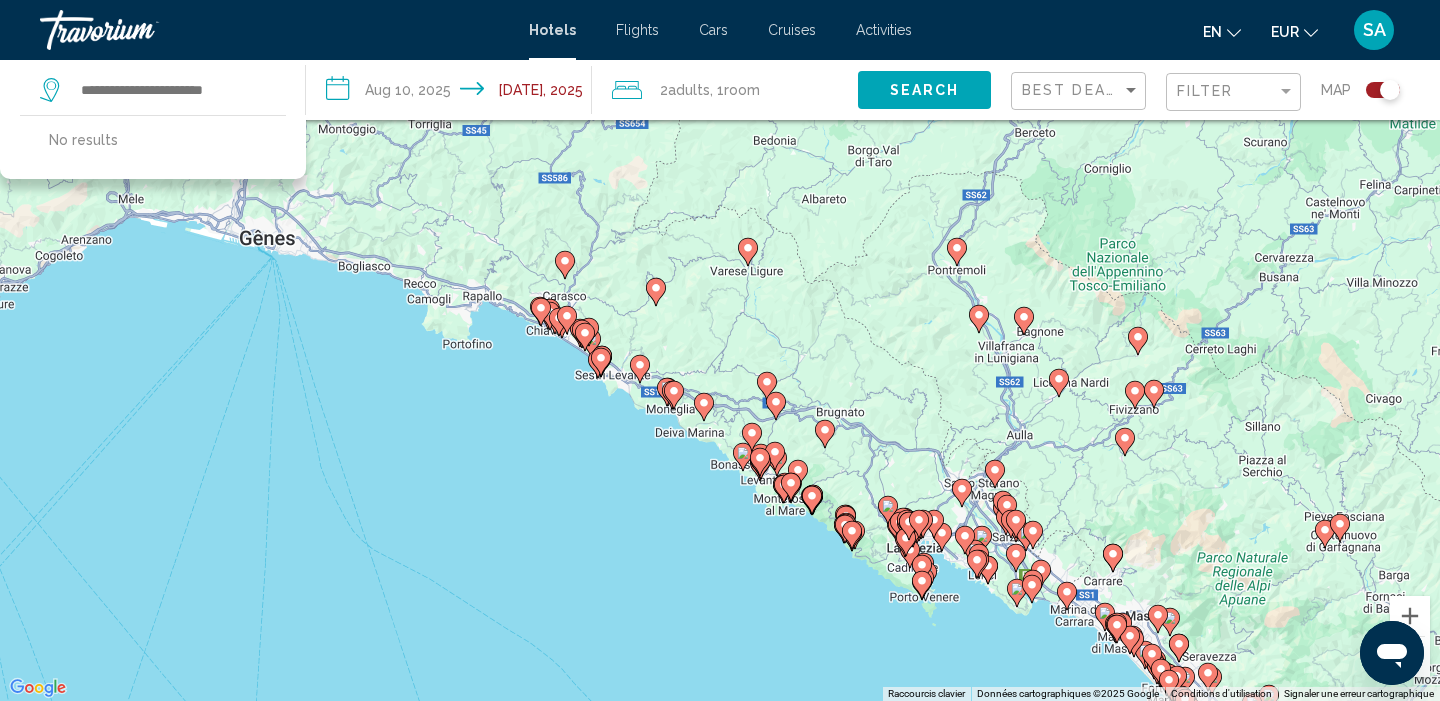 click at bounding box center [1041, 573] 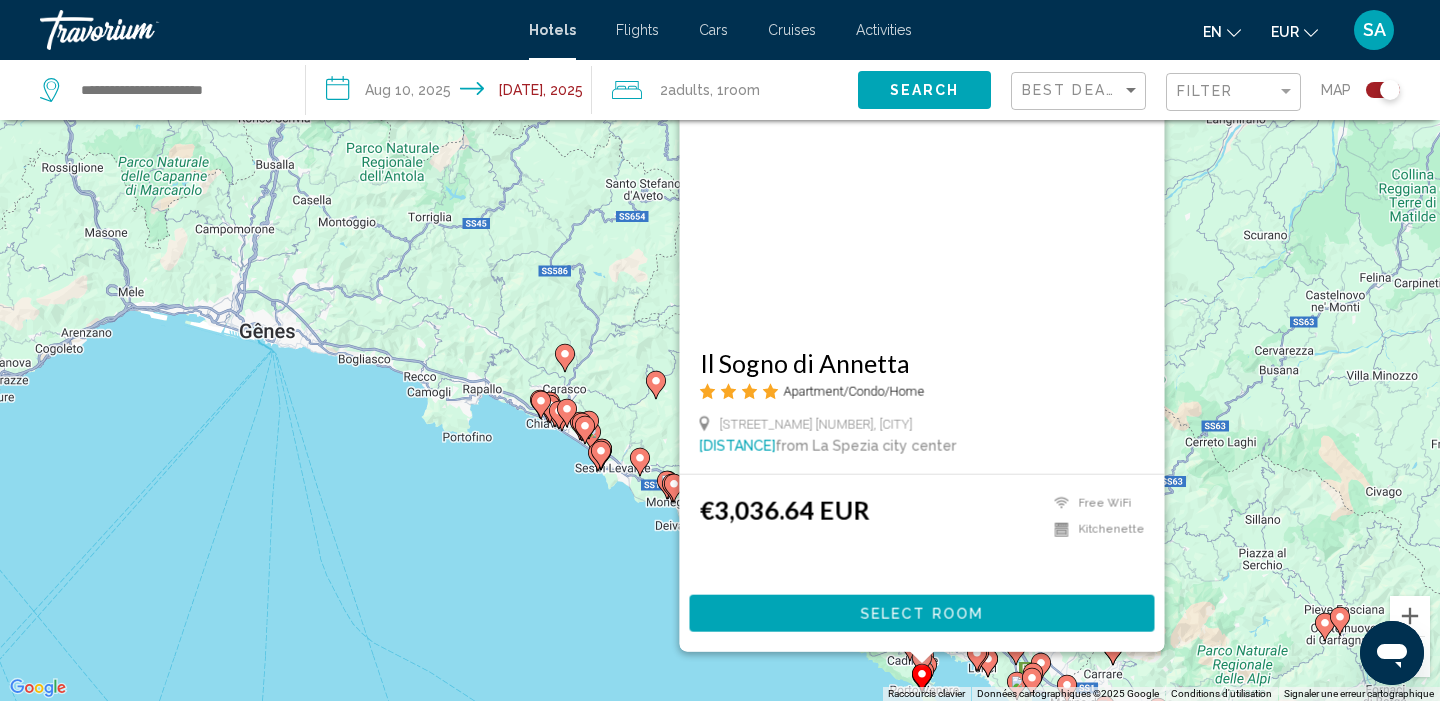 click on "Pour naviguer, appuyez sur les touches fléchées. Pour activer le glissement avec le clavier, appuyez sur Alt+Entrée. Une fois ce mode activé, utilisez les touches fléchées pour déplacer le repère. Pour valider le déplacement, appuyez sur Entrée. Pour annuler, appuyez sur Échap.  Il Sogno di Annetta
Apartment/Condo/Home
Via Giovanni Capellini 107, Portovenere 3.7 mi  from La Spezia city center from hotel €3,036.64 EUR
Free WiFi
Kitchenette  Select Room" at bounding box center (720, 350) 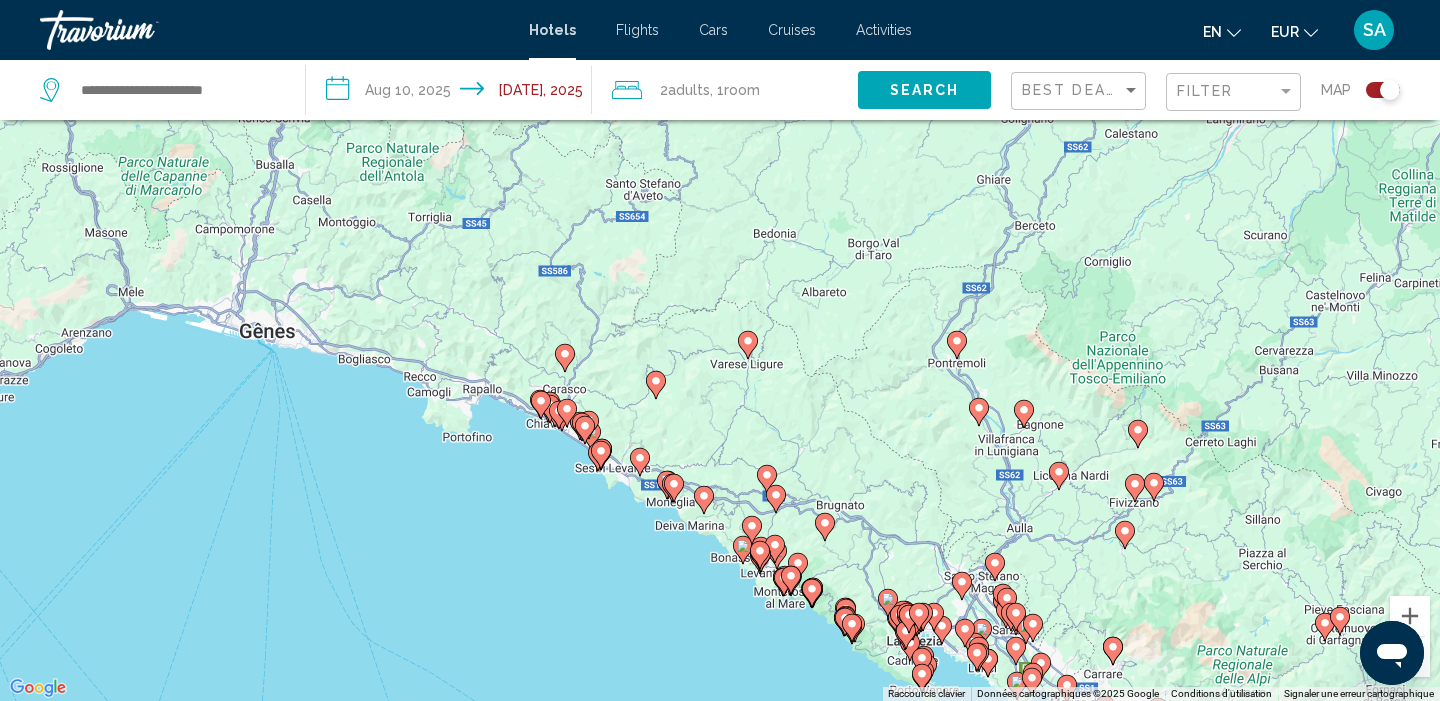 click at bounding box center (1041, 663) 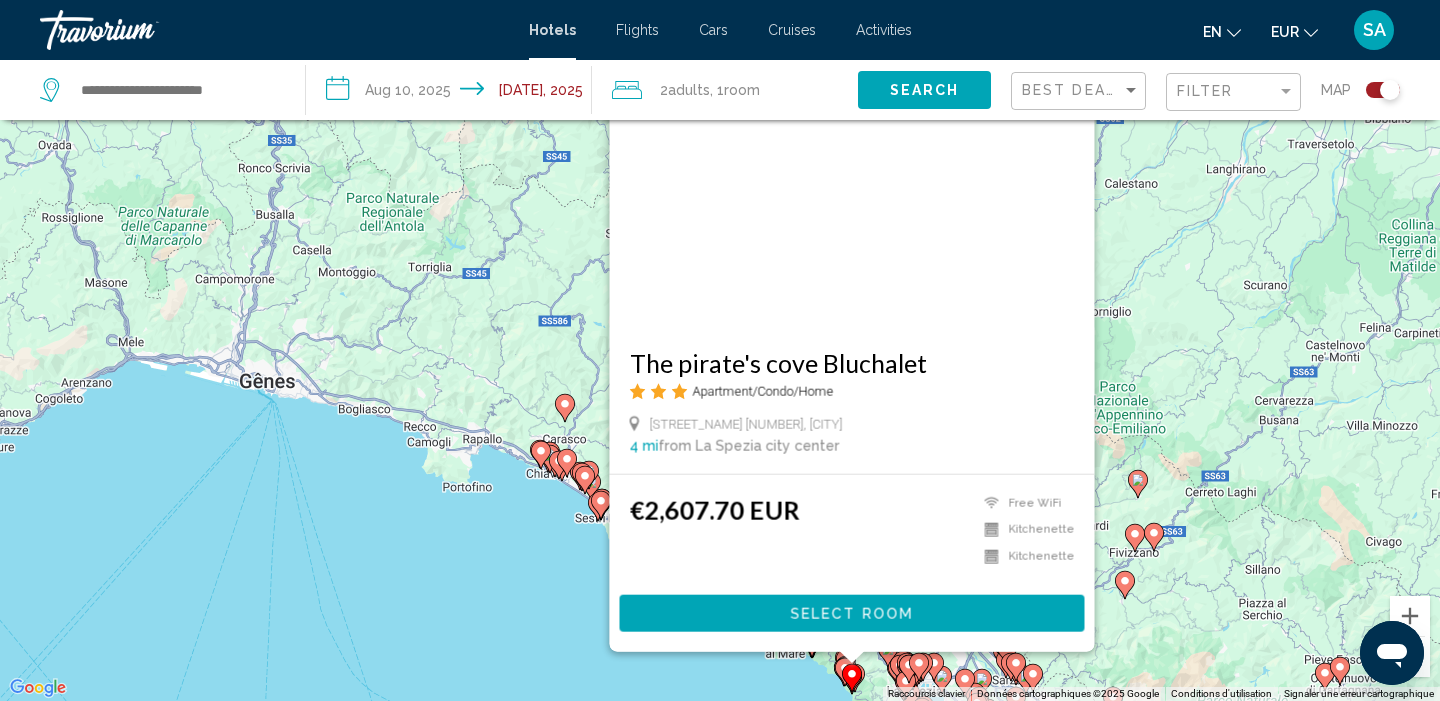 click on "Pour naviguer, appuyez sur les touches fléchées. Pour activer le glissement avec le clavier, appuyez sur Alt+Entrée. Une fois ce mode activé, utilisez les touches fléchées pour déplacer le repère. Pour valider le déplacement, appuyez sur Entrée. Pour annuler, appuyez sur Échap.  The pirate's cove Bluchalet
Apartment/Condo/Home
Via Giacomo Matteotti 8, Riomaggiore 4 mi  from La Spezia city center from hotel €2,607.70 EUR
Free WiFi
Kitchenette
Kitchenette  Select Room" at bounding box center [720, 350] 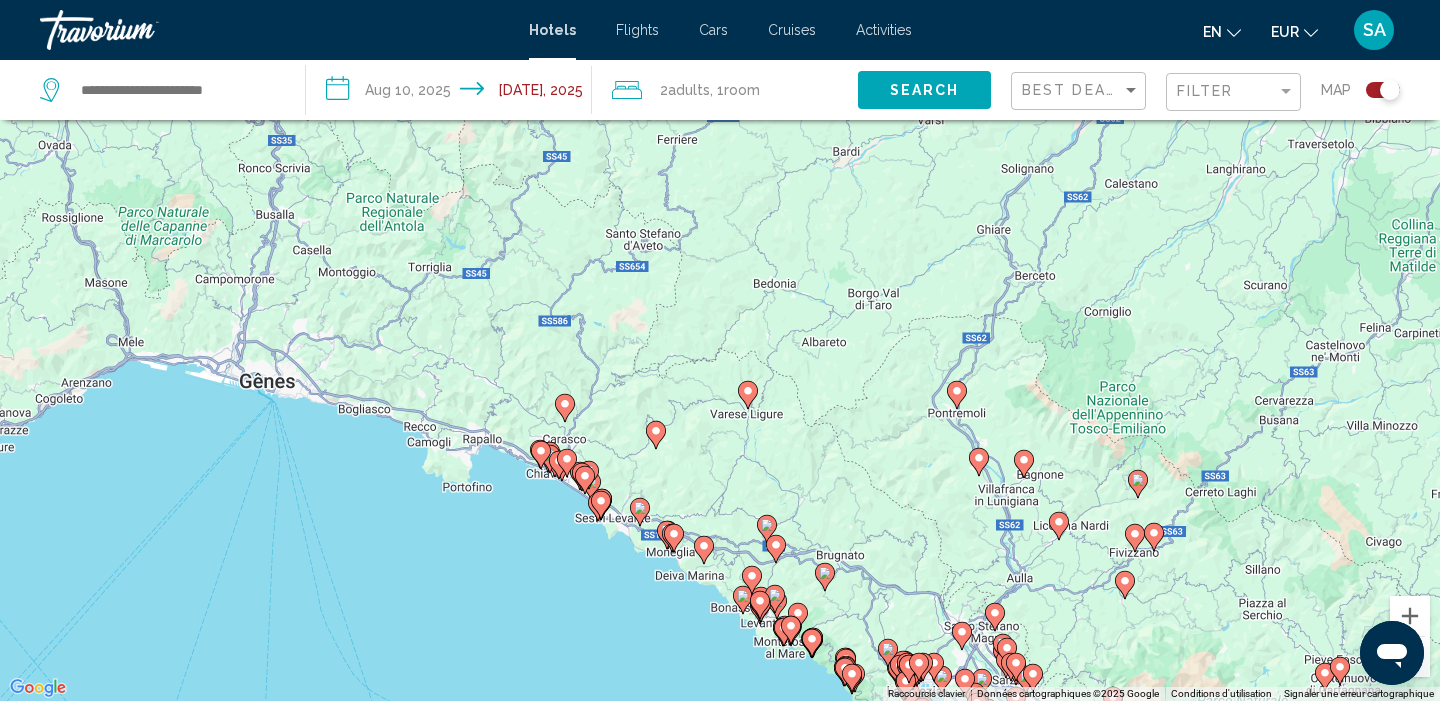 click at bounding box center [540, 450] 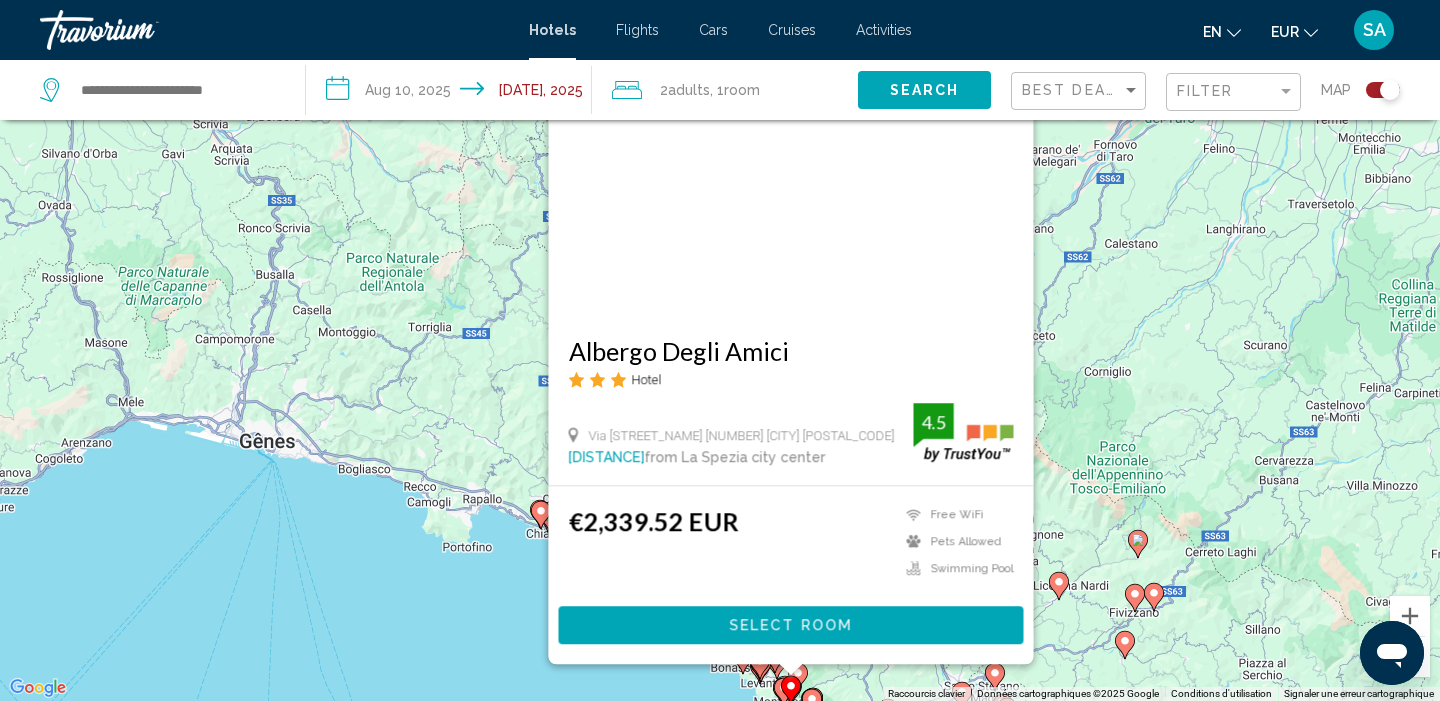 click on "Pour naviguer, appuyez sur les touches fléchées. Pour activer le glissement avec le clavier, appuyez sur Alt+Entrée. Une fois ce mode activé, utilisez les touches fléchées pour déplacer le repère. Pour valider le déplacement, appuyez sur Entrée. Pour annuler, appuyez sur Échap.  Albergo Degli Amici
Hotel
Via Buranco 36 Monterosso Al Mare 19016 8.8 mi  from La Spezia city center from hotel 4.5 €2,339.52 EUR
Free WiFi
Pets Allowed
Swimming Pool  4.5 Select Room" at bounding box center (720, 350) 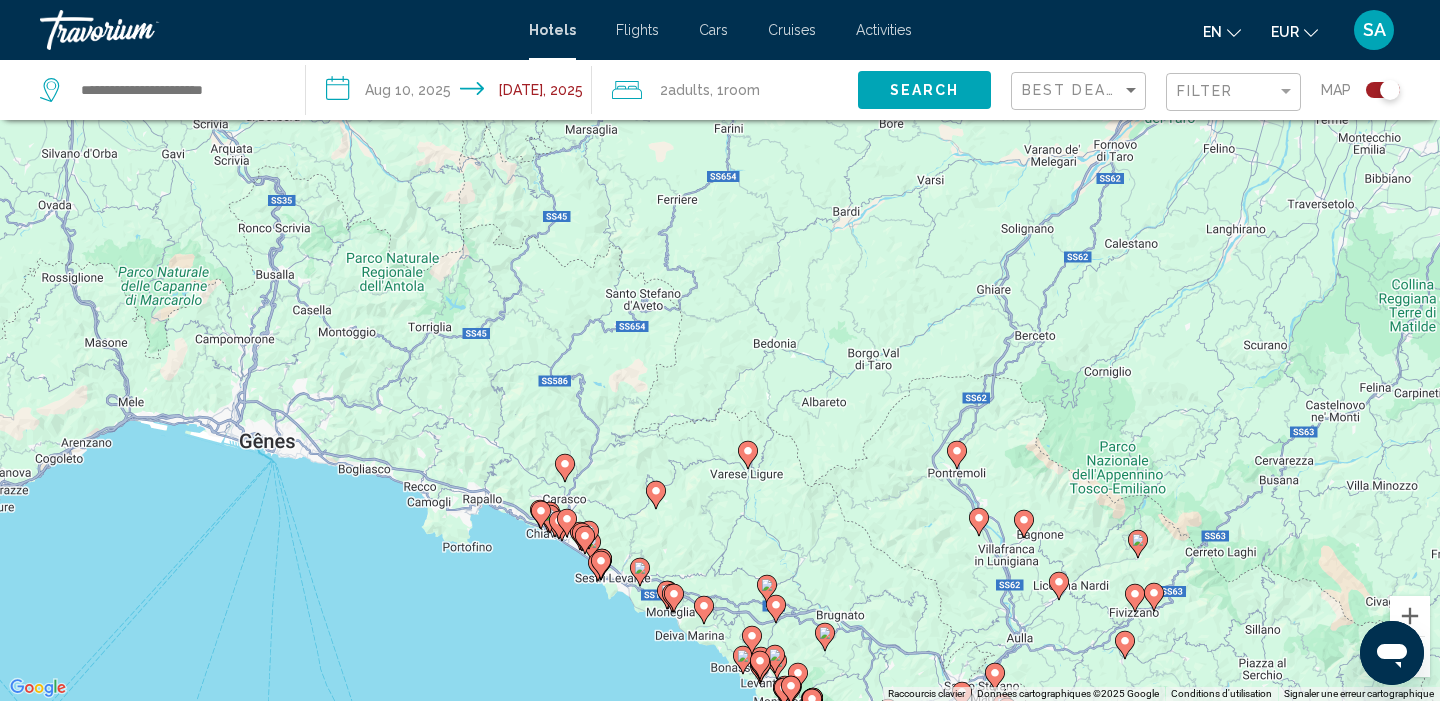 click at bounding box center [540, 510] 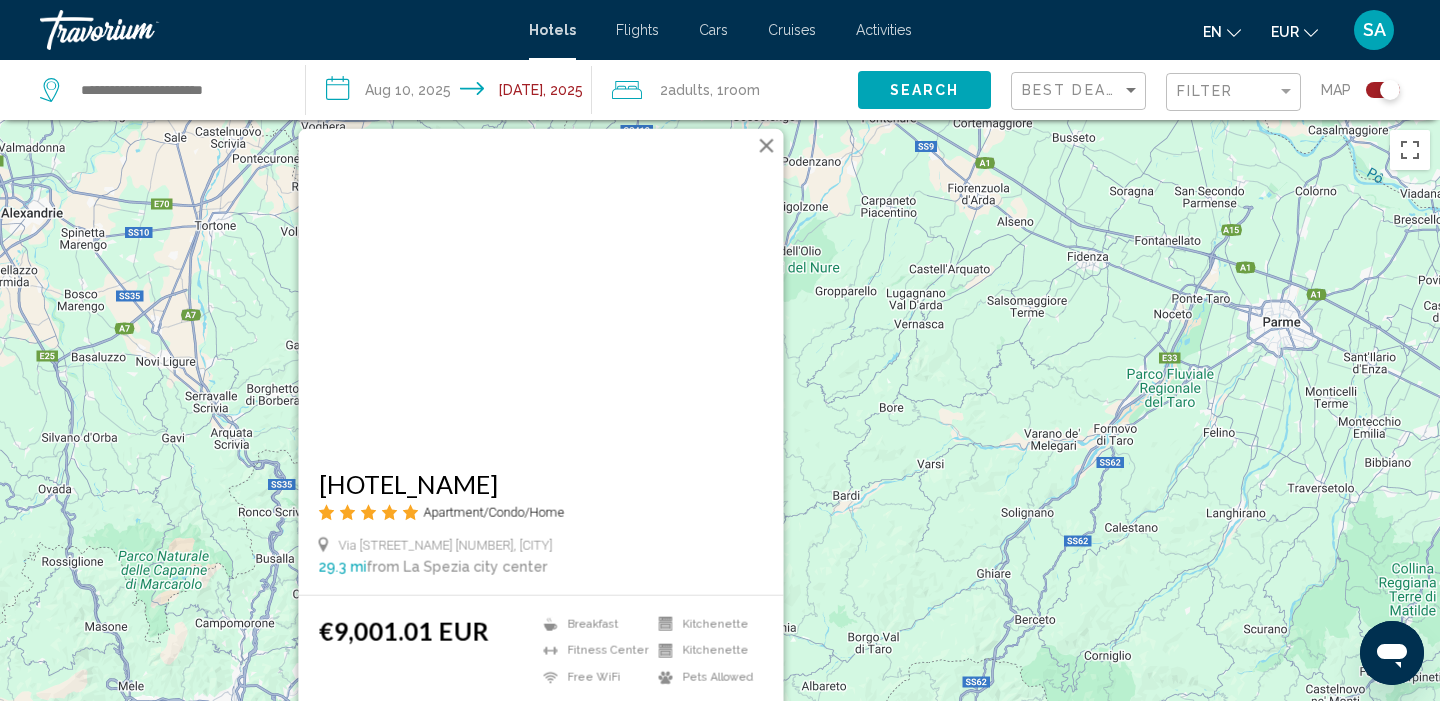 click at bounding box center (1383, 90) 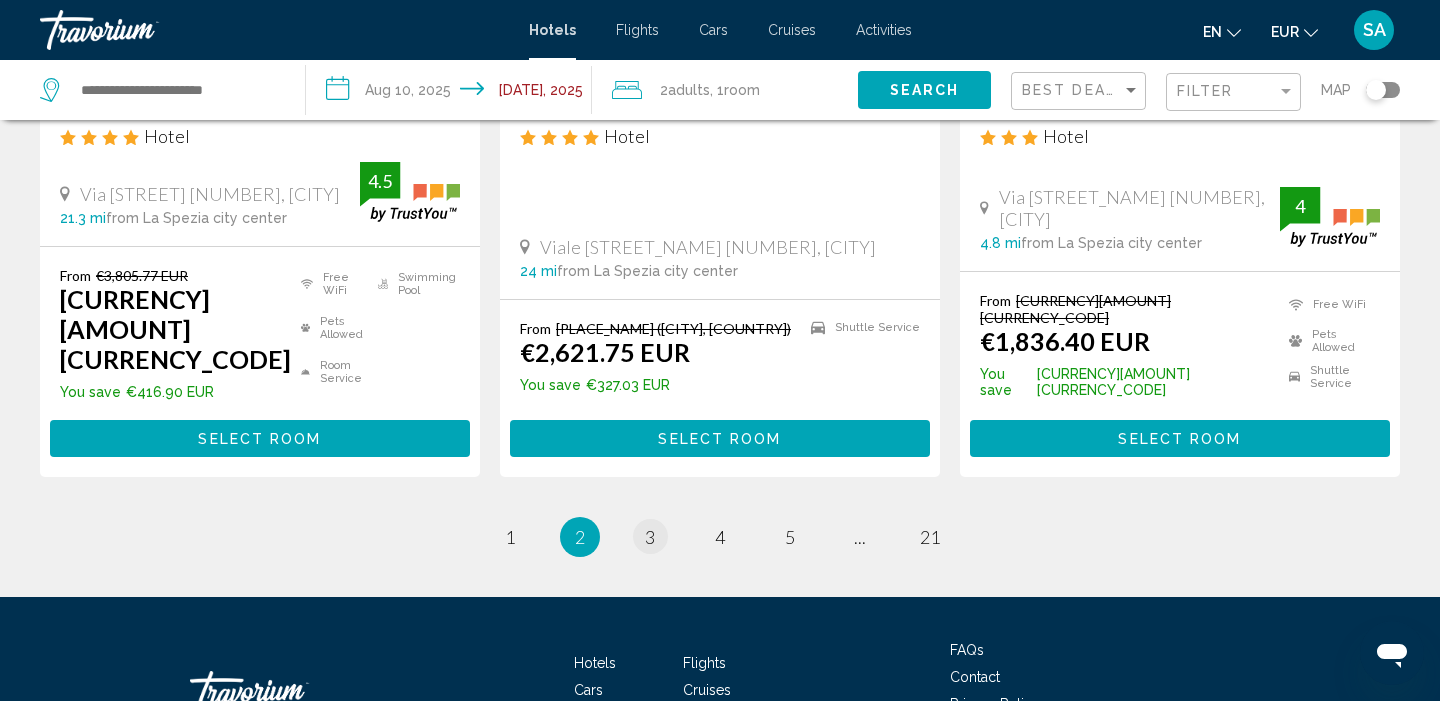 scroll, scrollTop: 2710, scrollLeft: 0, axis: vertical 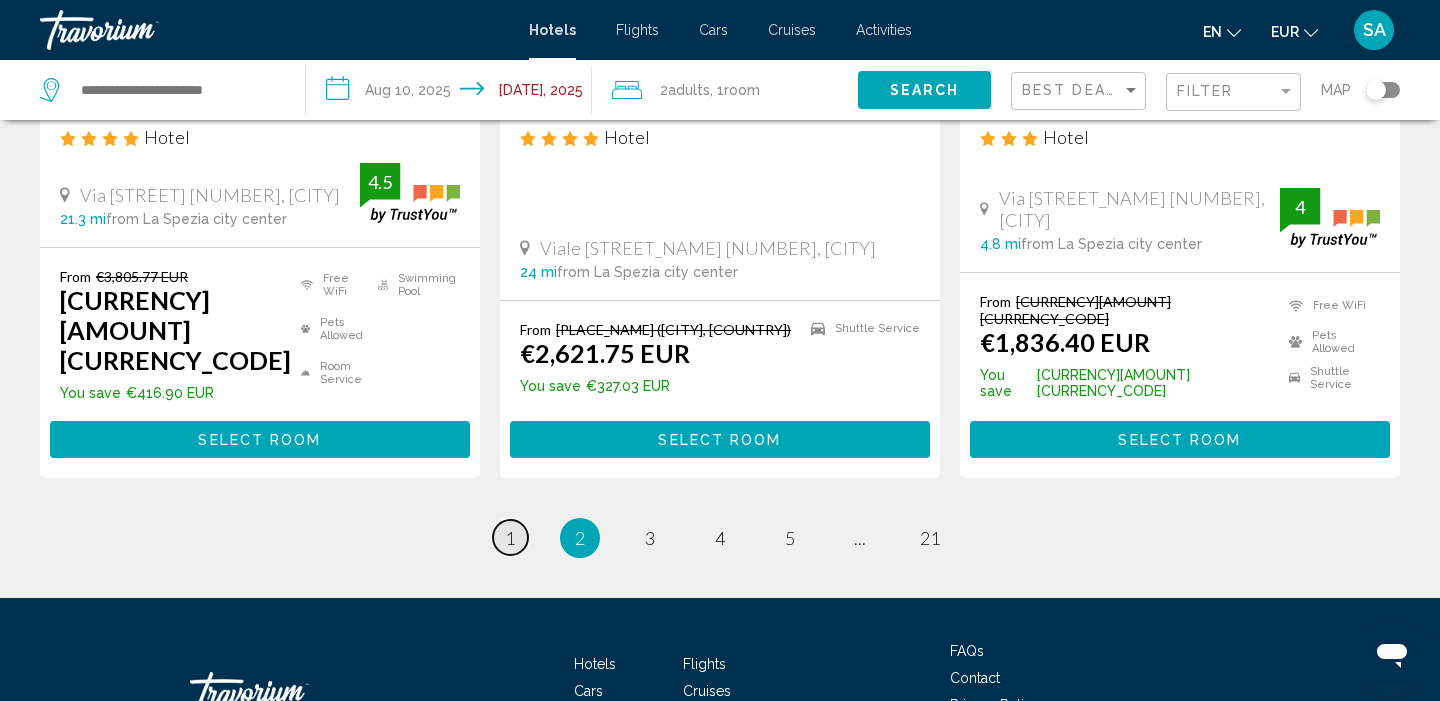 click on "1" at bounding box center (510, 538) 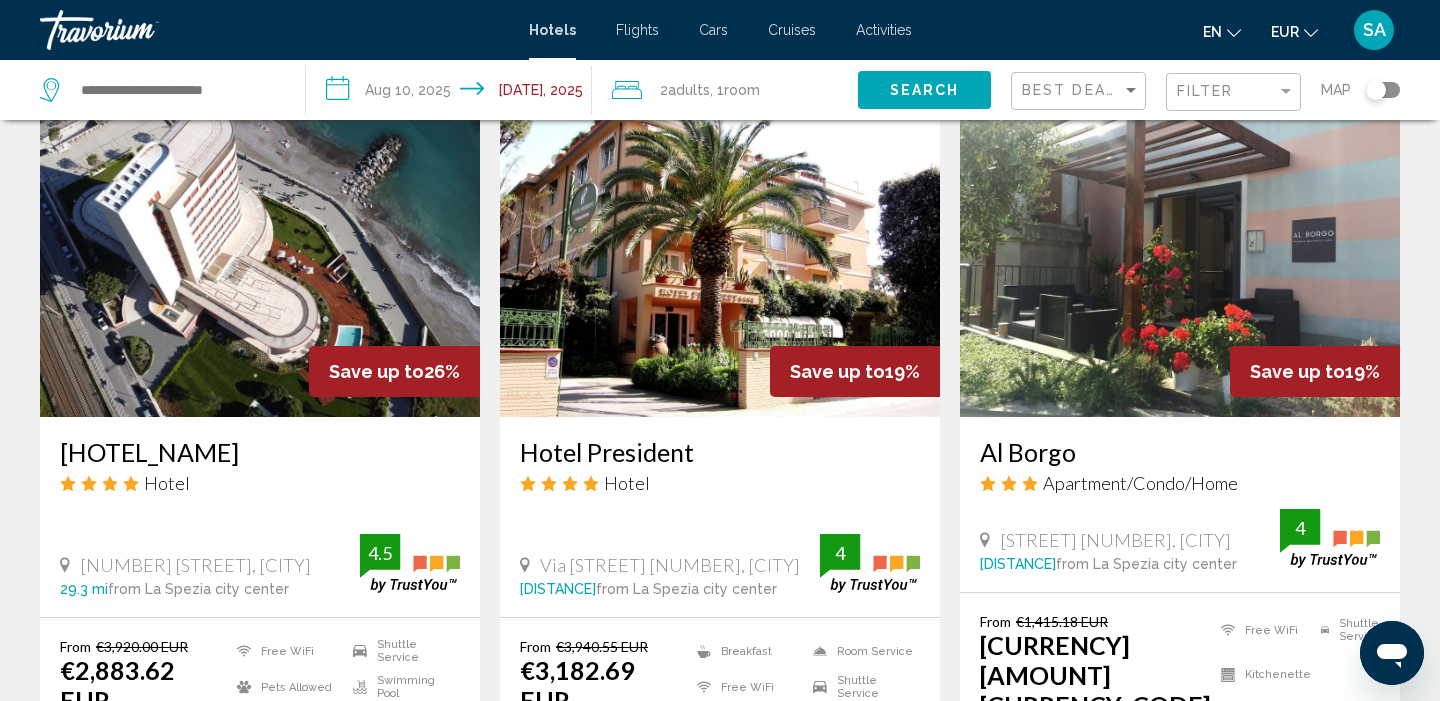 scroll, scrollTop: 865, scrollLeft: 0, axis: vertical 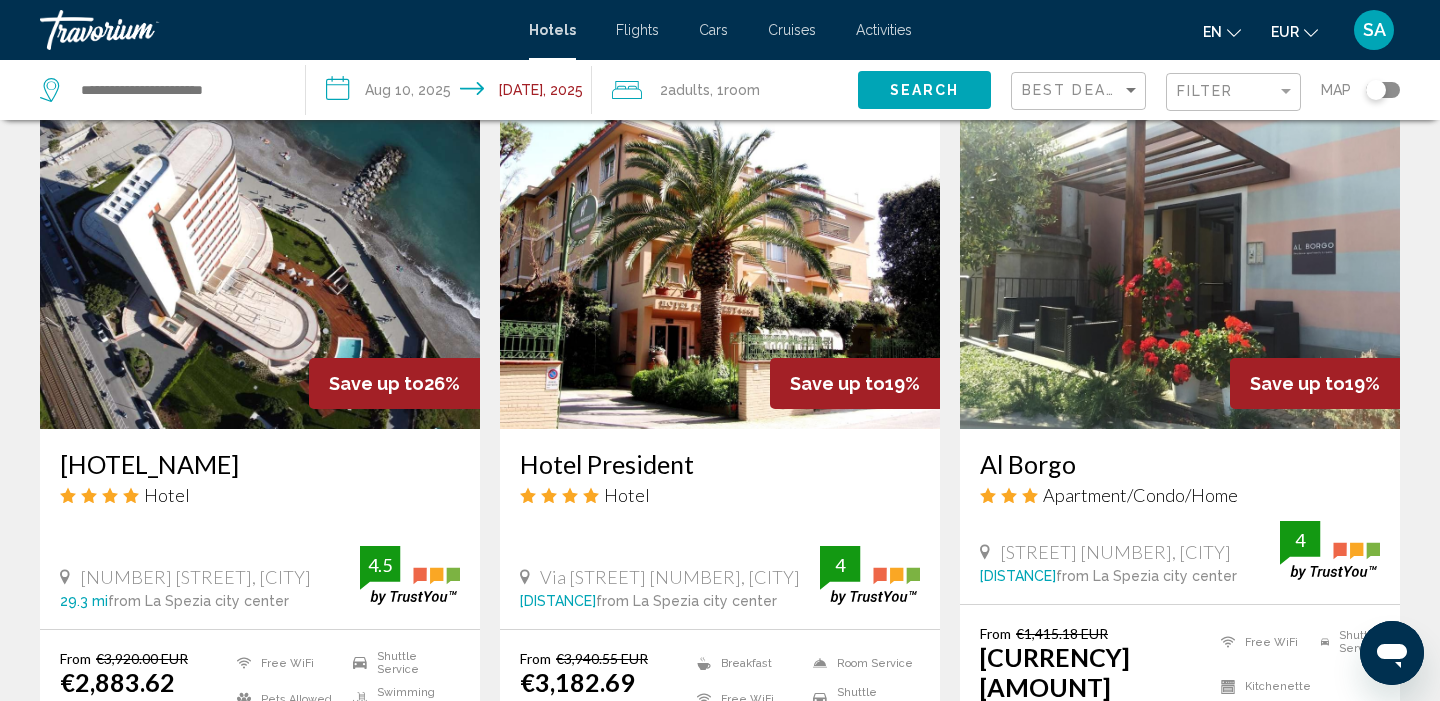 click at bounding box center (1180, 269) 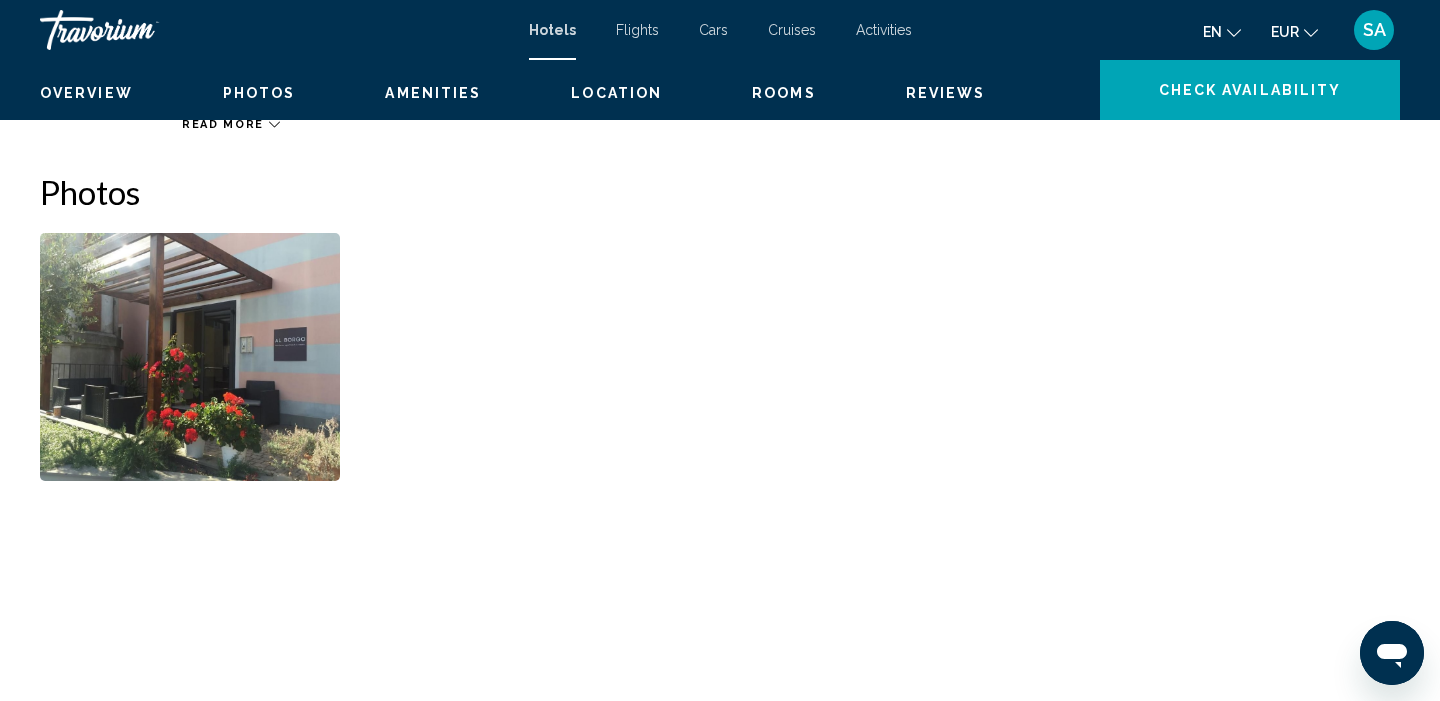 scroll, scrollTop: 0, scrollLeft: 0, axis: both 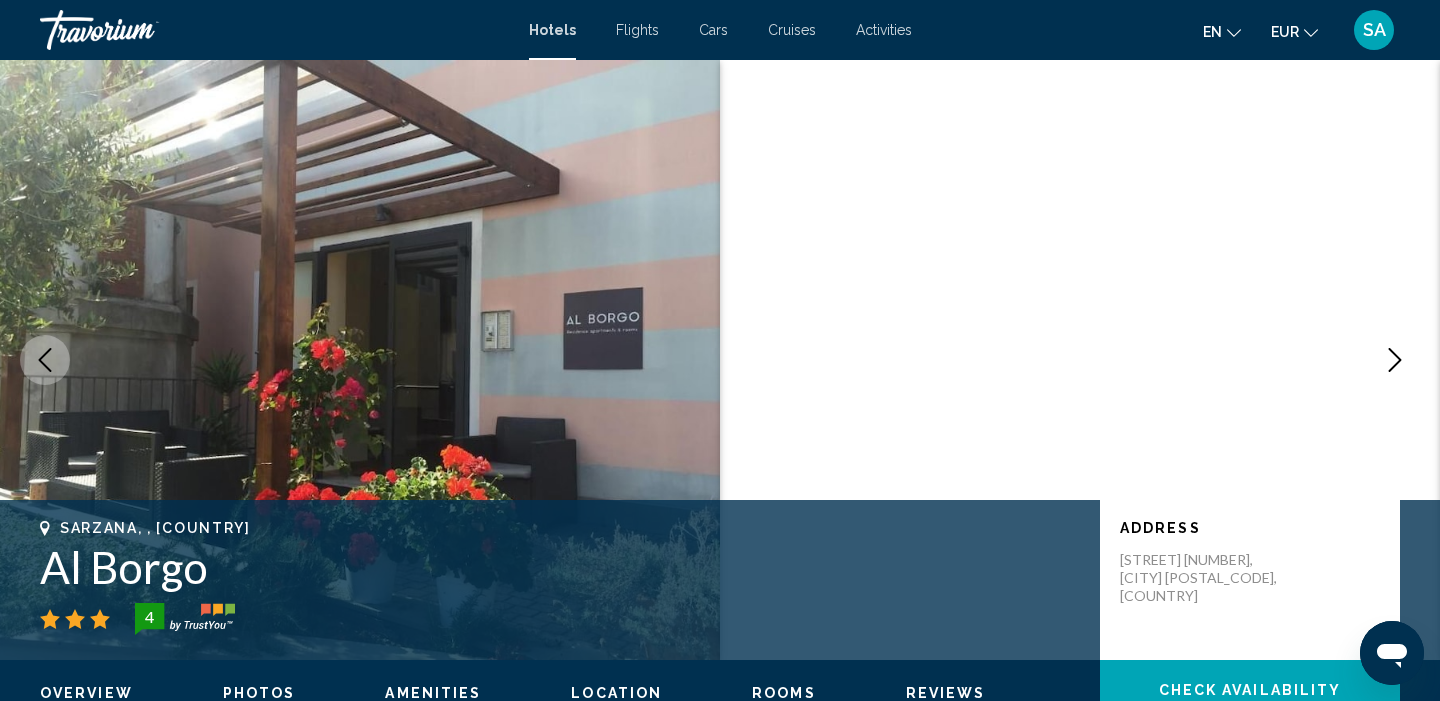 click at bounding box center (1395, 360) 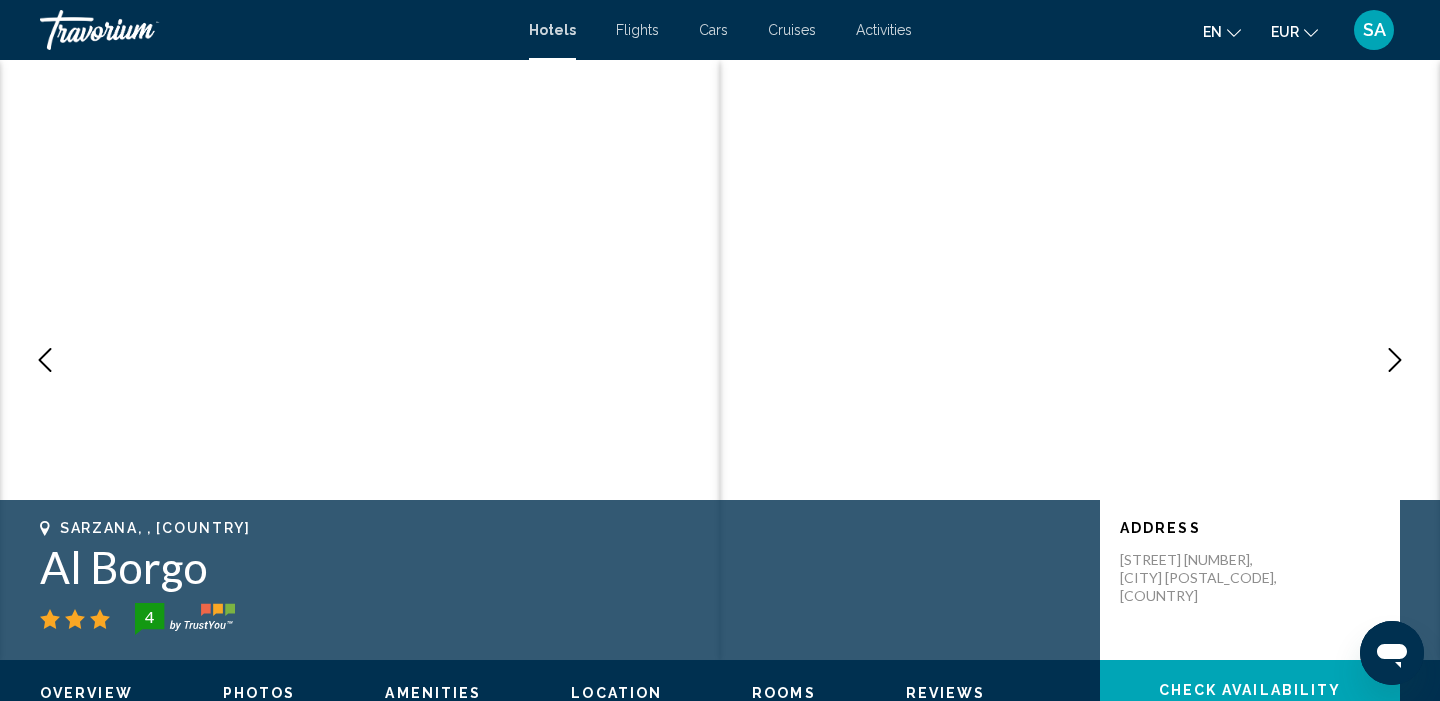 click at bounding box center (1395, 360) 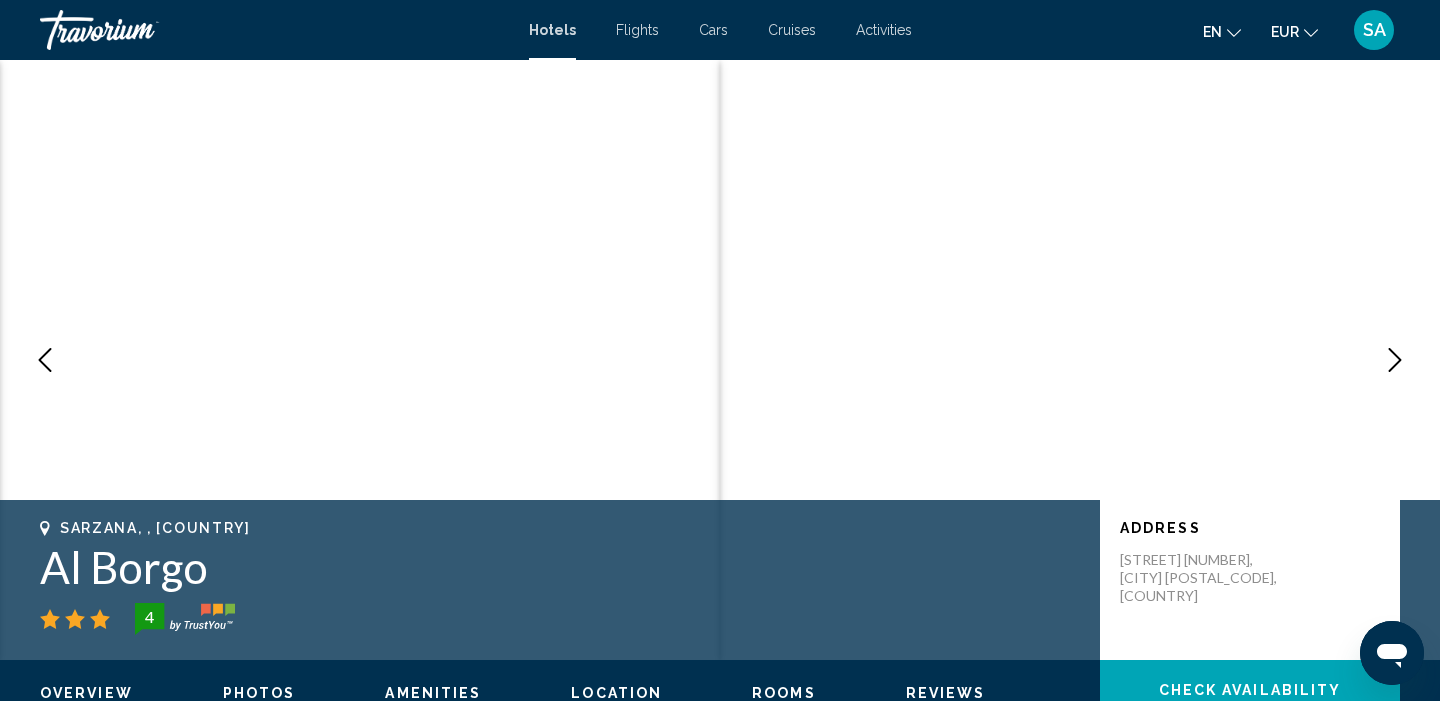 click at bounding box center (1395, 360) 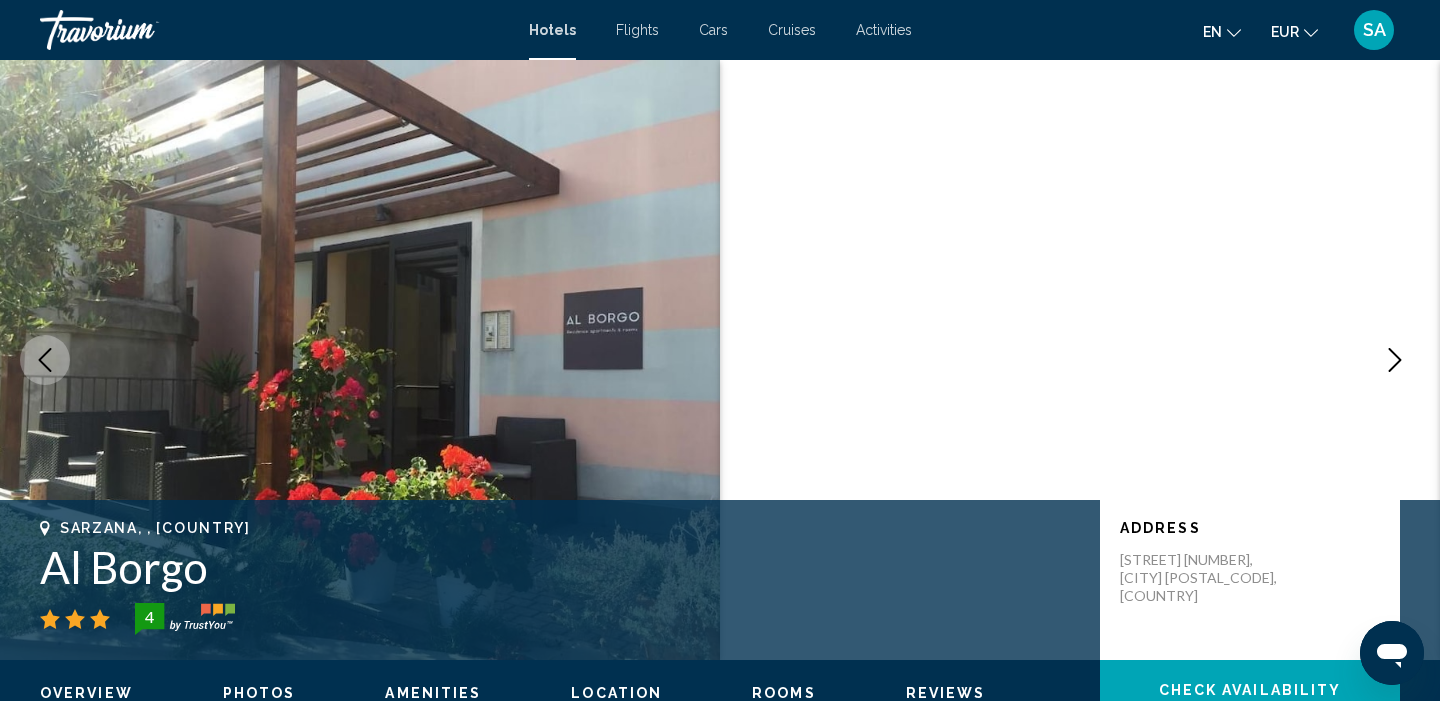 scroll, scrollTop: 0, scrollLeft: 0, axis: both 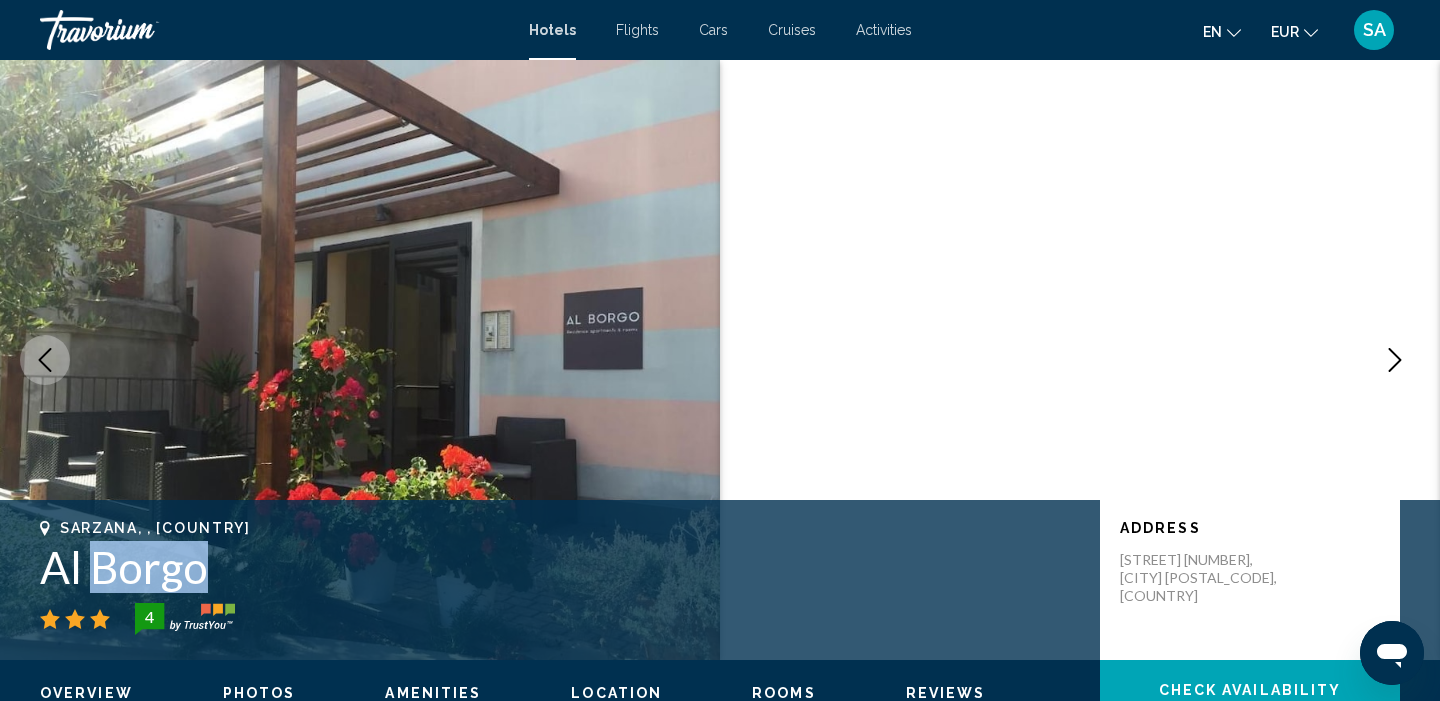 click on "Al Borgo" at bounding box center [560, 567] 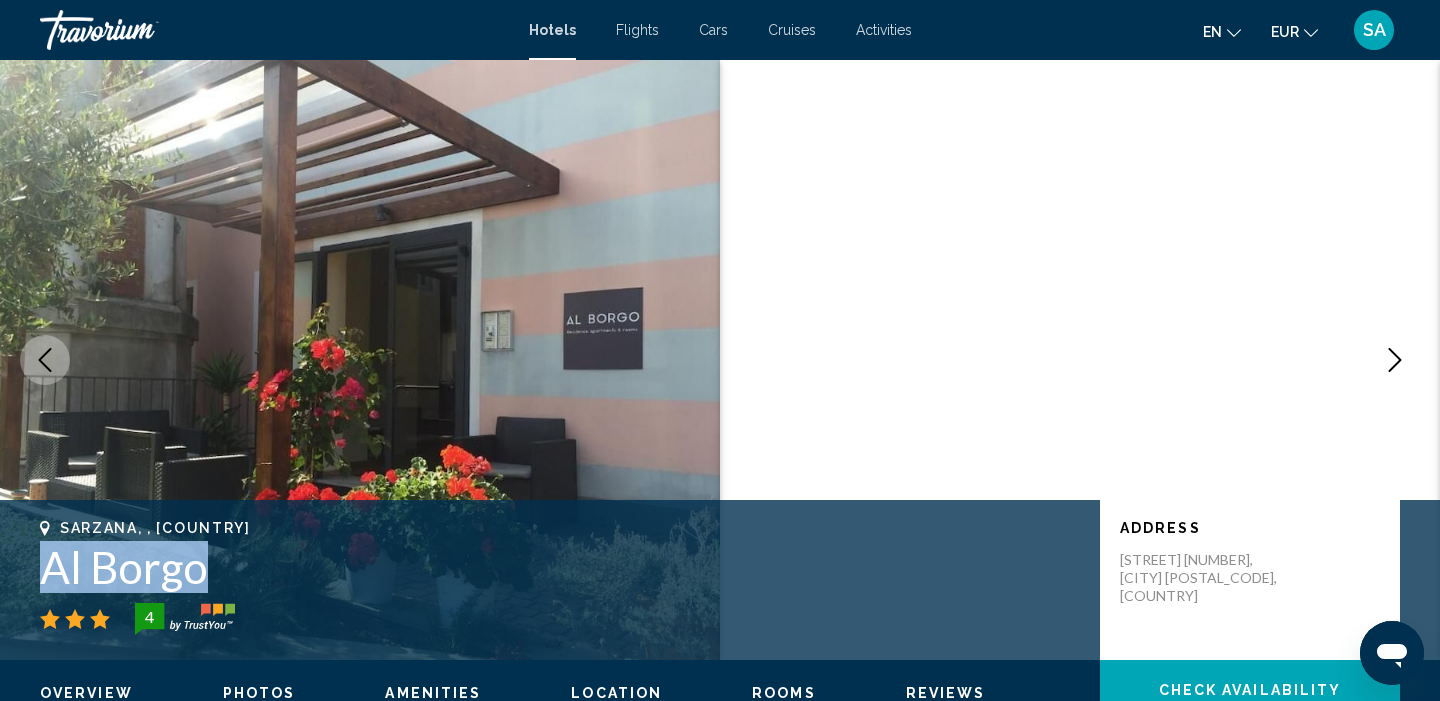 click on "Al Borgo" at bounding box center [560, 567] 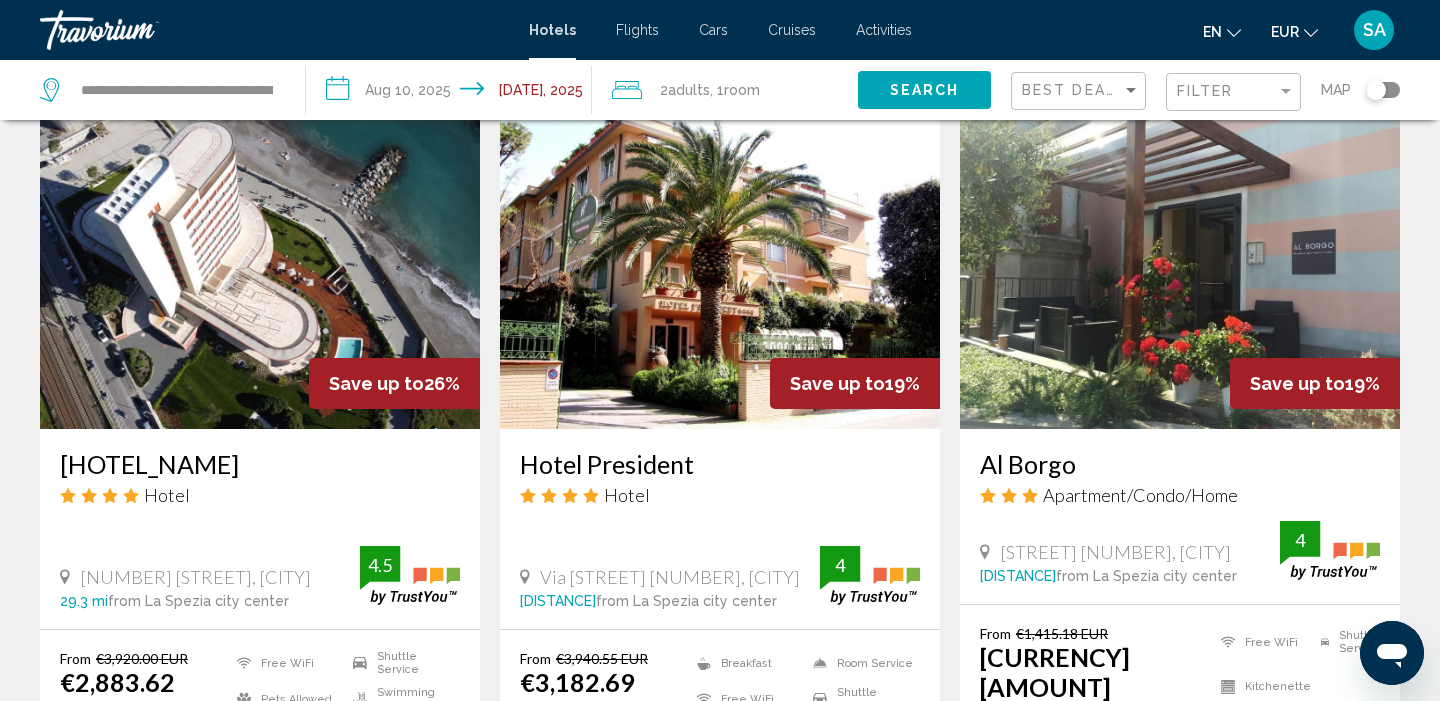 scroll, scrollTop: 866, scrollLeft: 0, axis: vertical 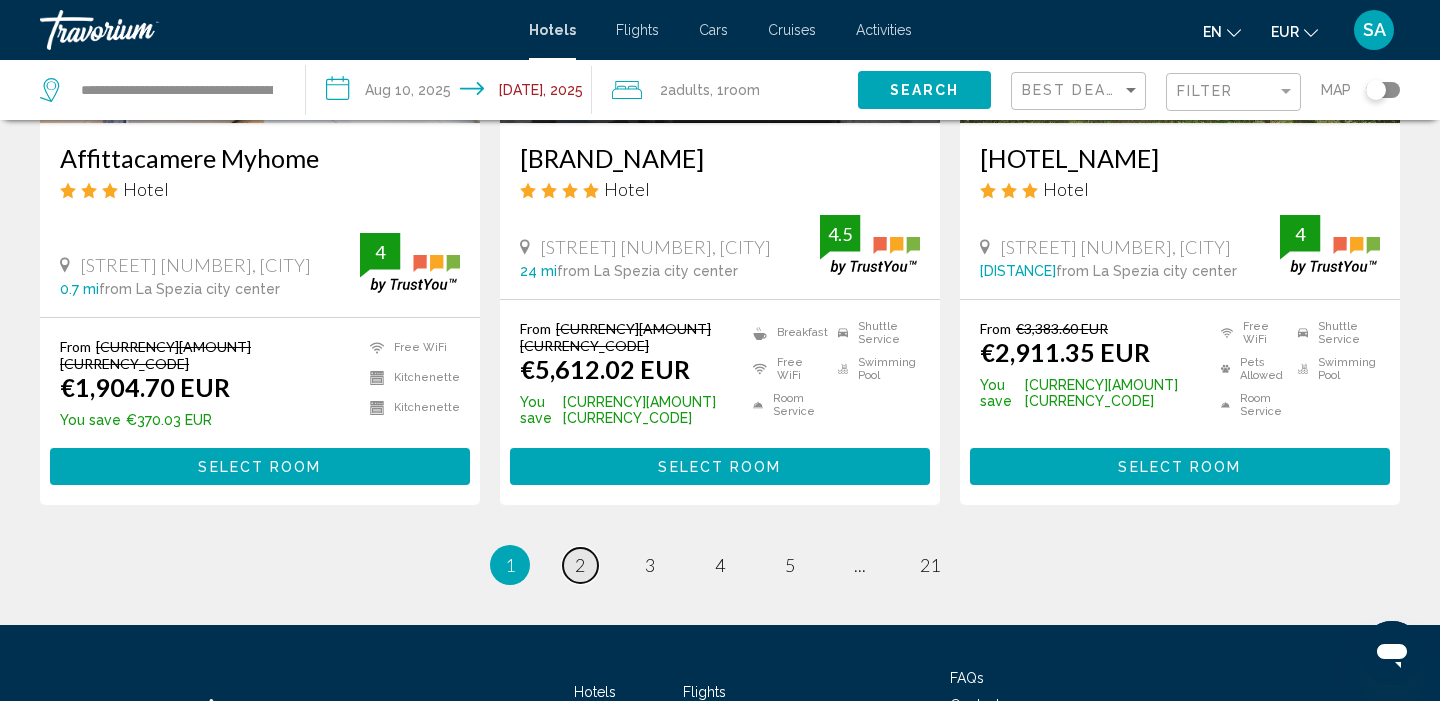 click on "2" at bounding box center [580, 565] 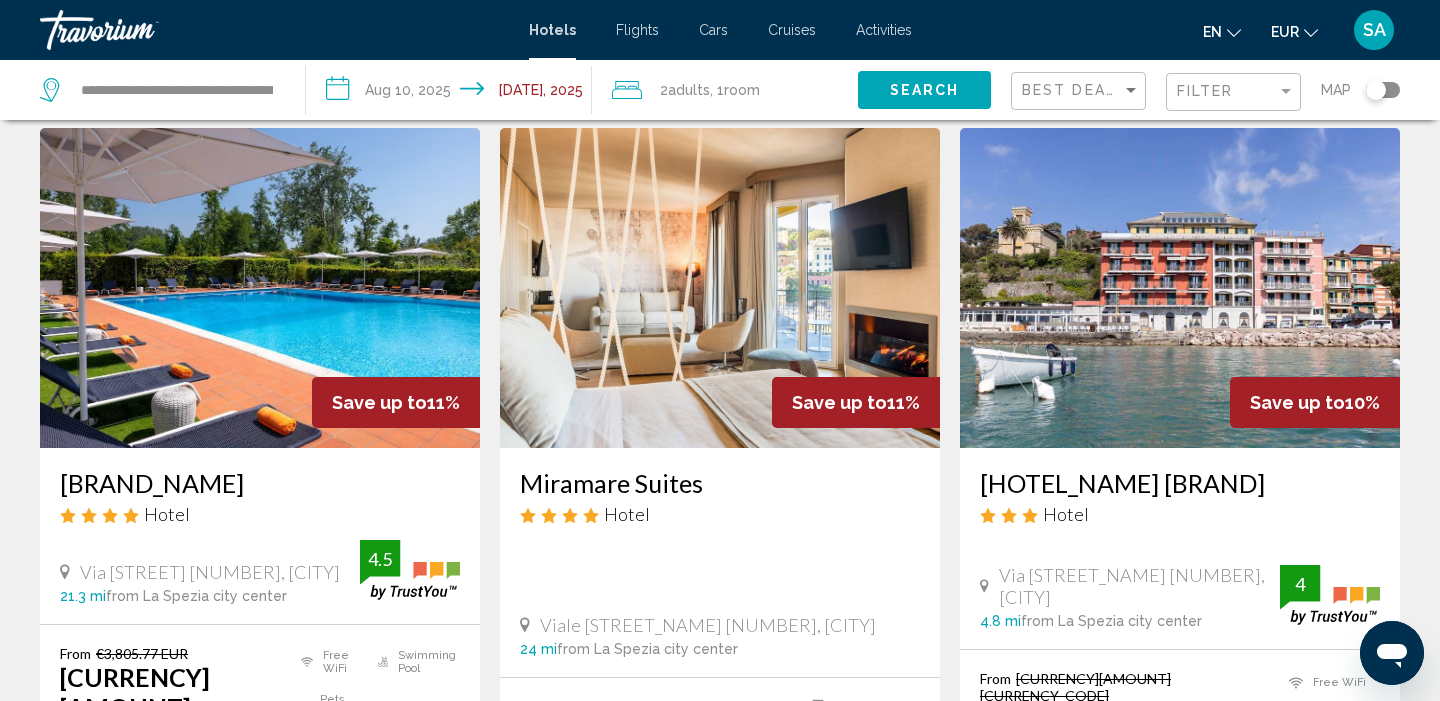 scroll, scrollTop: 2354, scrollLeft: 0, axis: vertical 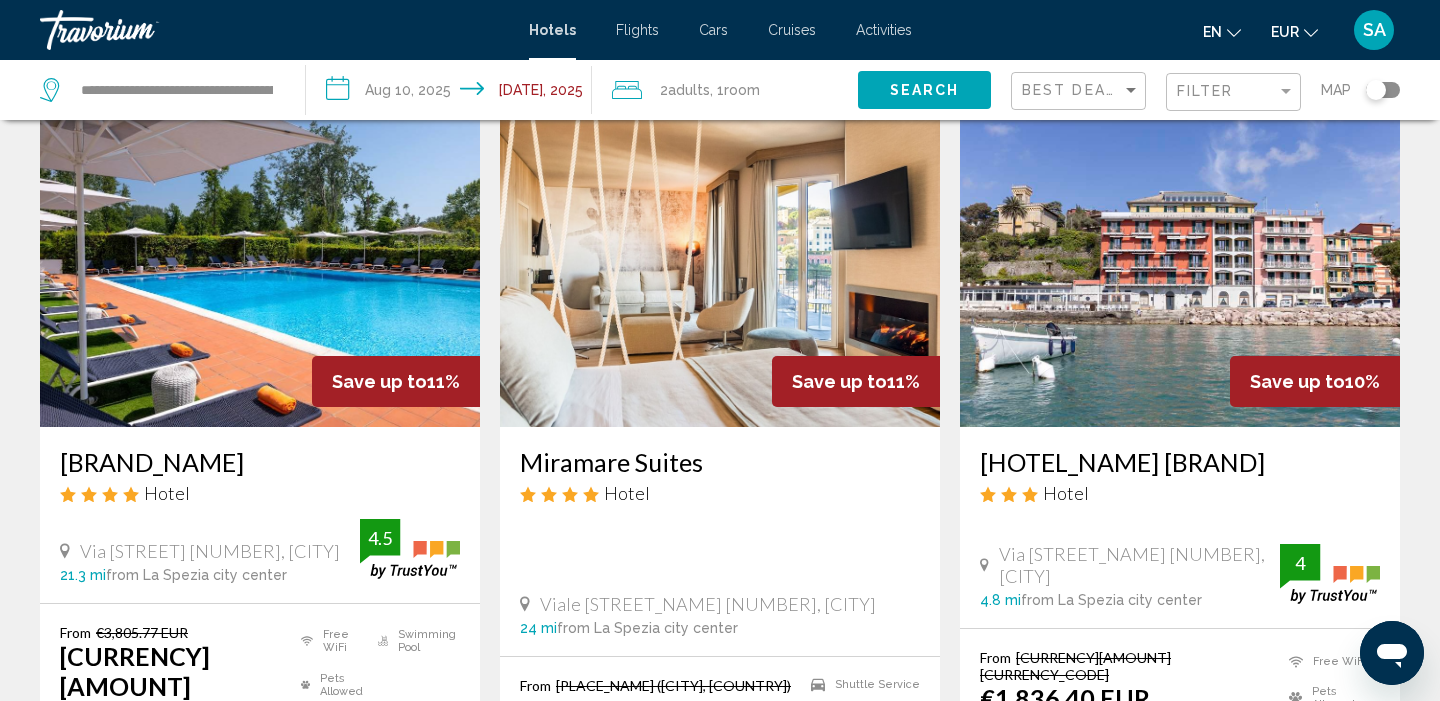 click at bounding box center [1180, 267] 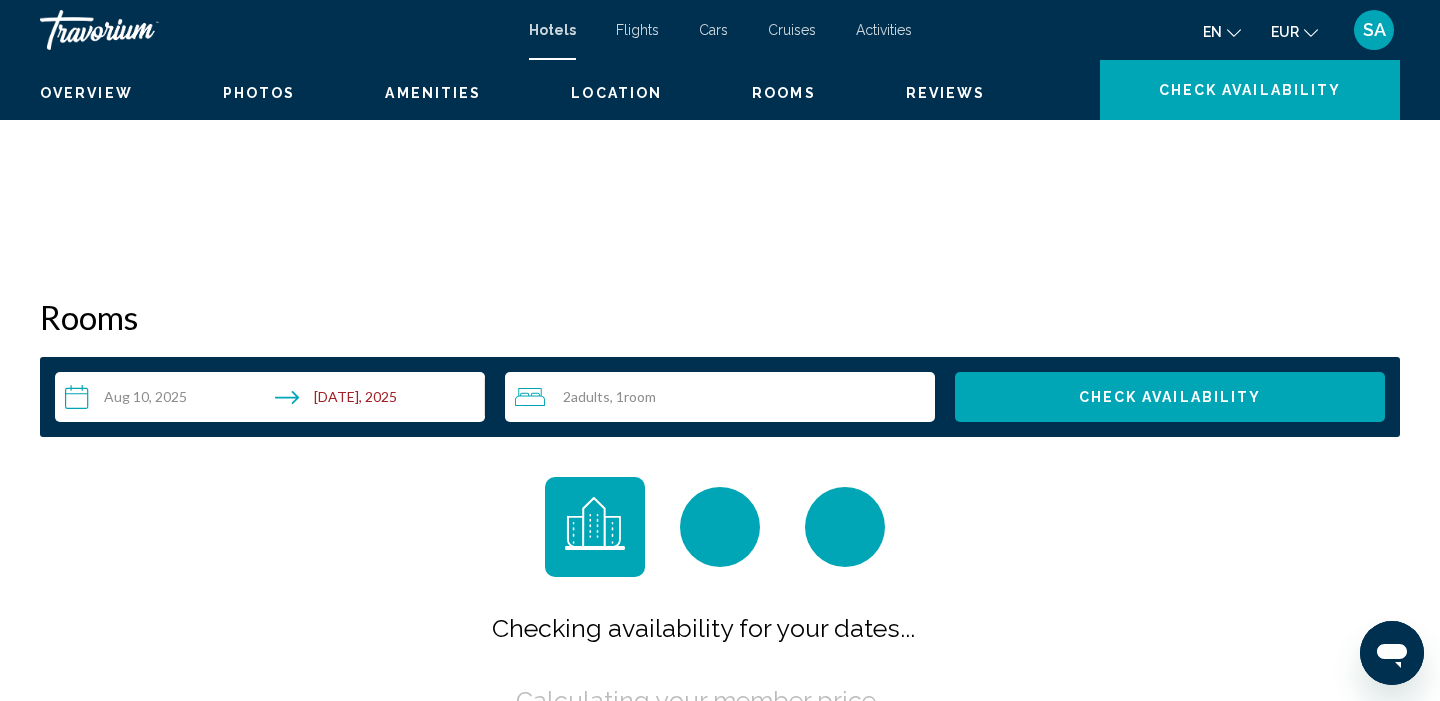 scroll, scrollTop: 0, scrollLeft: 0, axis: both 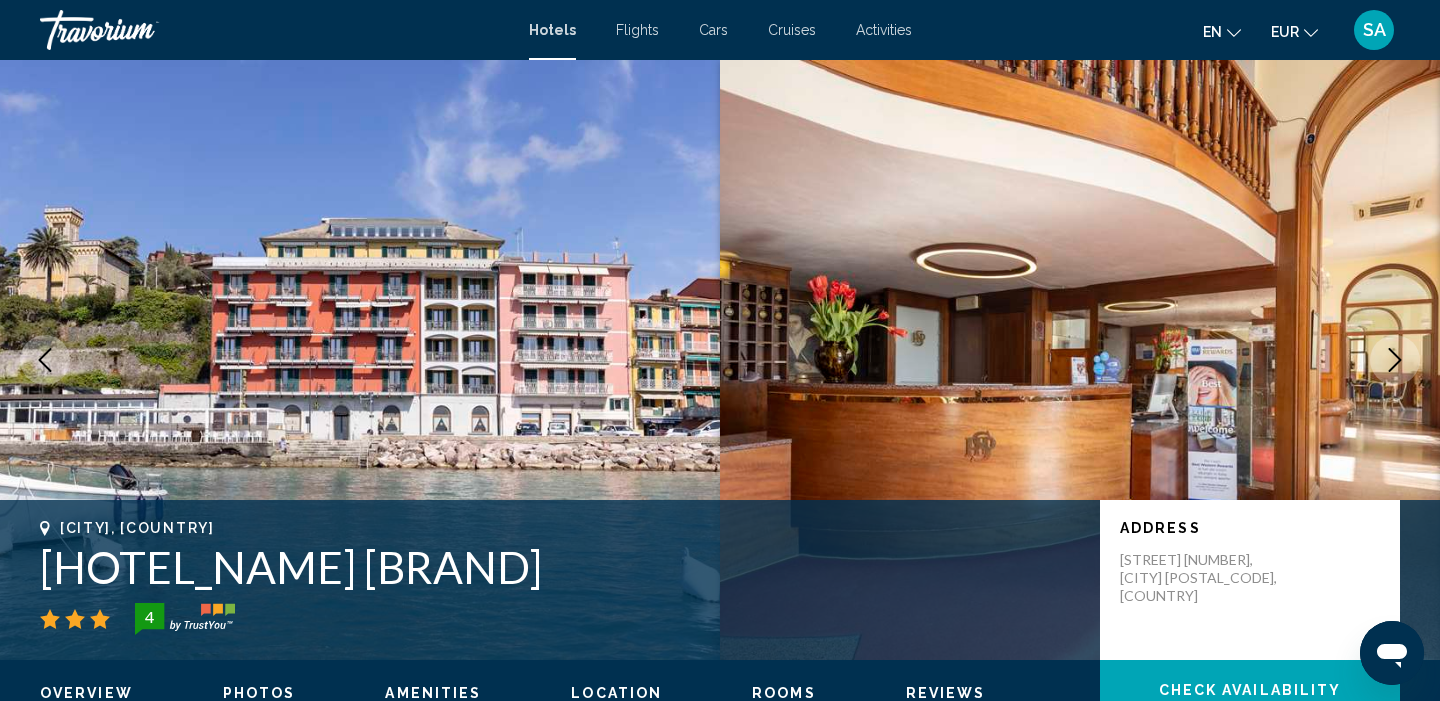 click on "Hotel Shelley e delle Palme BW Signature Collection" at bounding box center [560, 567] 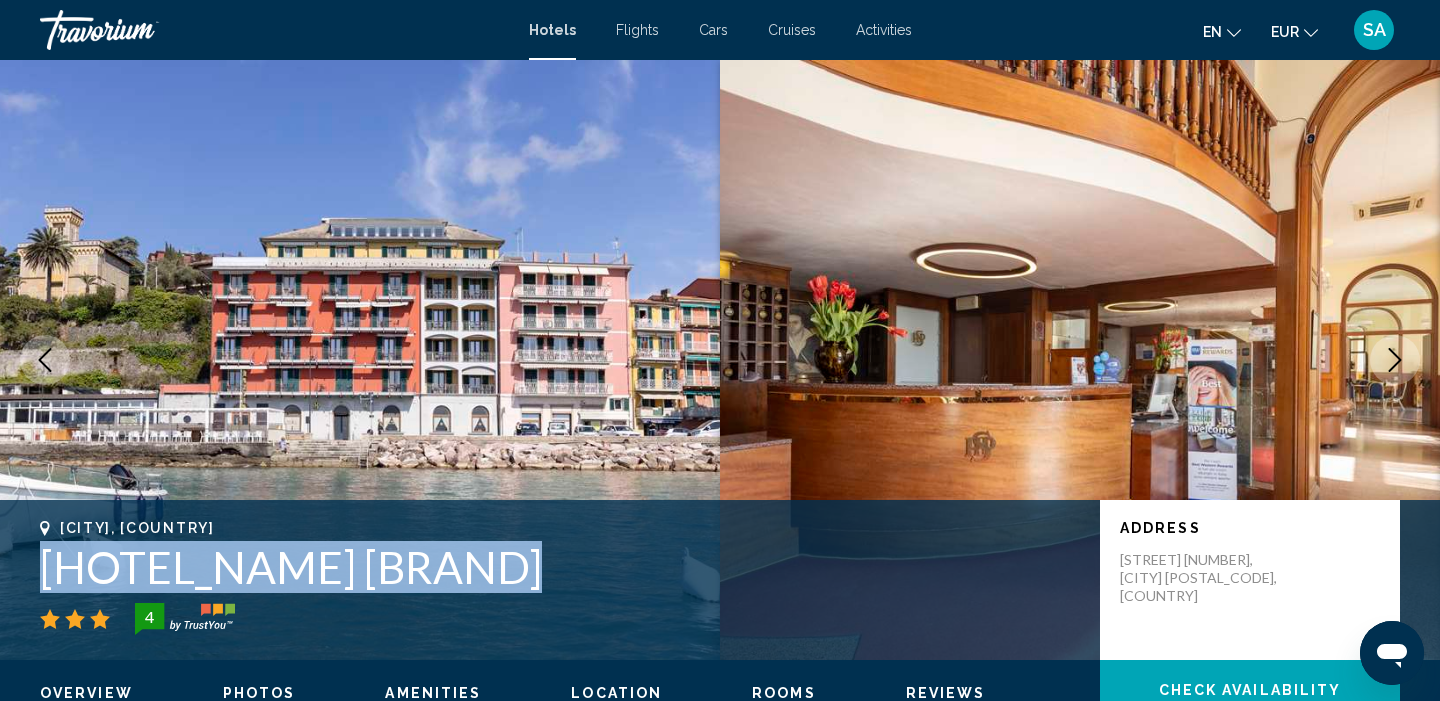 click on "Hotel Shelley e delle Palme BW Signature Collection" at bounding box center (560, 567) 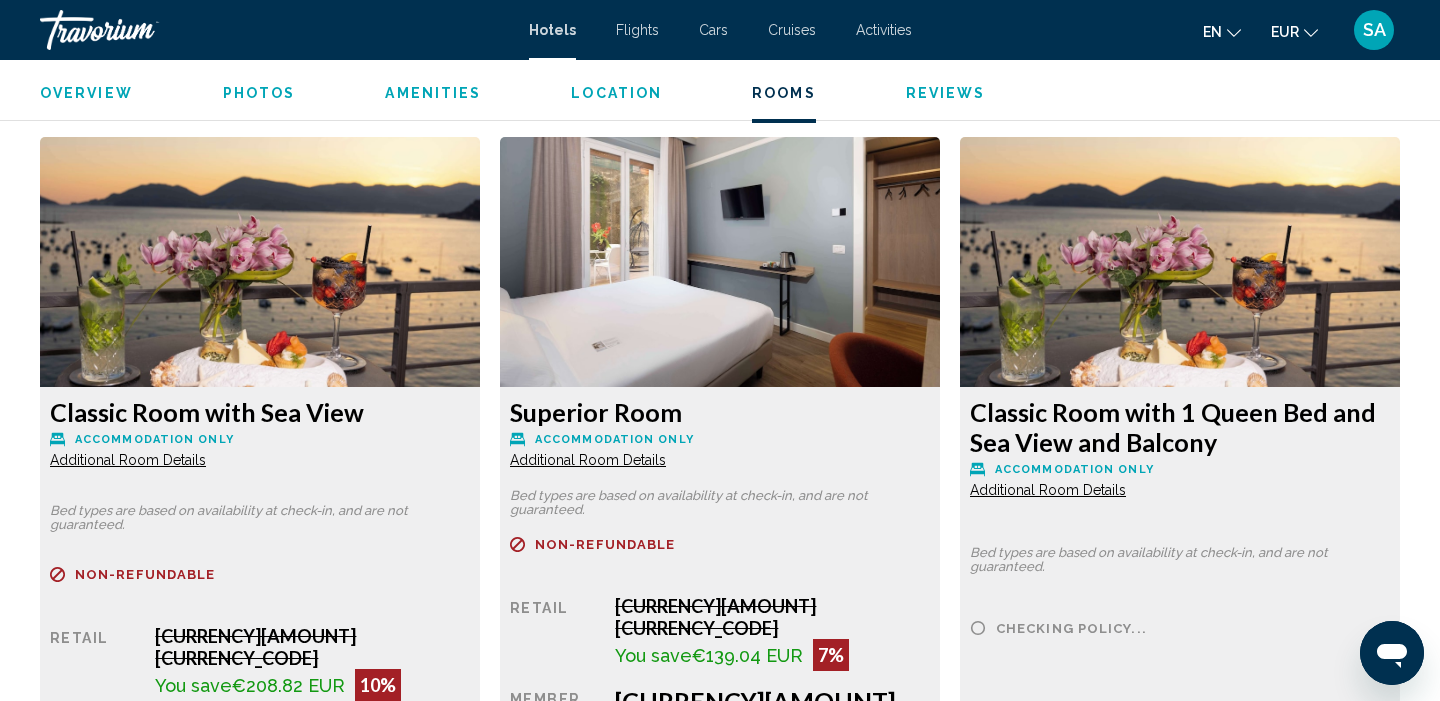 scroll, scrollTop: 2688, scrollLeft: 0, axis: vertical 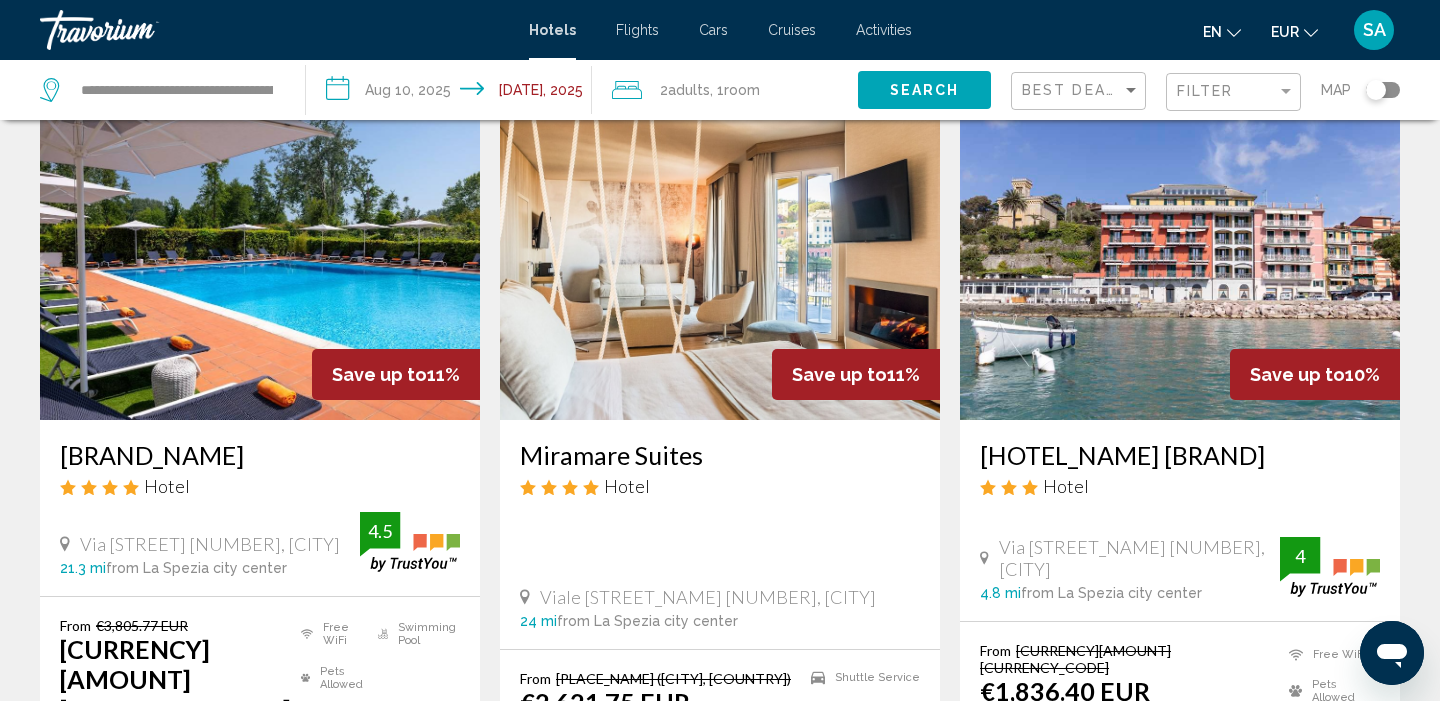 click on "Miramare Suites" at bounding box center (720, 455) 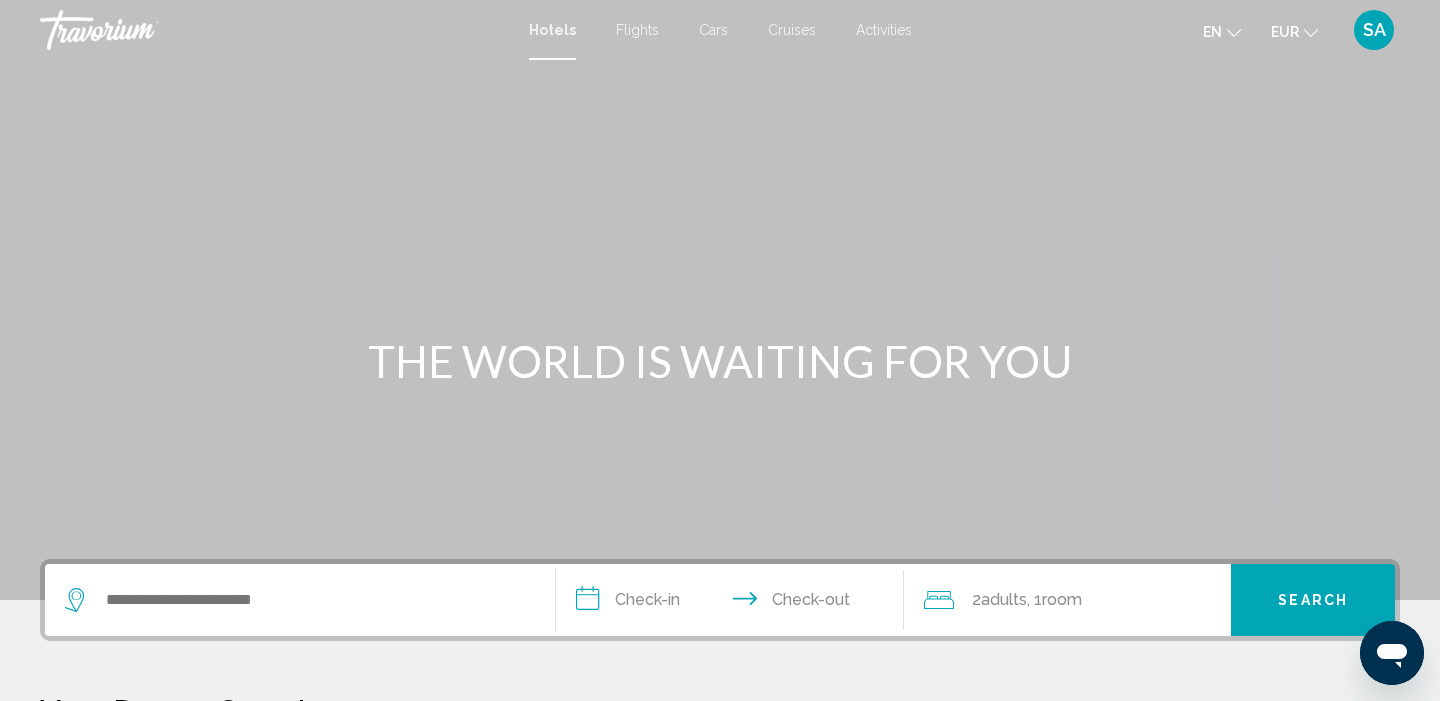 scroll, scrollTop: 0, scrollLeft: 0, axis: both 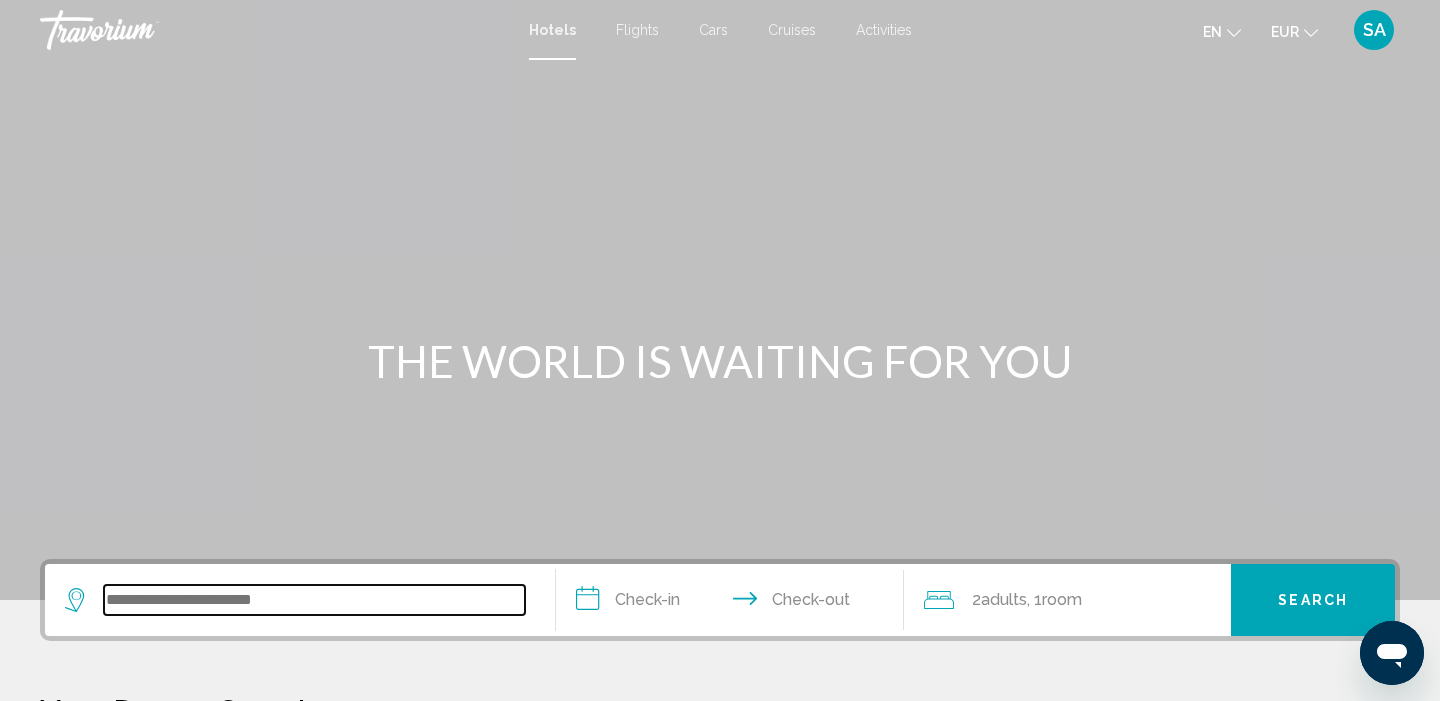 click at bounding box center (314, 600) 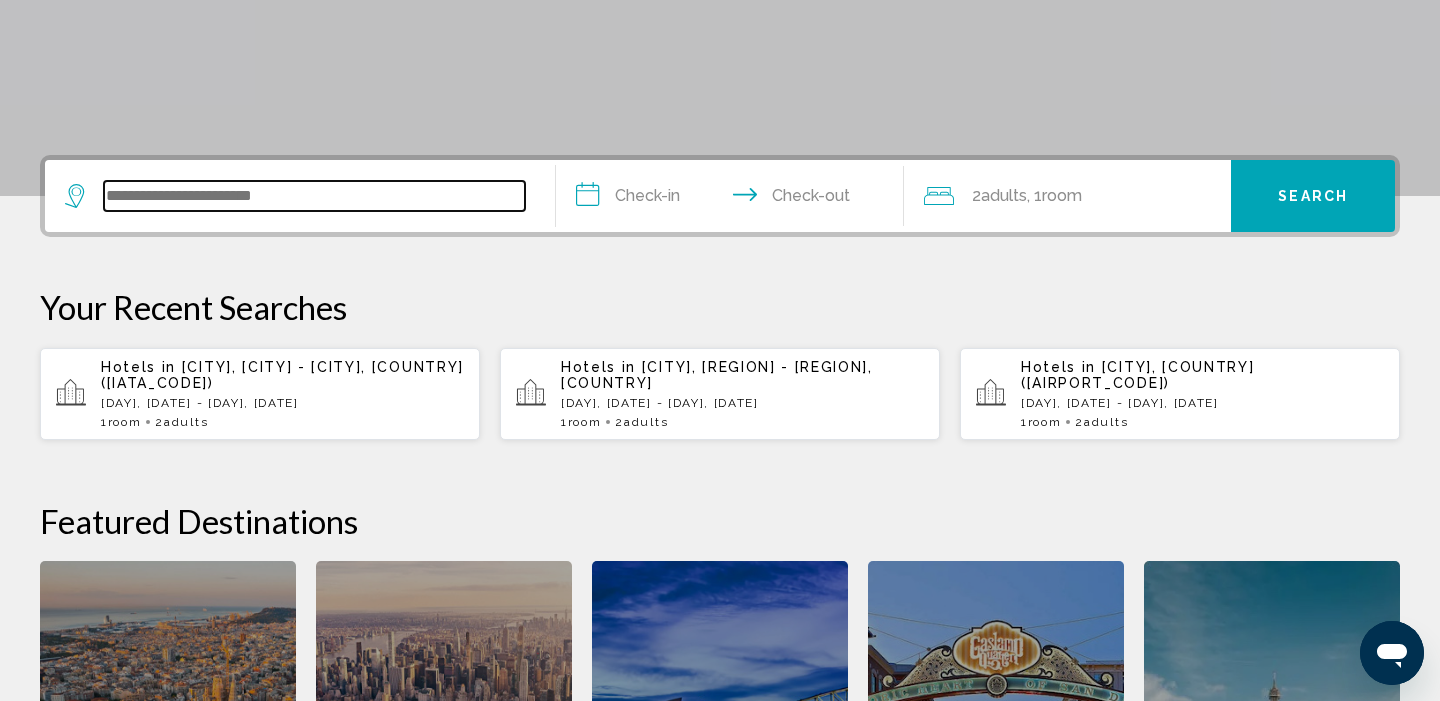 scroll, scrollTop: 494, scrollLeft: 0, axis: vertical 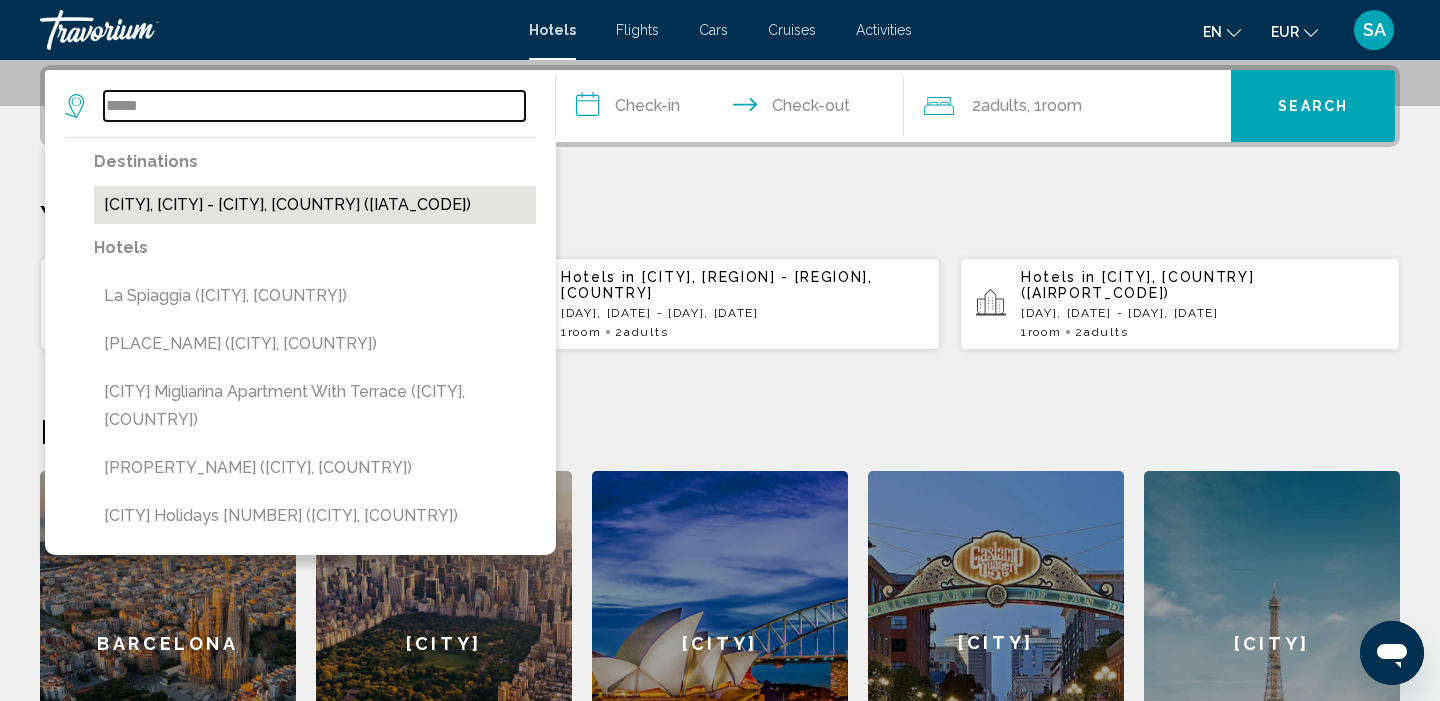 type on "*****" 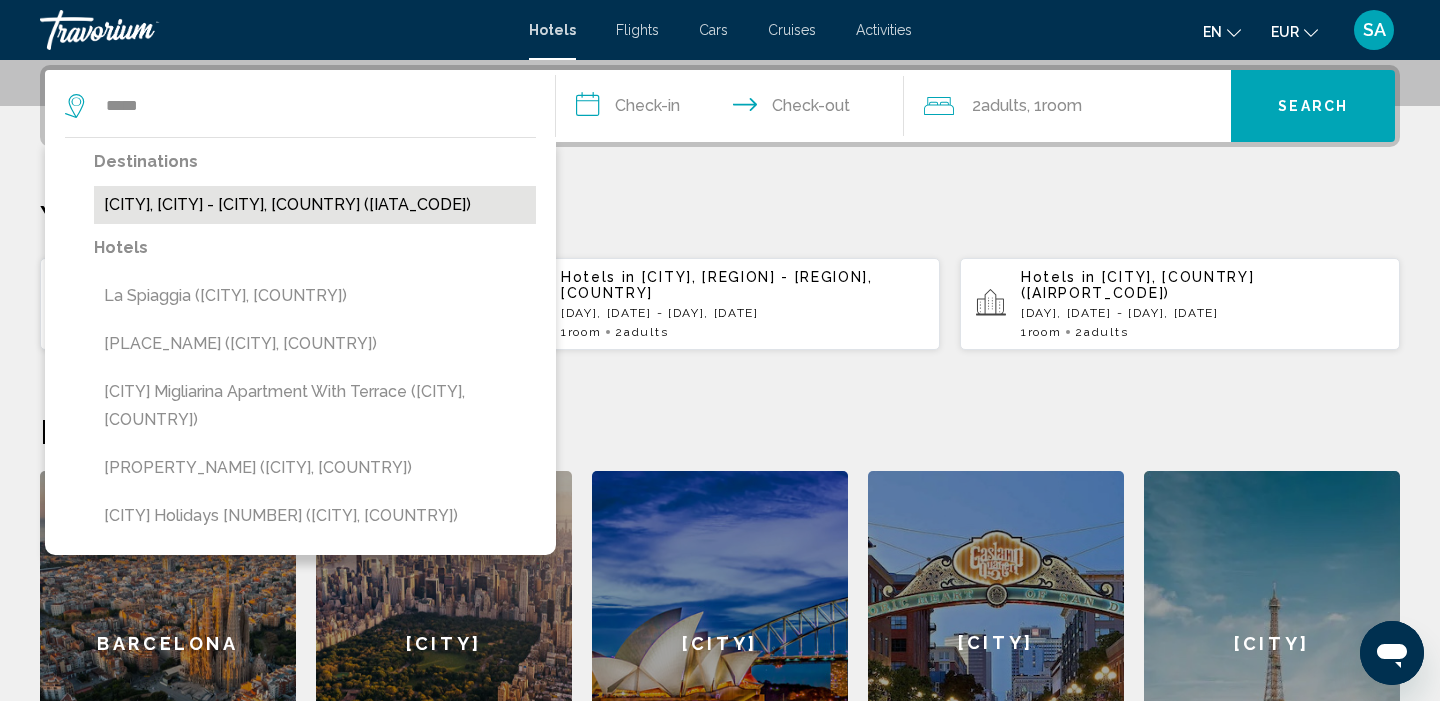 click on "[CITY], Cinque Terre - [CITY], [COUNTRY]" at bounding box center (315, 205) 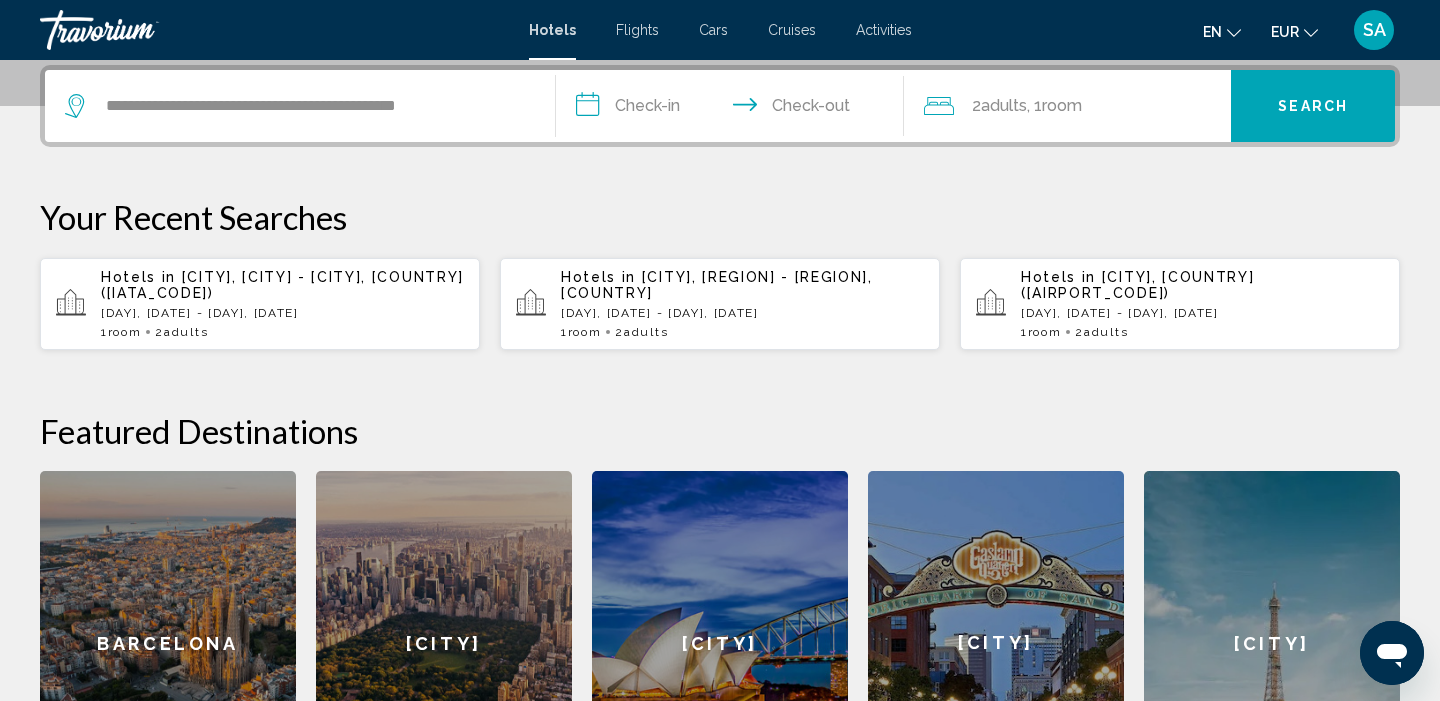 click on "**********" at bounding box center (734, 109) 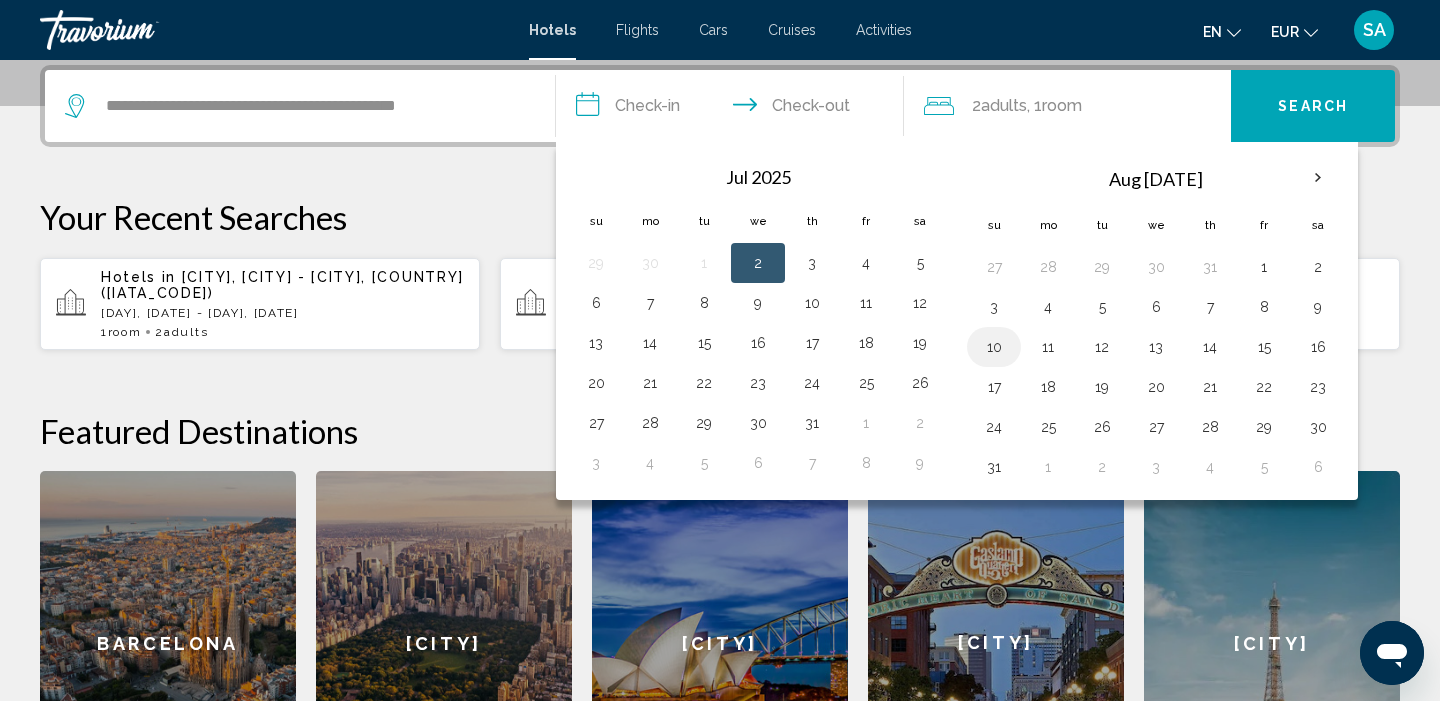 click on "10" at bounding box center [994, 347] 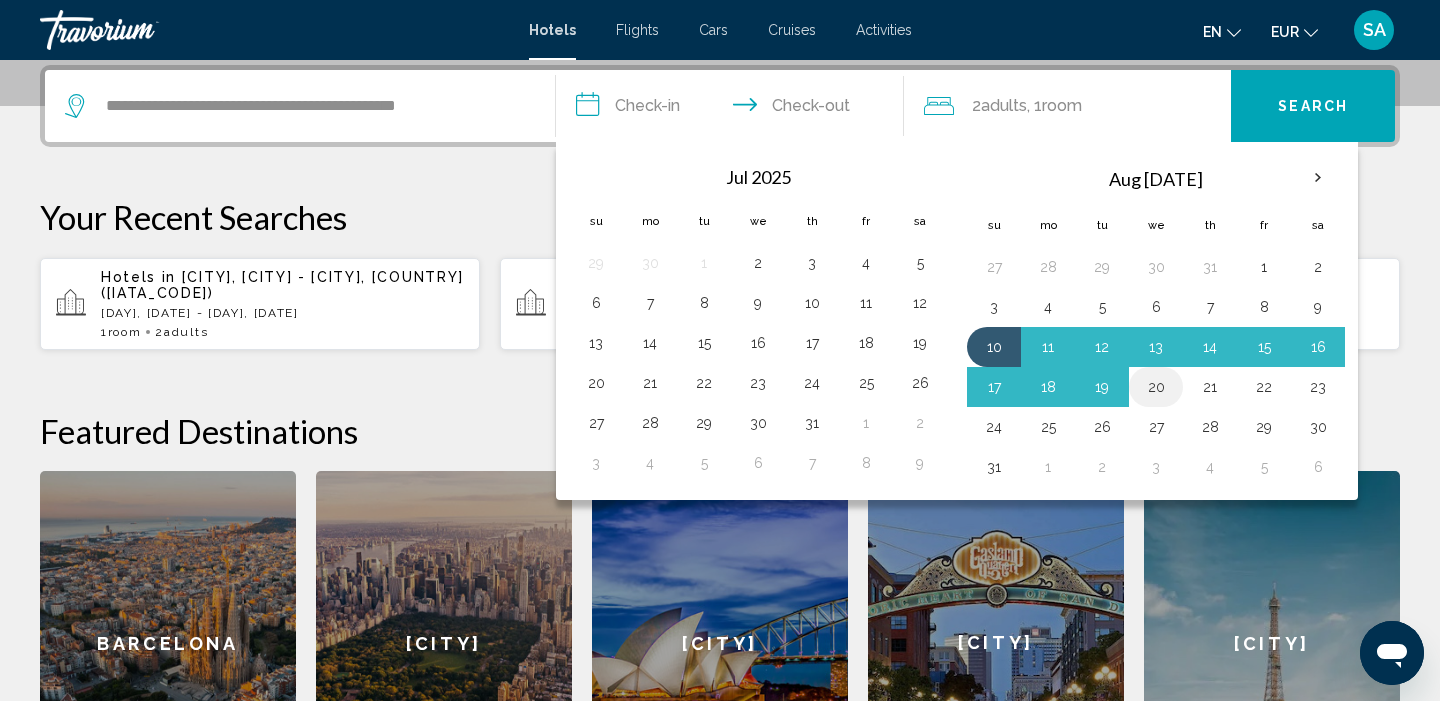 click on "20" at bounding box center (1156, 387) 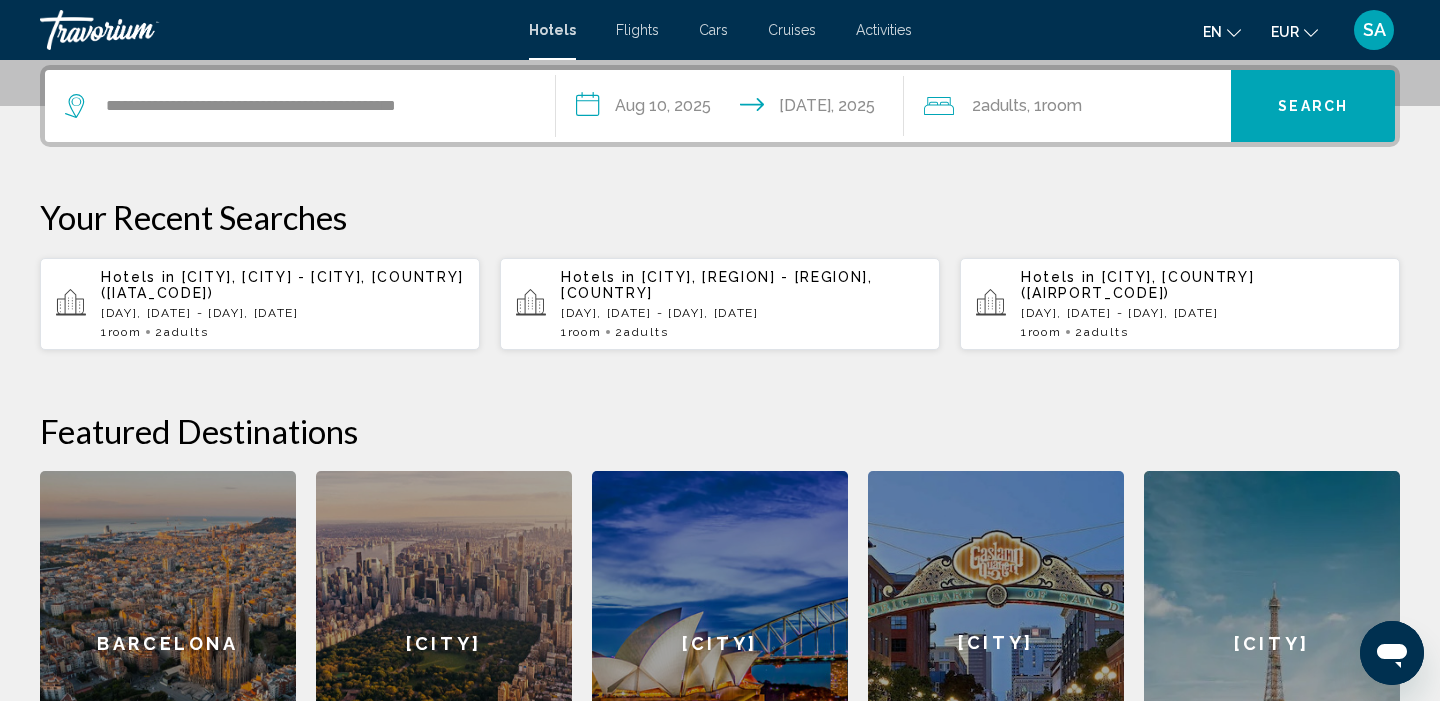 click on "Search" at bounding box center (1313, 107) 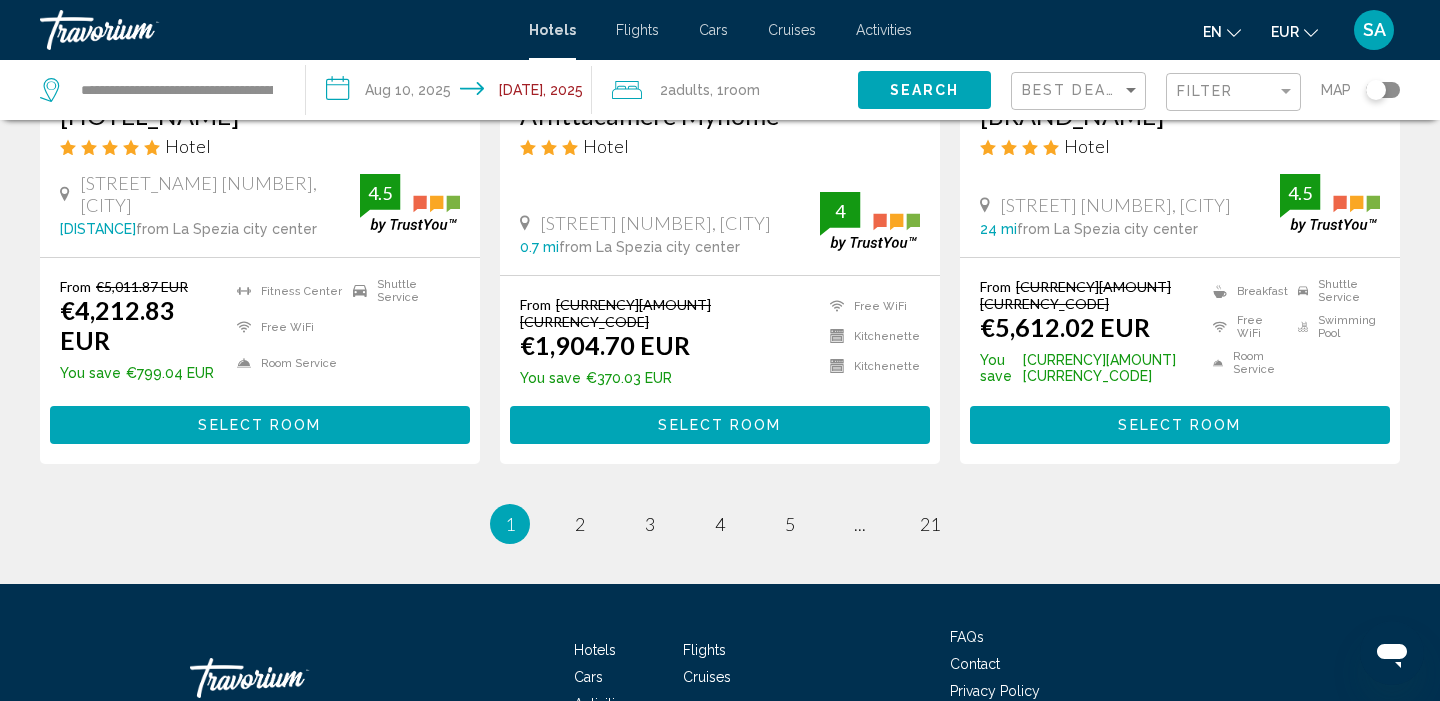 scroll, scrollTop: 2726, scrollLeft: 0, axis: vertical 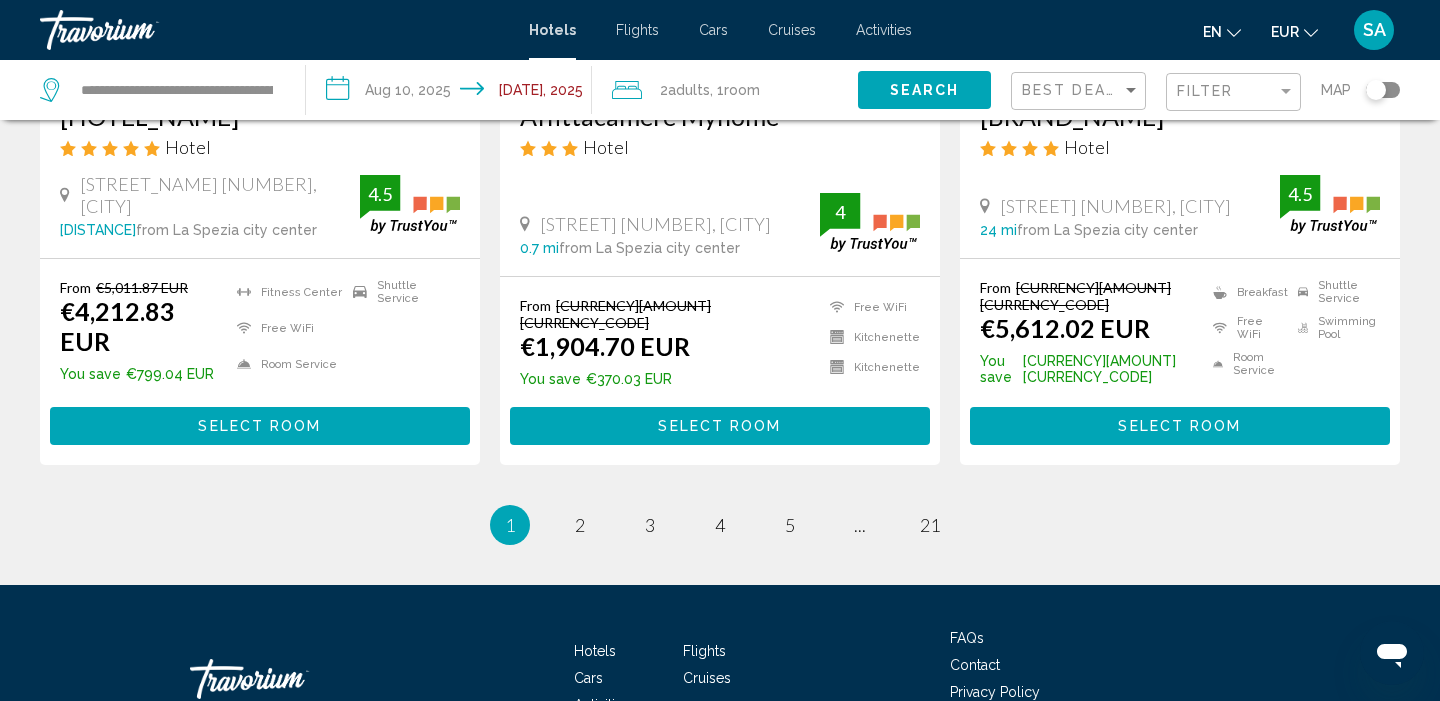 click on "page  2" at bounding box center [580, 525] 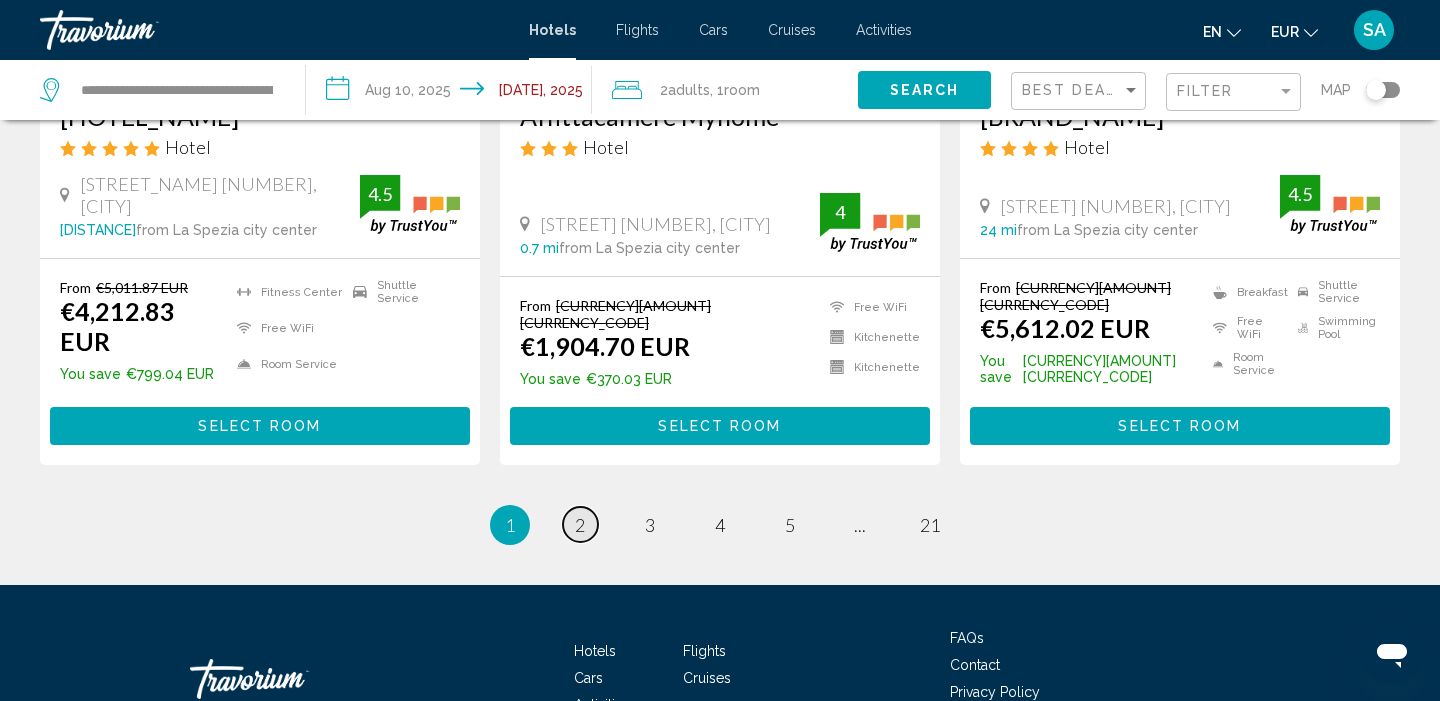 click on "2" at bounding box center [580, 525] 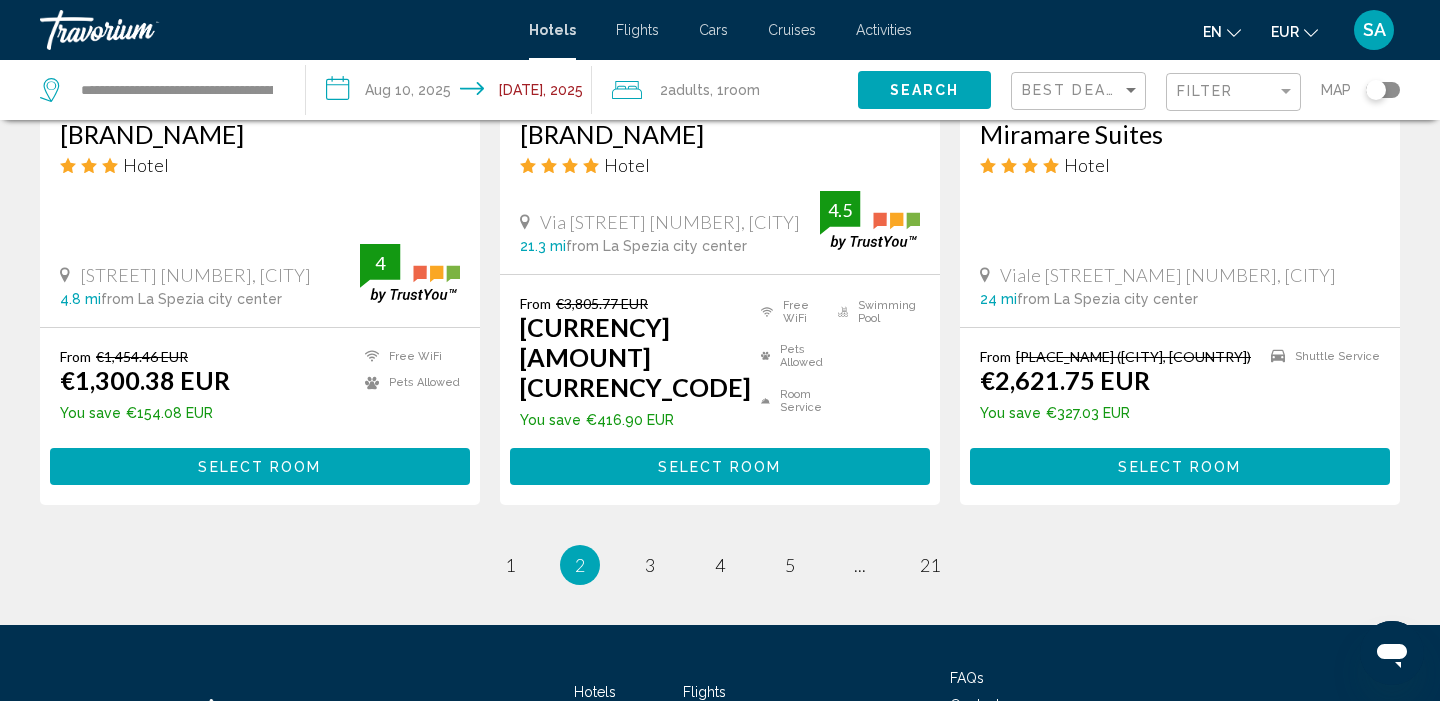 scroll, scrollTop: 2680, scrollLeft: 0, axis: vertical 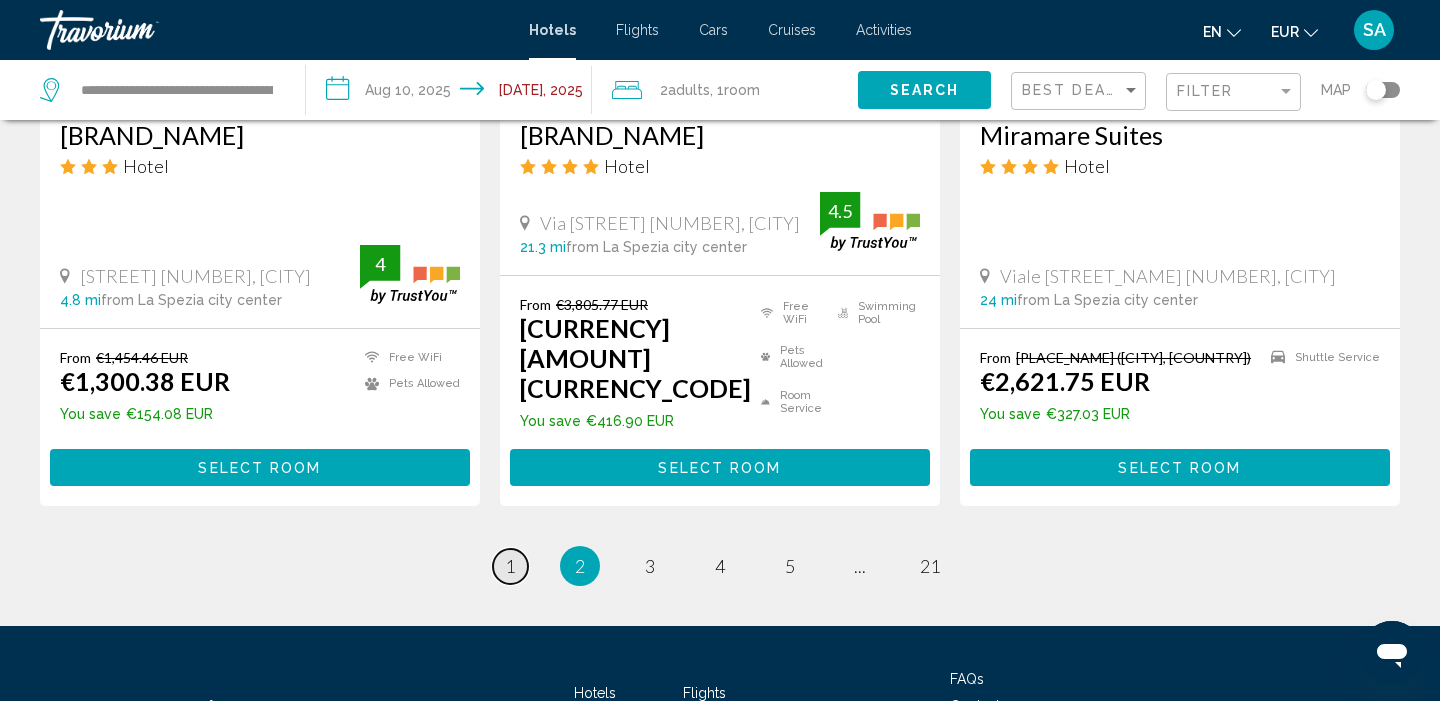 click on "page  1" at bounding box center (510, 566) 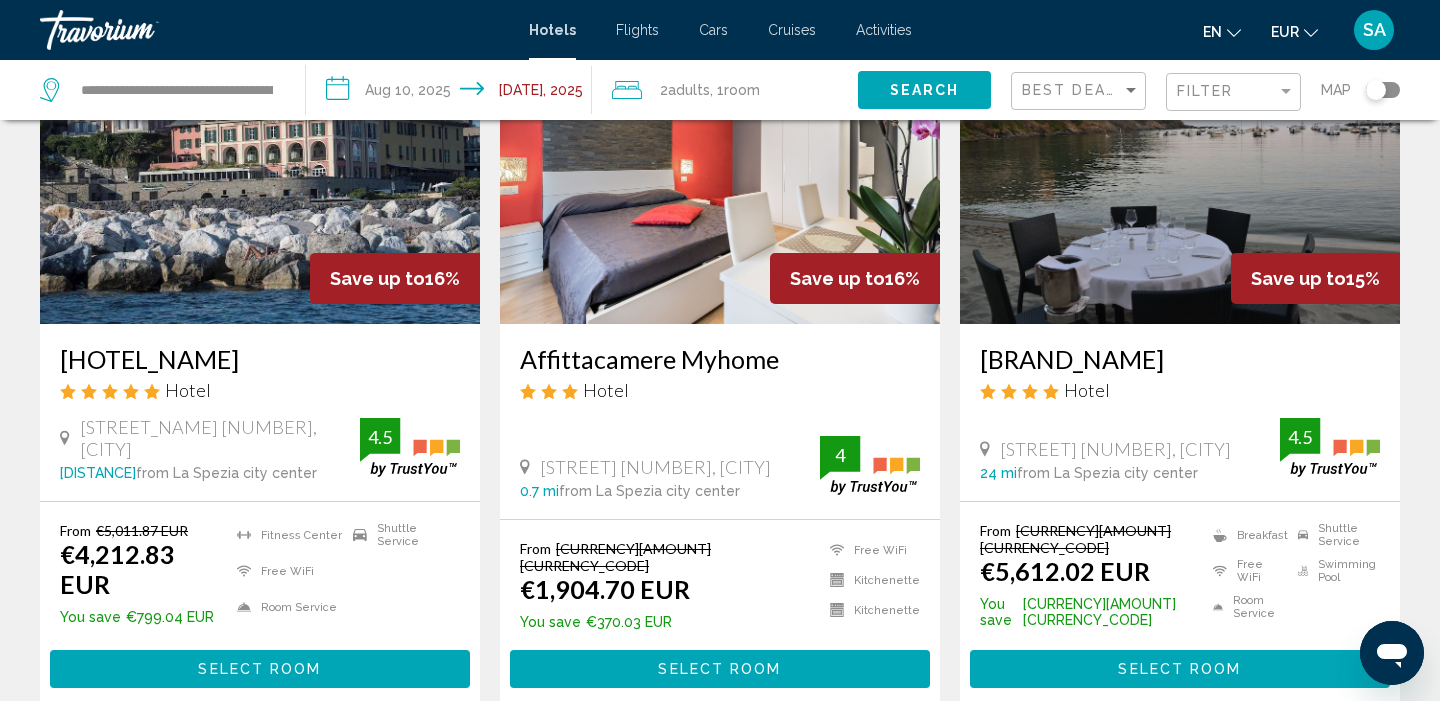 scroll, scrollTop: 2485, scrollLeft: 0, axis: vertical 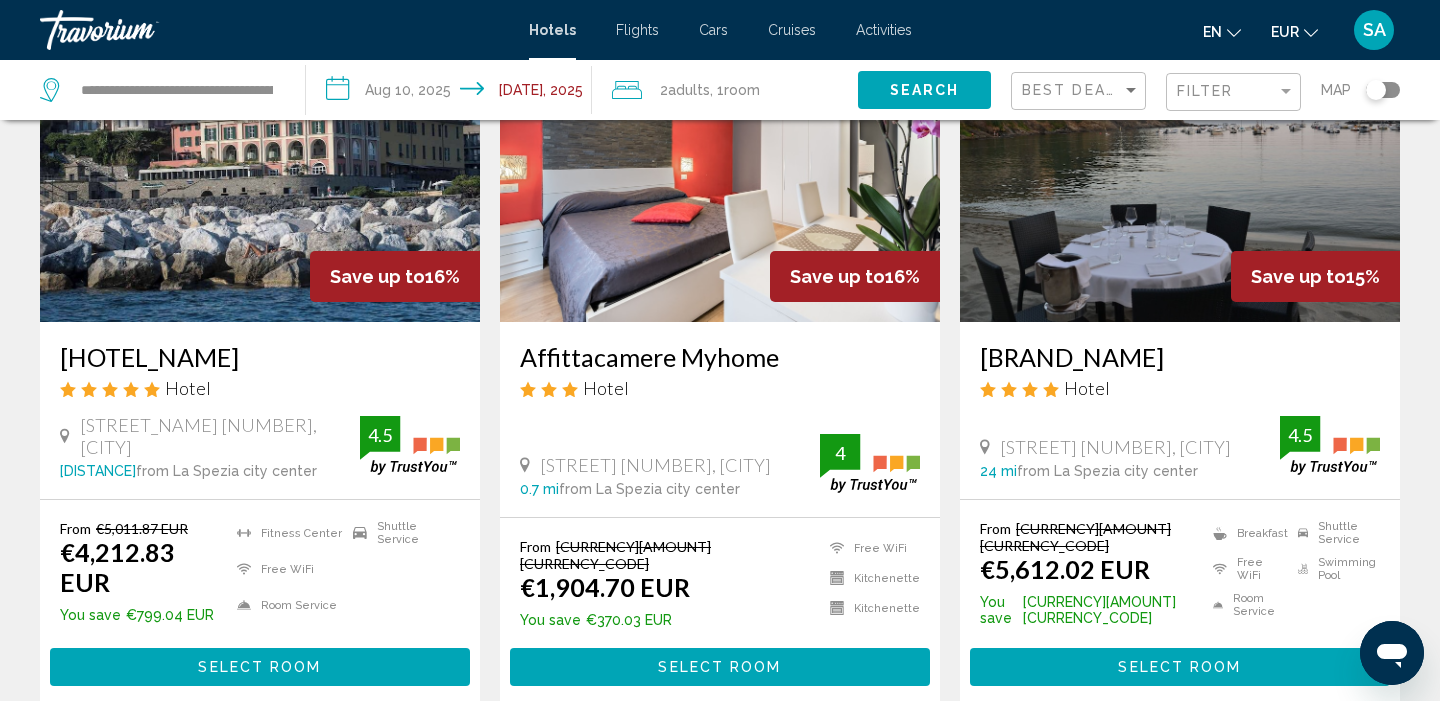 click on "2" at bounding box center (580, 766) 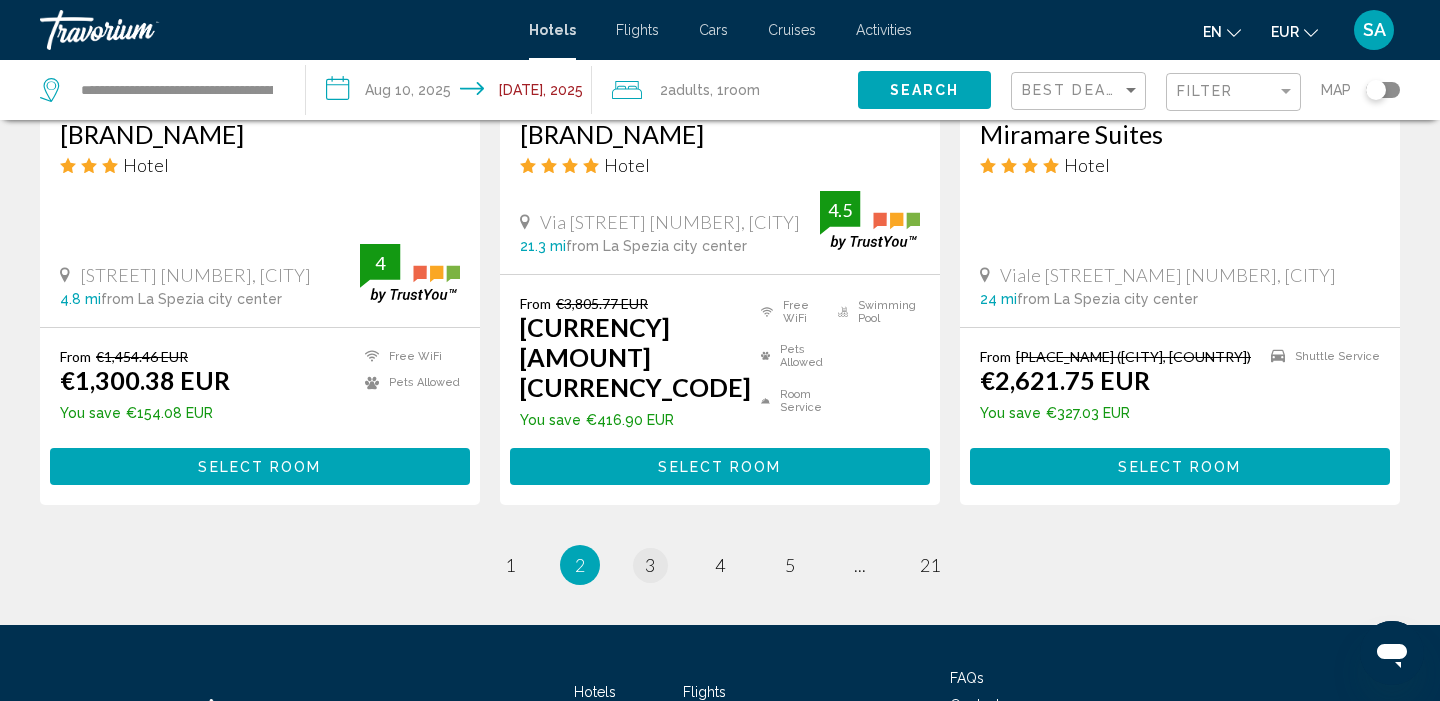 scroll, scrollTop: 2680, scrollLeft: 0, axis: vertical 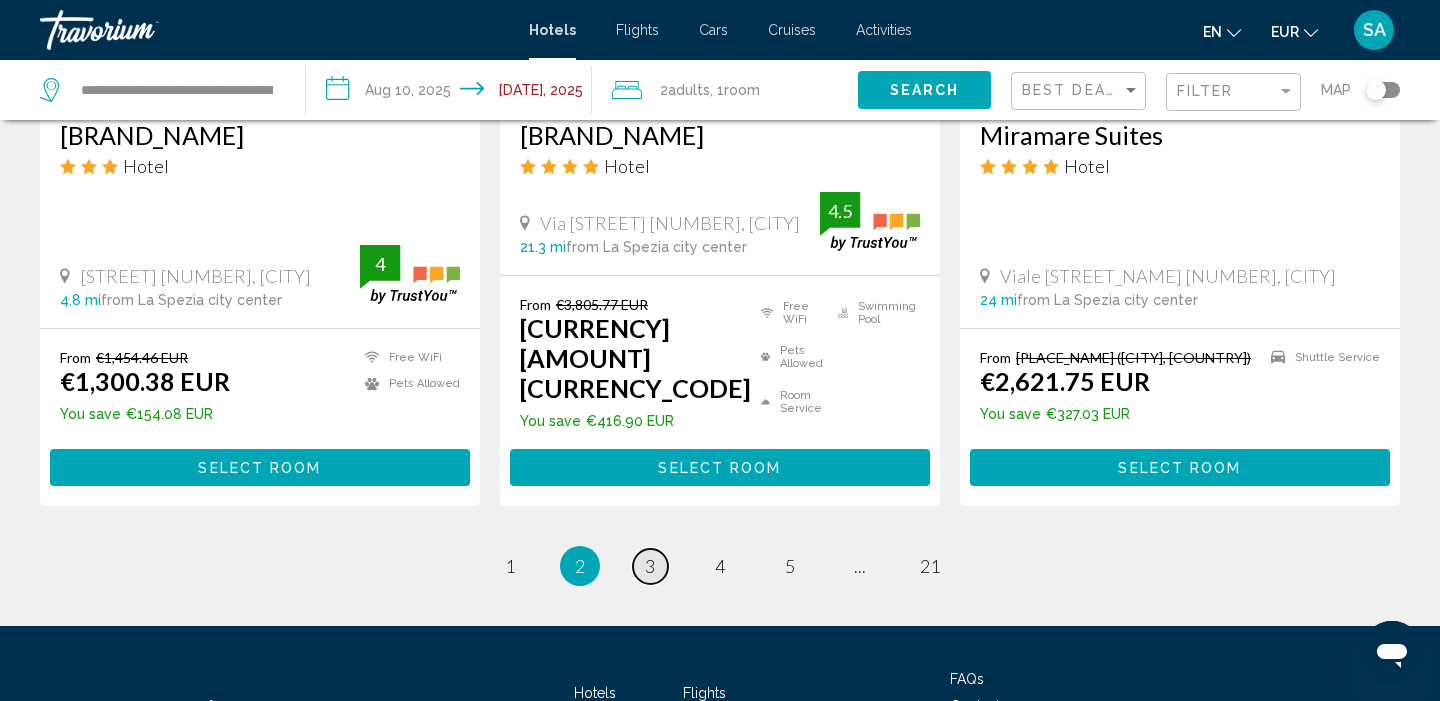 click on "3" at bounding box center (510, 566) 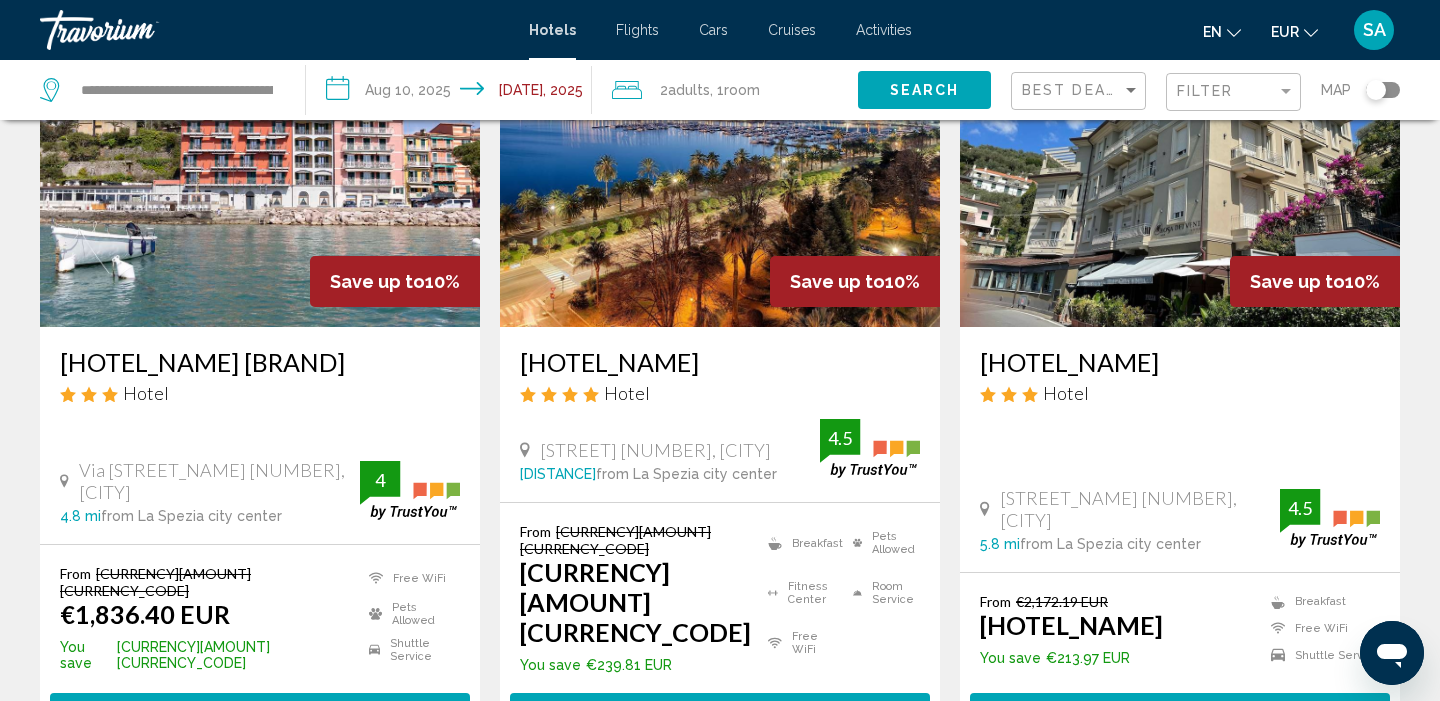 scroll, scrollTop: 186, scrollLeft: 0, axis: vertical 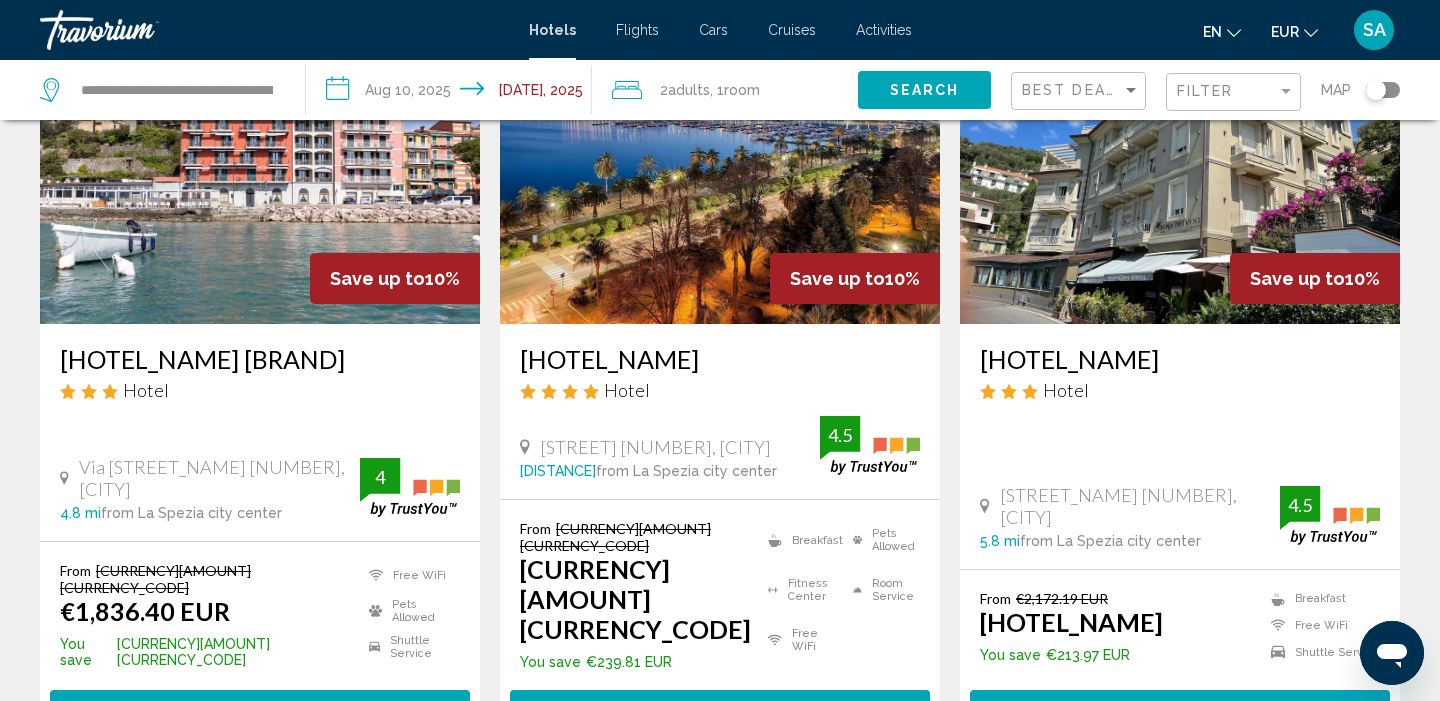 click on "Select Room" at bounding box center (260, 708) 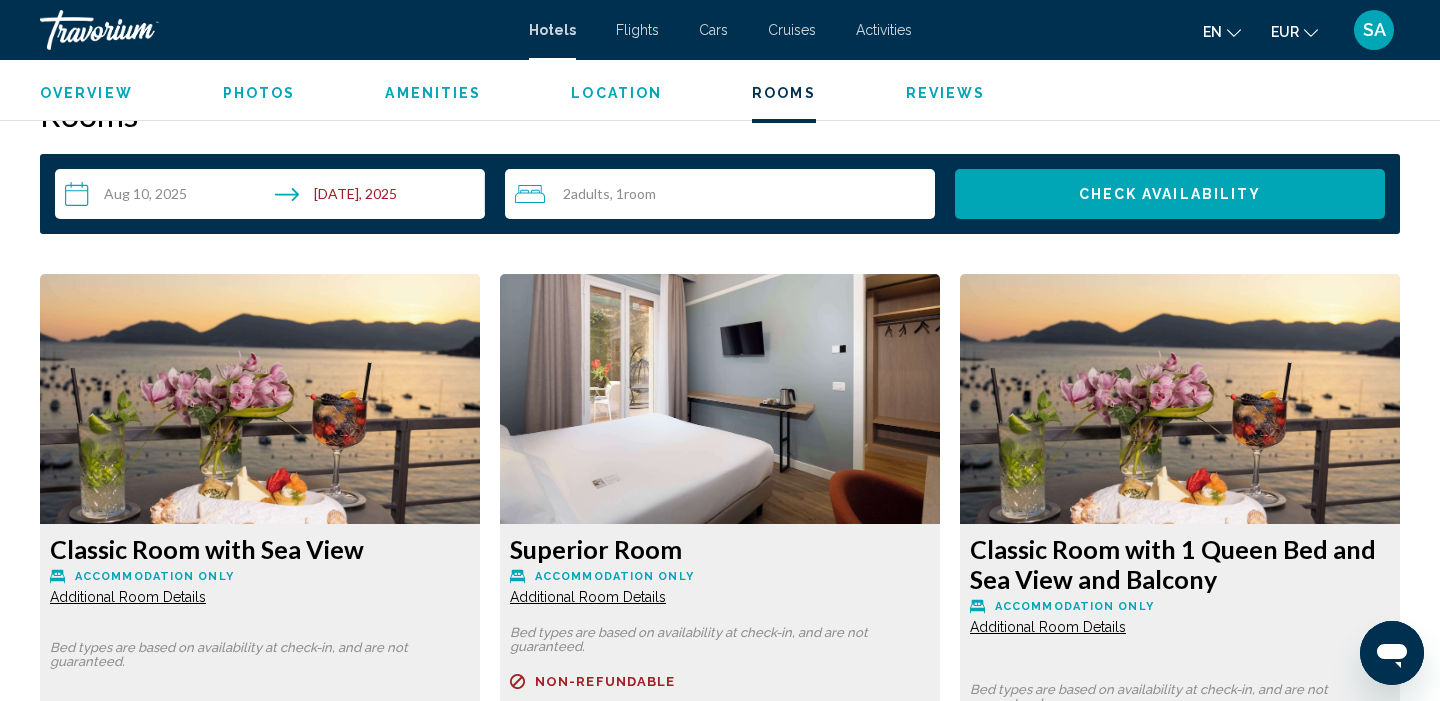 scroll, scrollTop: 2558, scrollLeft: 0, axis: vertical 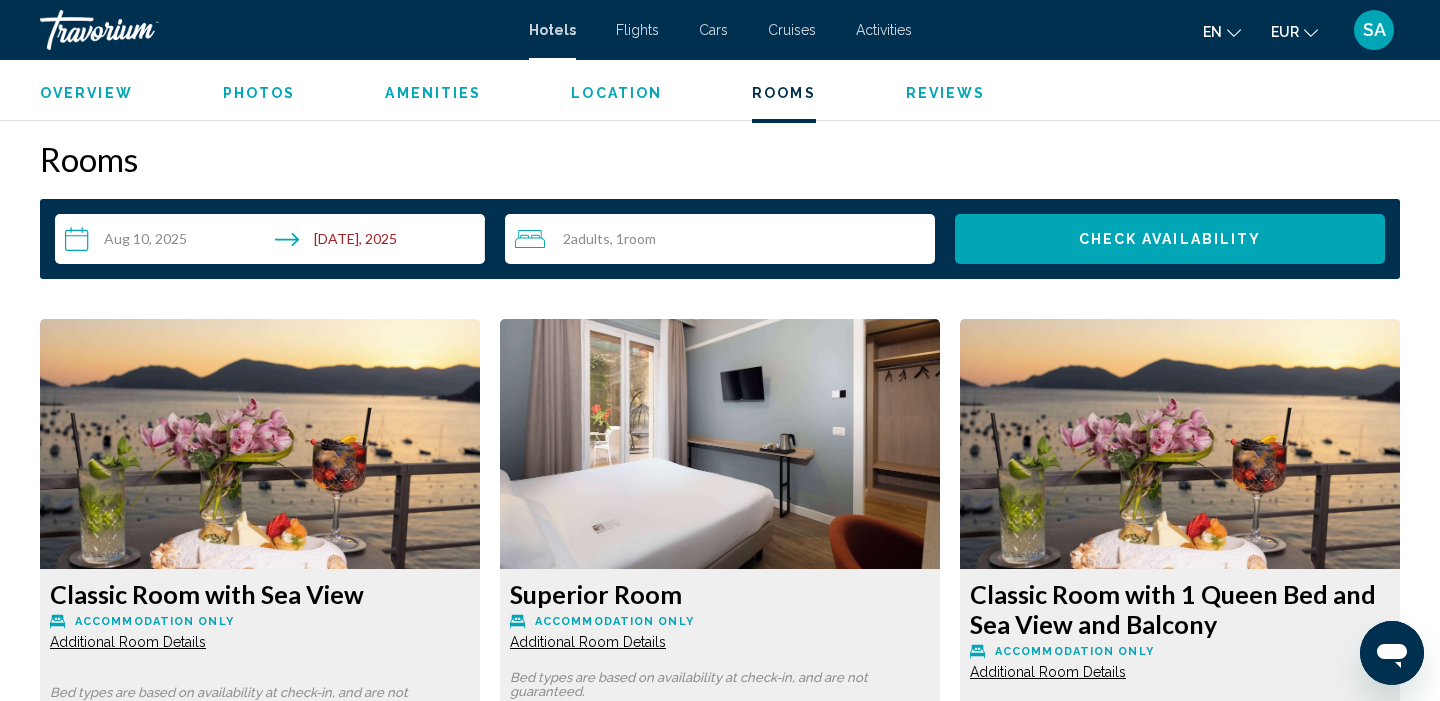 click on "**********" at bounding box center (274, 242) 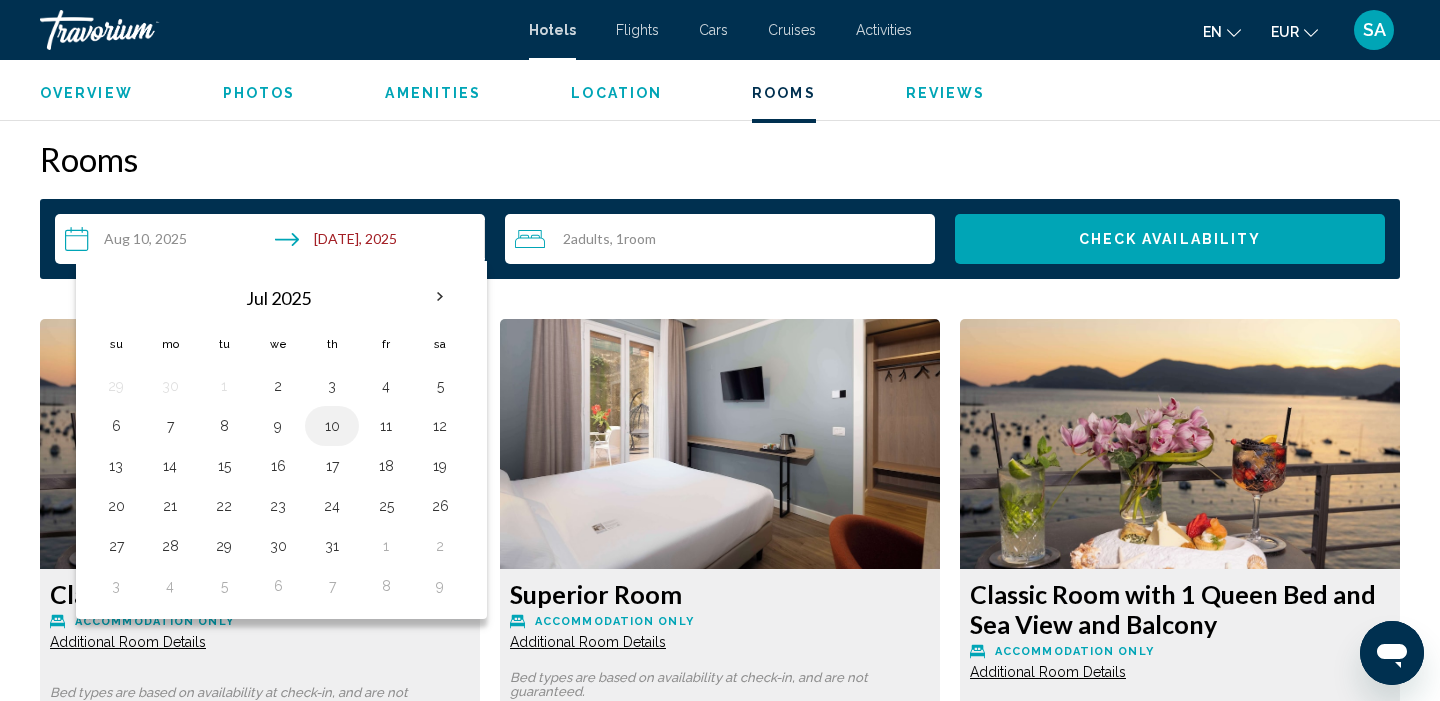 click on "10" at bounding box center [332, 426] 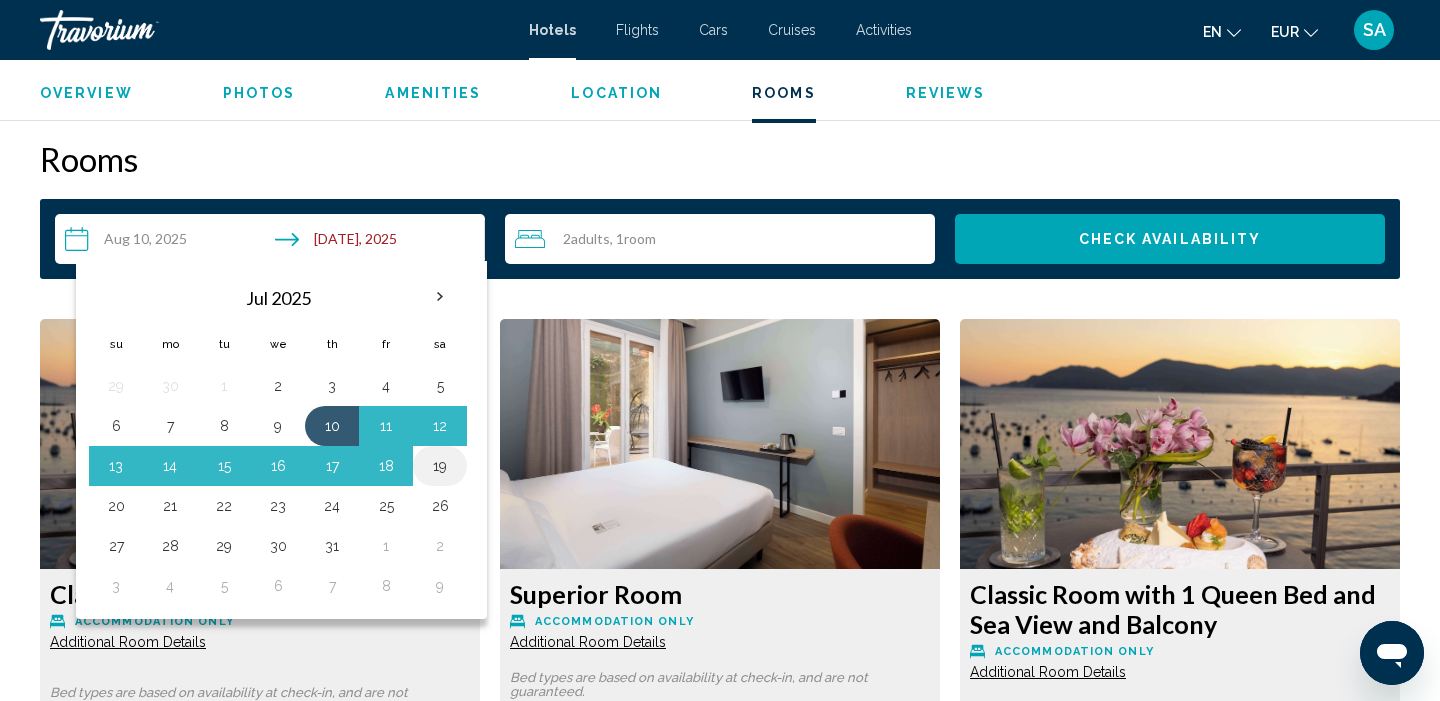 click on "19" at bounding box center [440, 466] 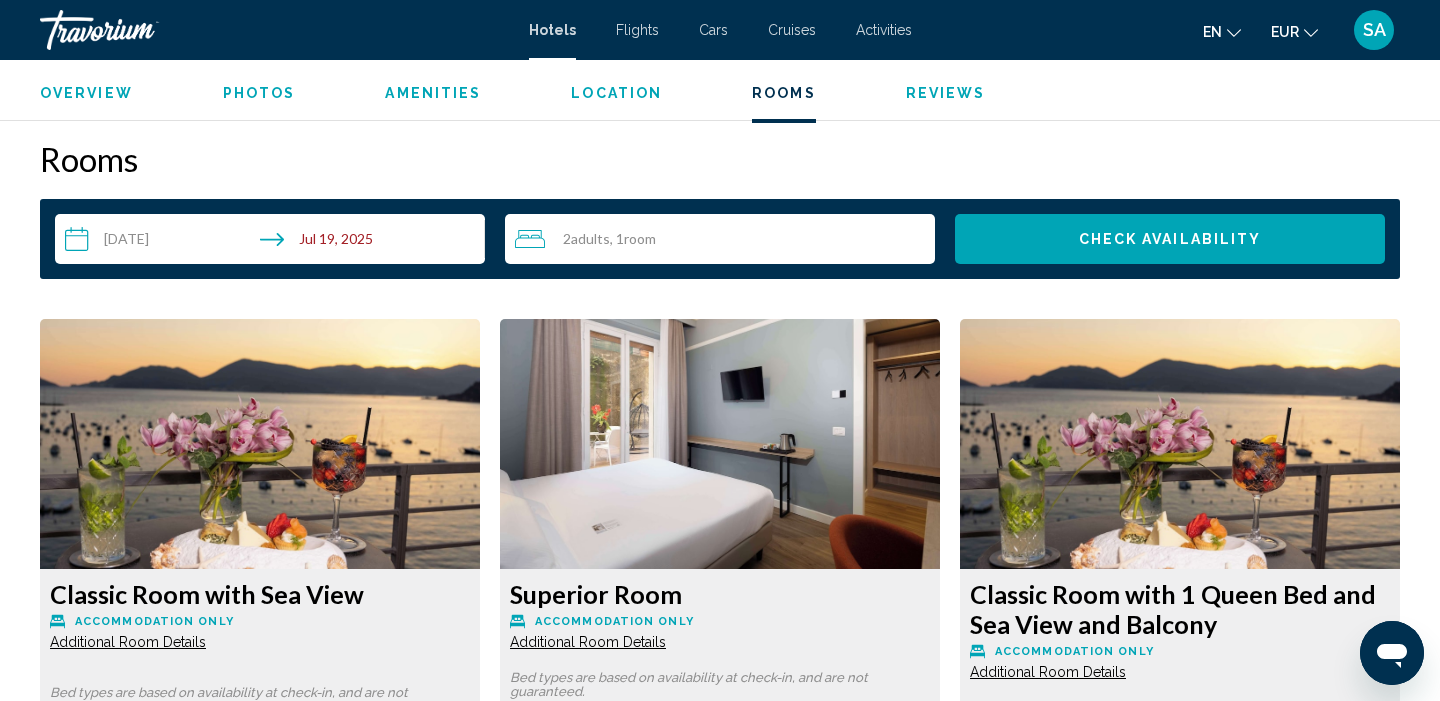click on "Check Availability" at bounding box center (1170, 240) 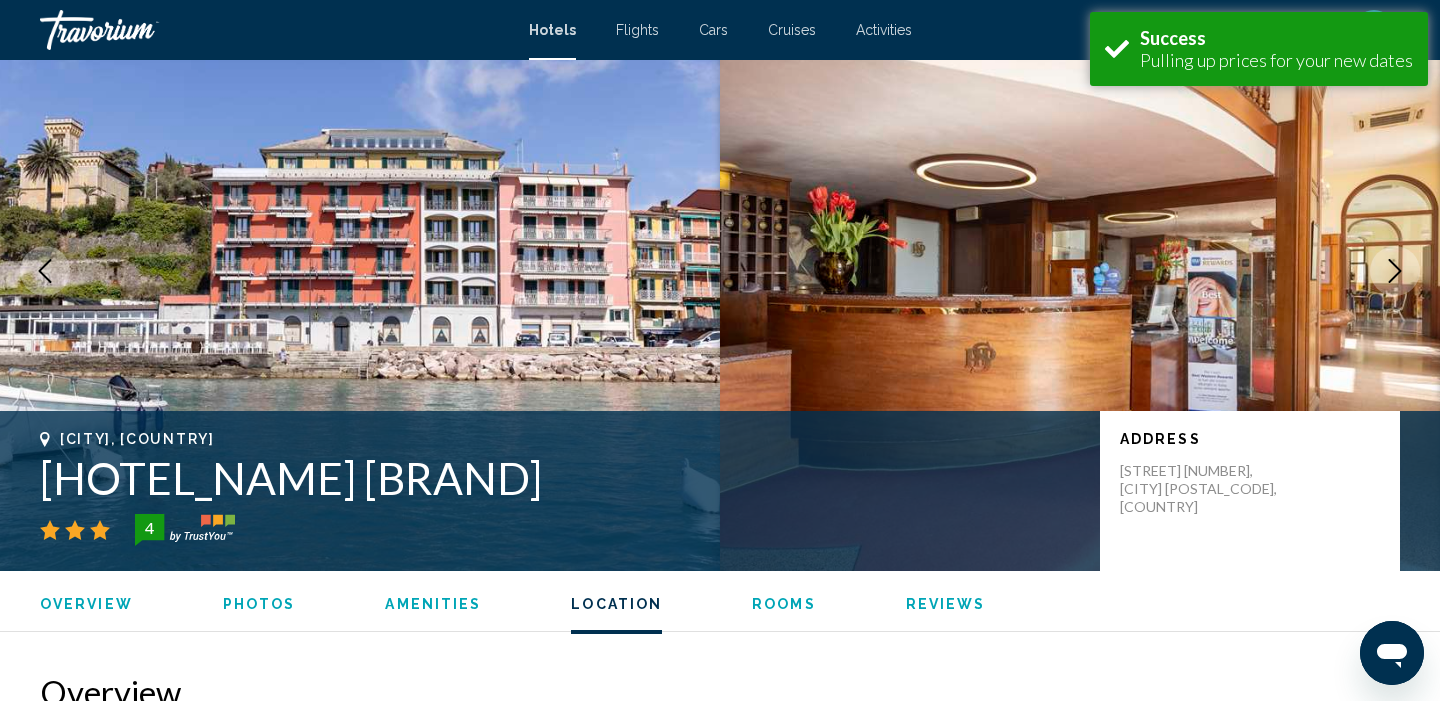 scroll, scrollTop: 2531, scrollLeft: 0, axis: vertical 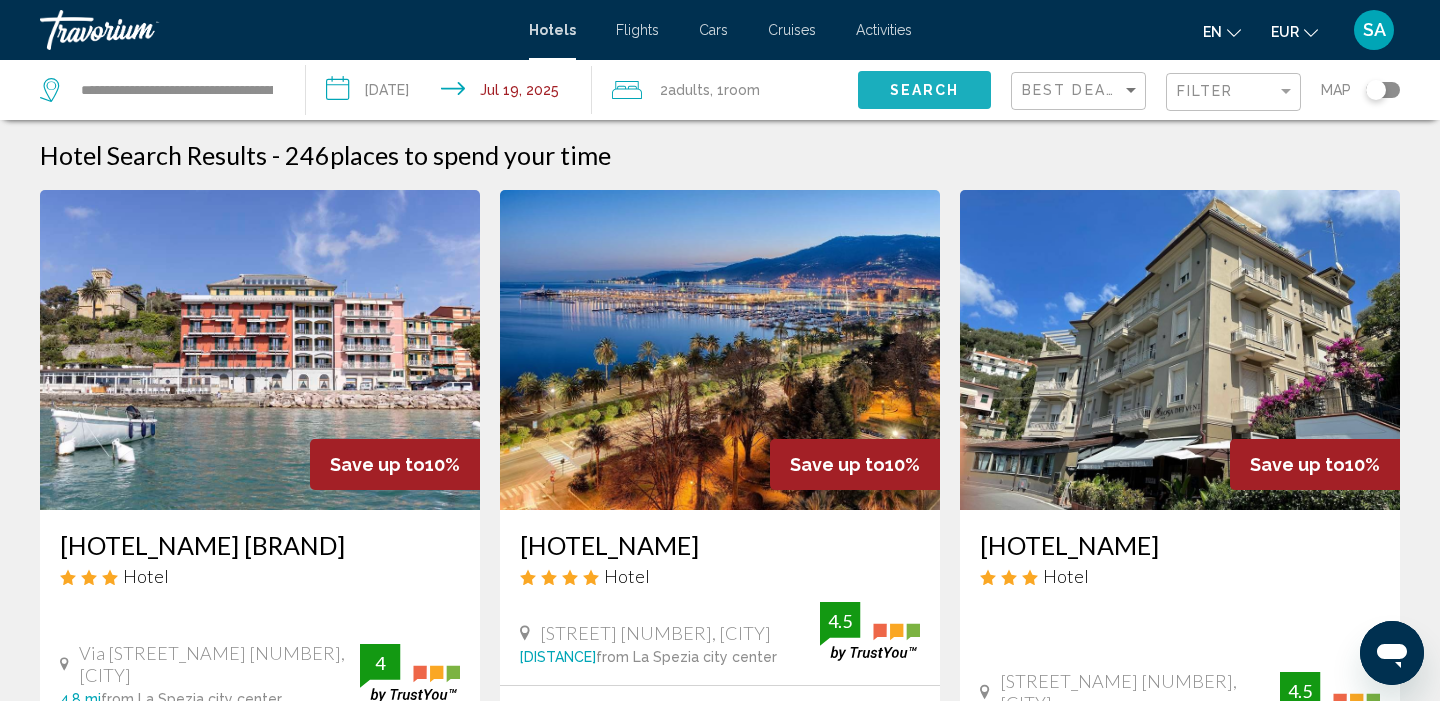 click on "Search" at bounding box center [925, 89] 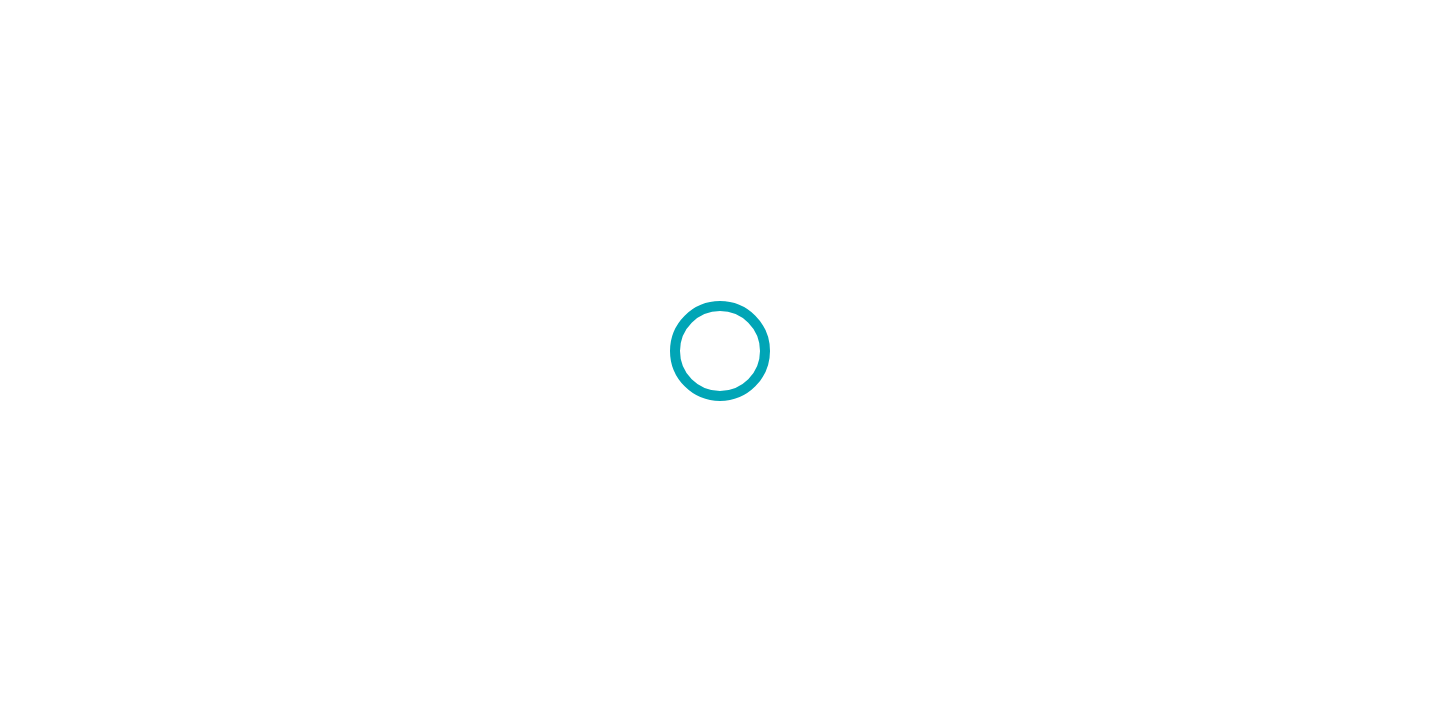scroll, scrollTop: 0, scrollLeft: 0, axis: both 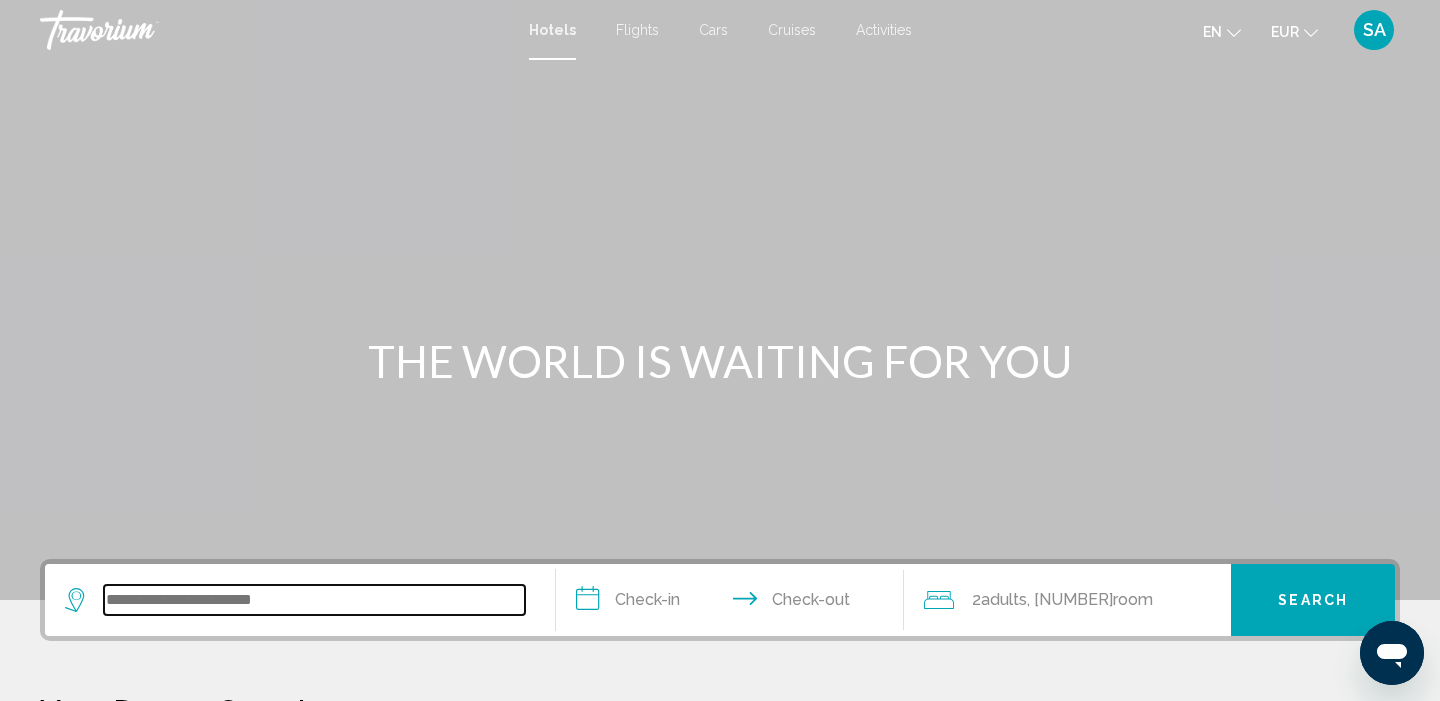 click at bounding box center [314, 600] 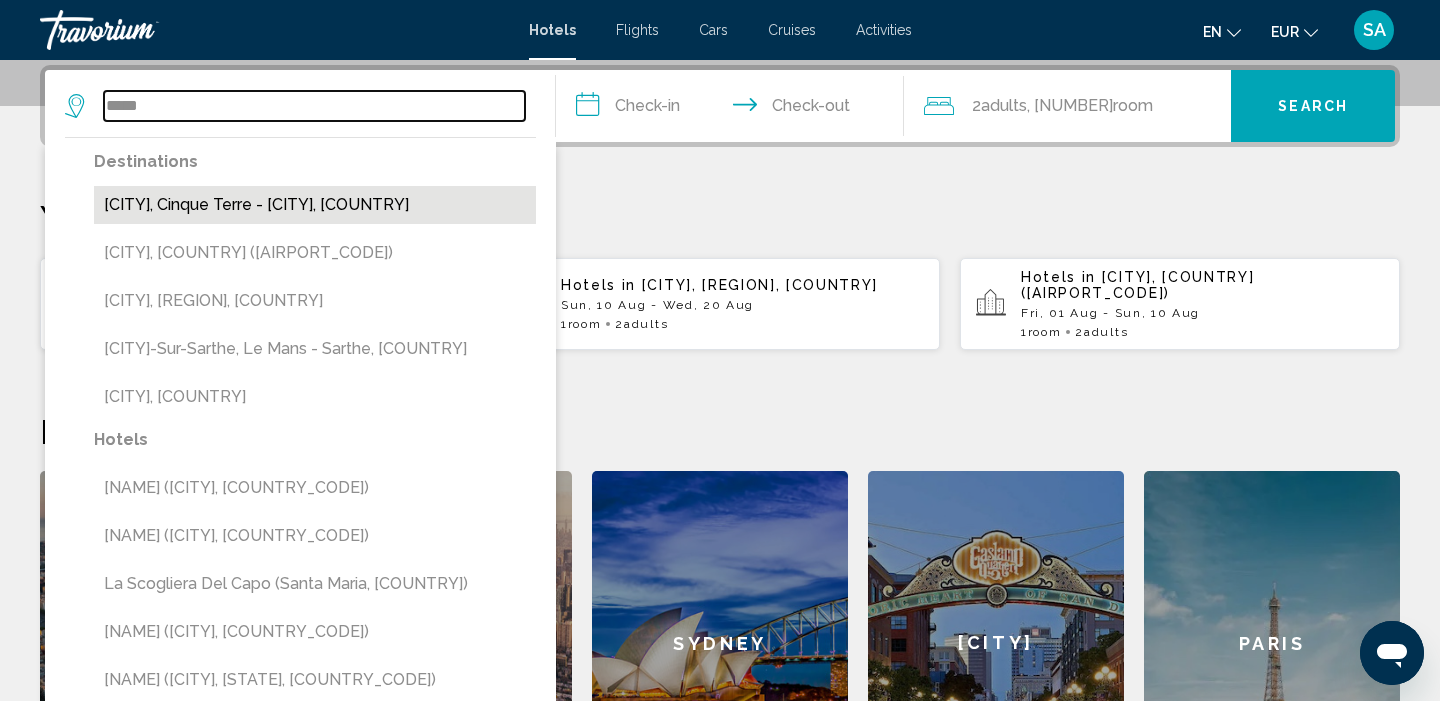 type on "*****" 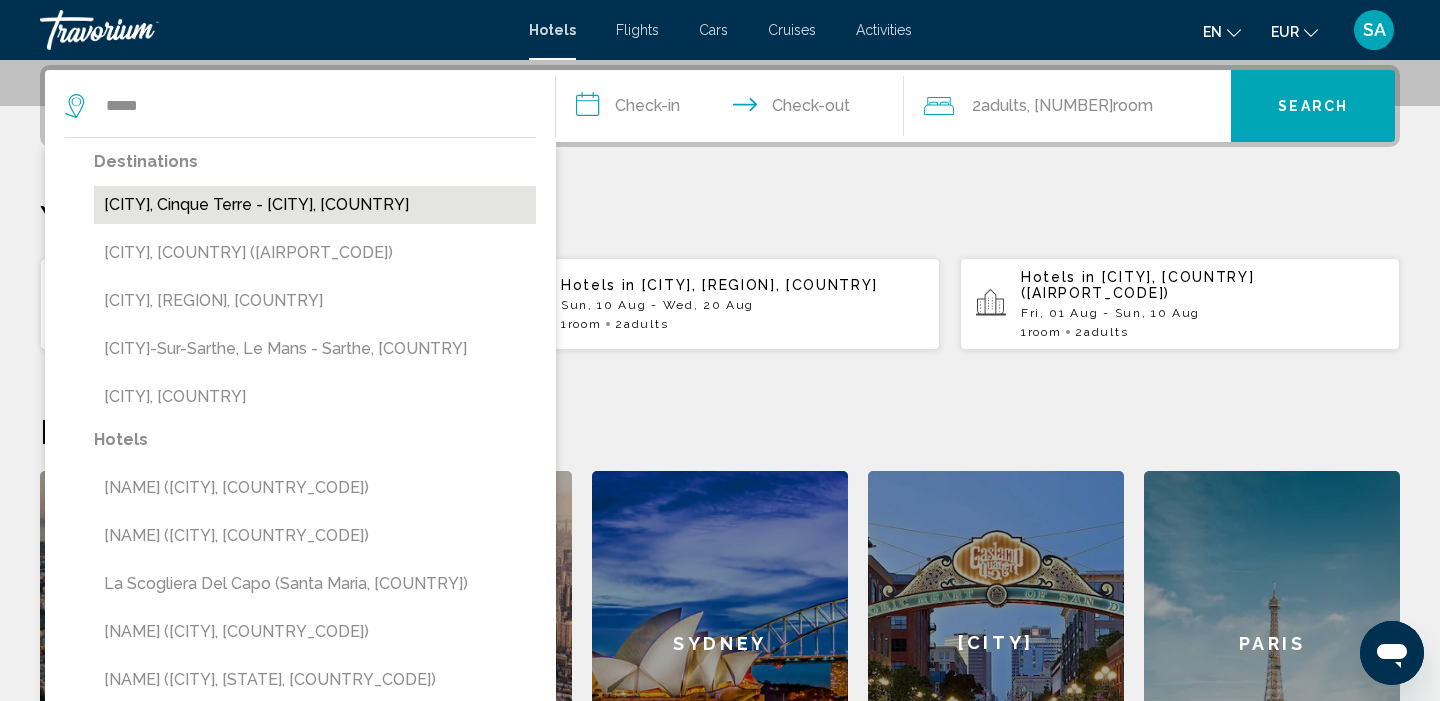 click on "[CITY], Cinque Terre - [CITY], [COUNTRY]" at bounding box center (315, 205) 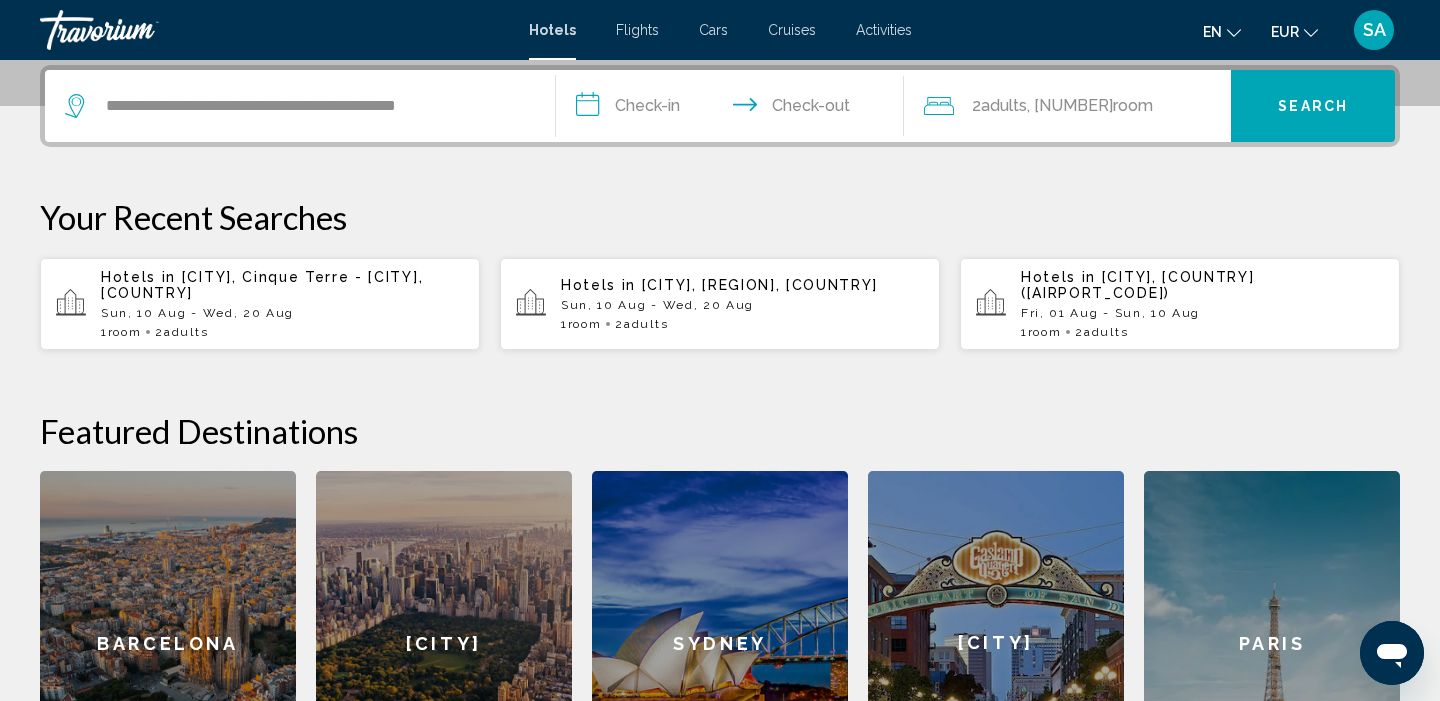 click on "**********" at bounding box center (734, 109) 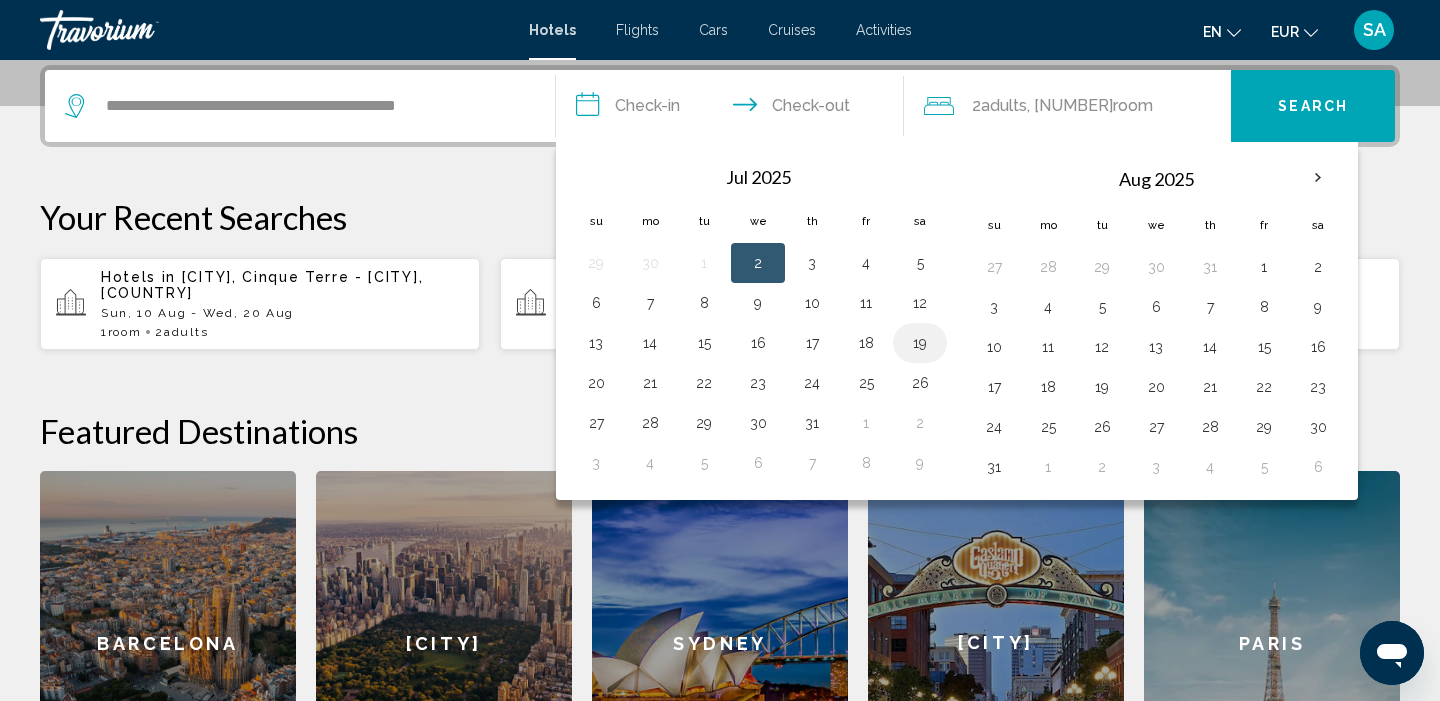 click on "19" at bounding box center [920, 343] 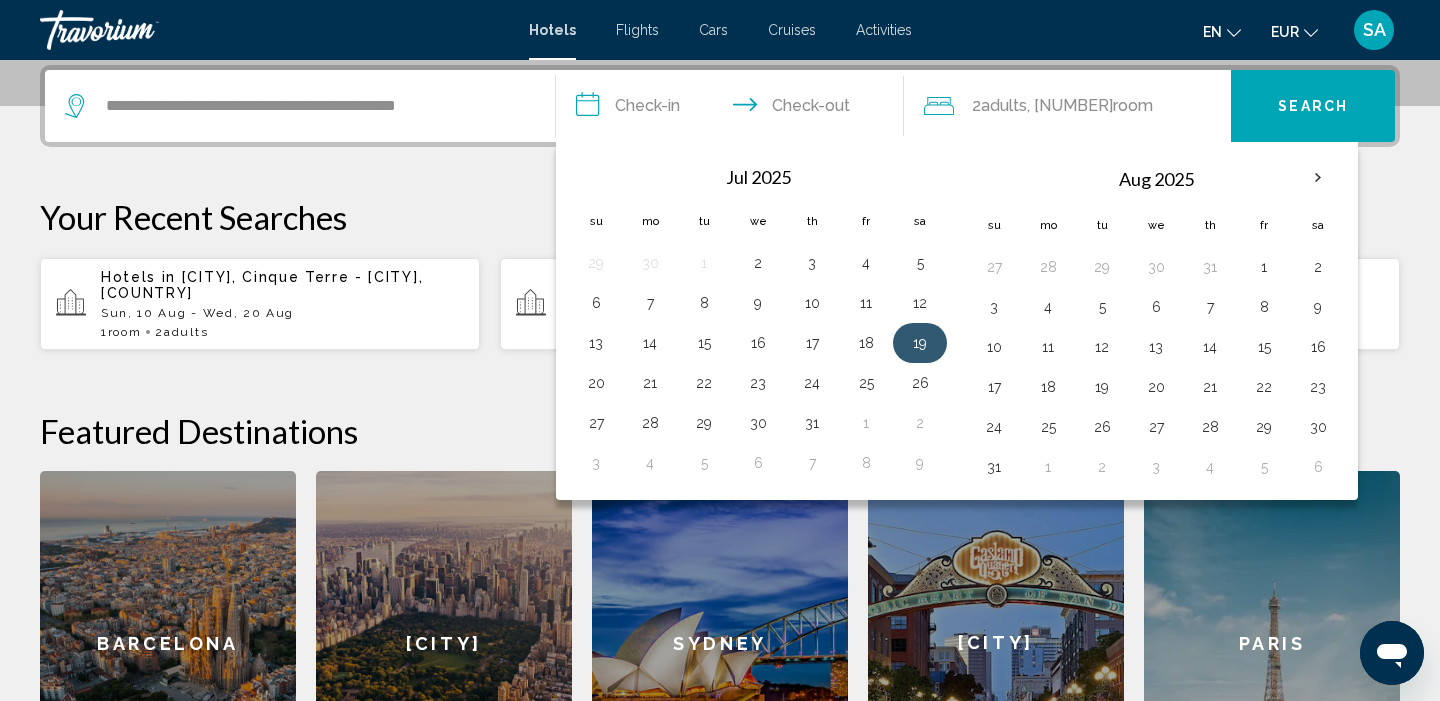 click on "19" at bounding box center [920, 343] 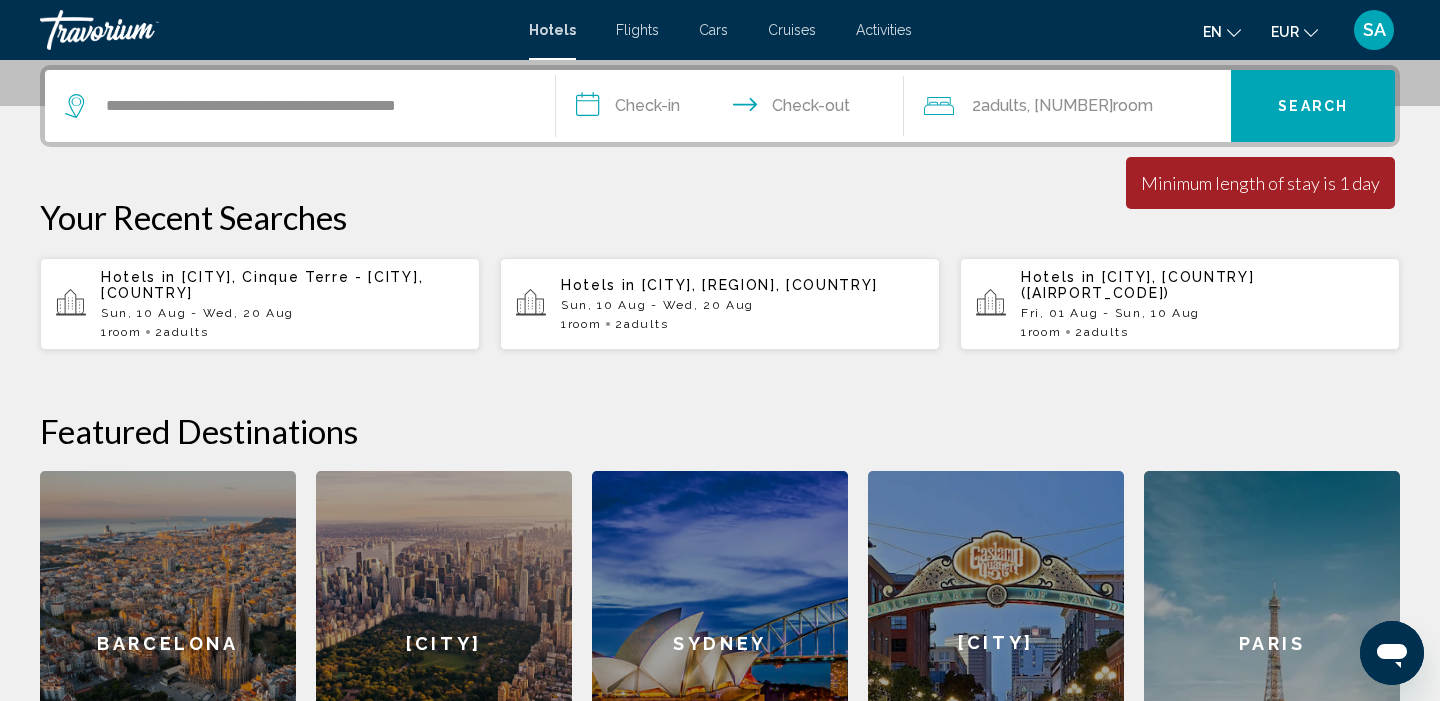 click on "**********" at bounding box center [734, 109] 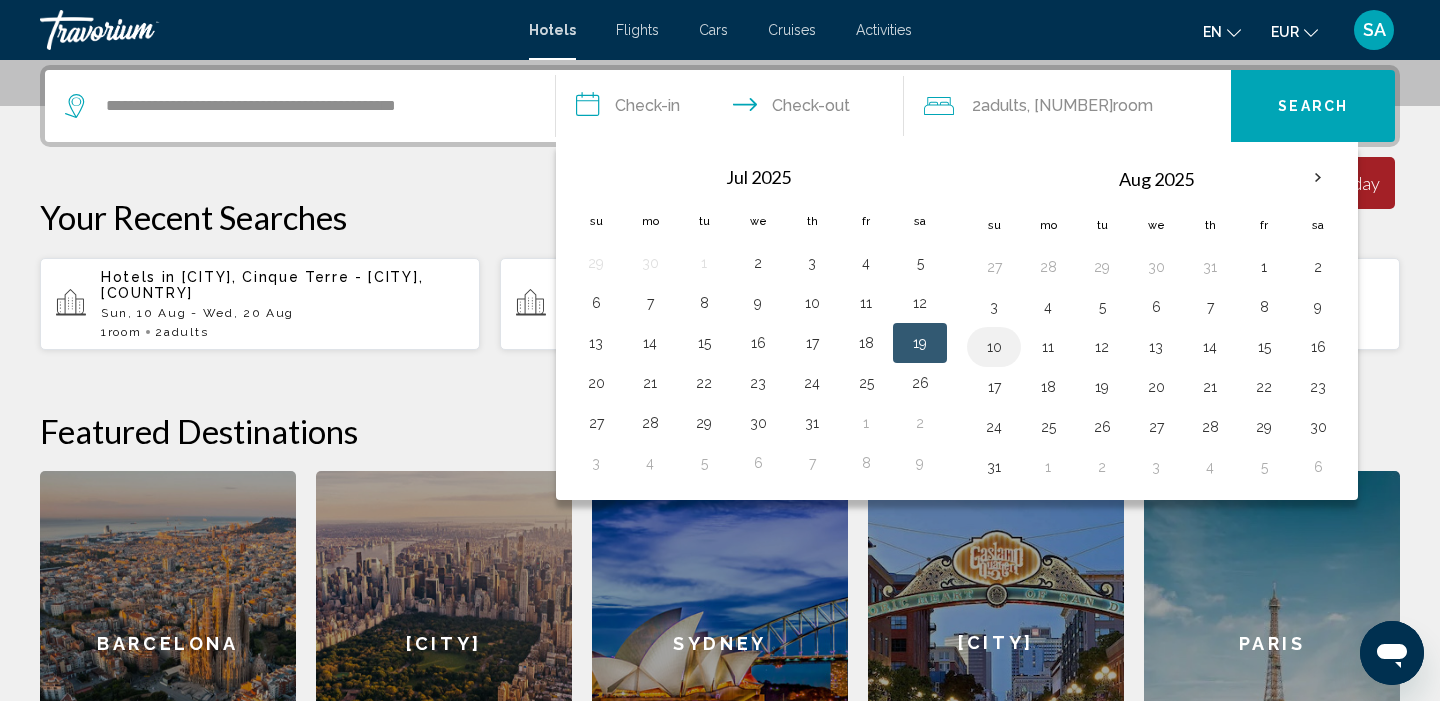 click on "10" at bounding box center [994, 347] 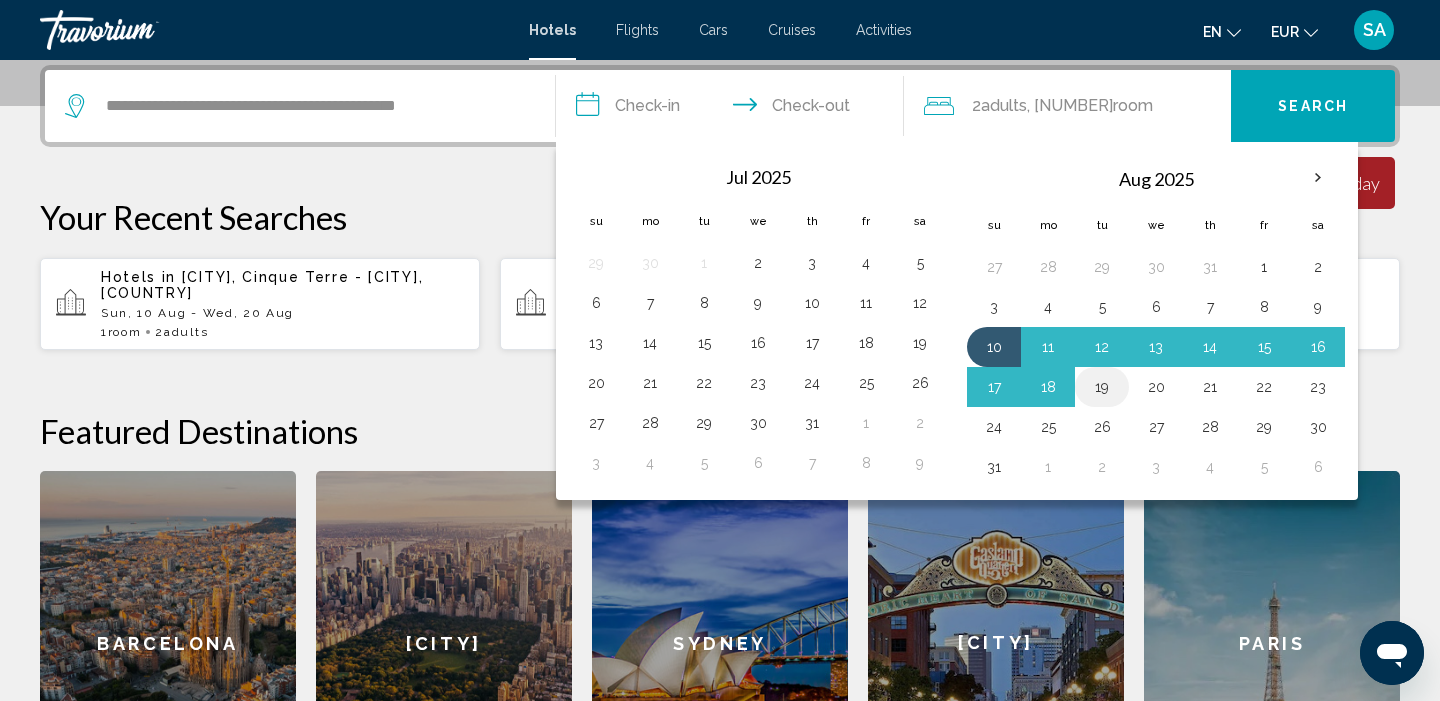 click on "19" at bounding box center (1102, 387) 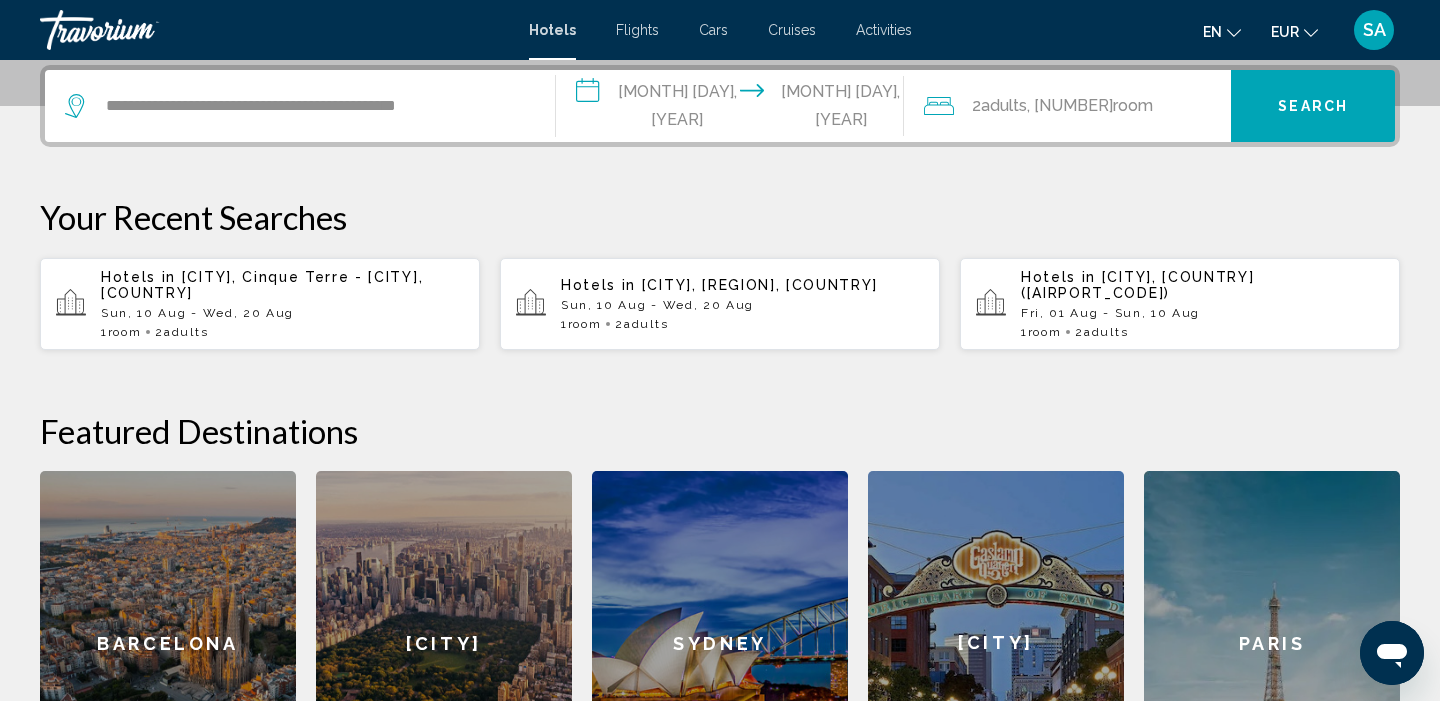 click on "Search" at bounding box center (1313, 106) 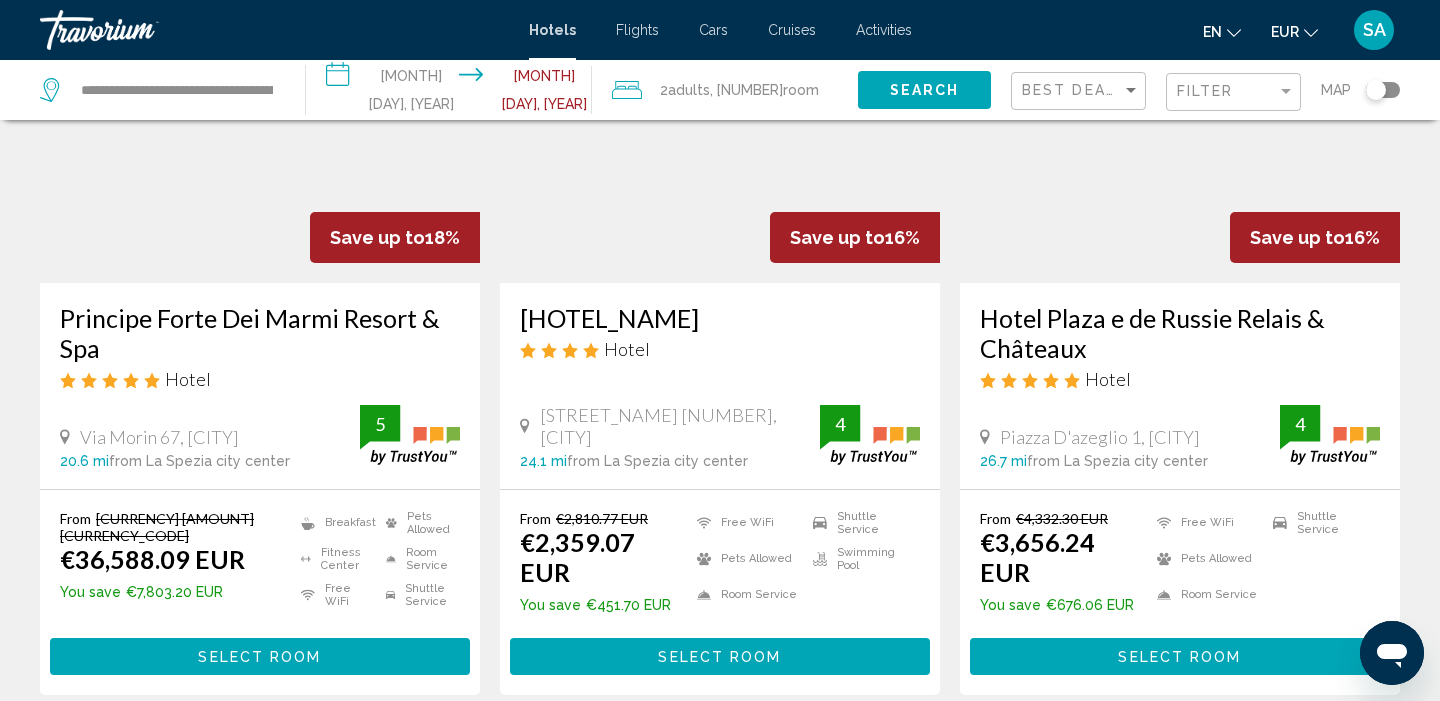 scroll, scrollTop: 2512, scrollLeft: 0, axis: vertical 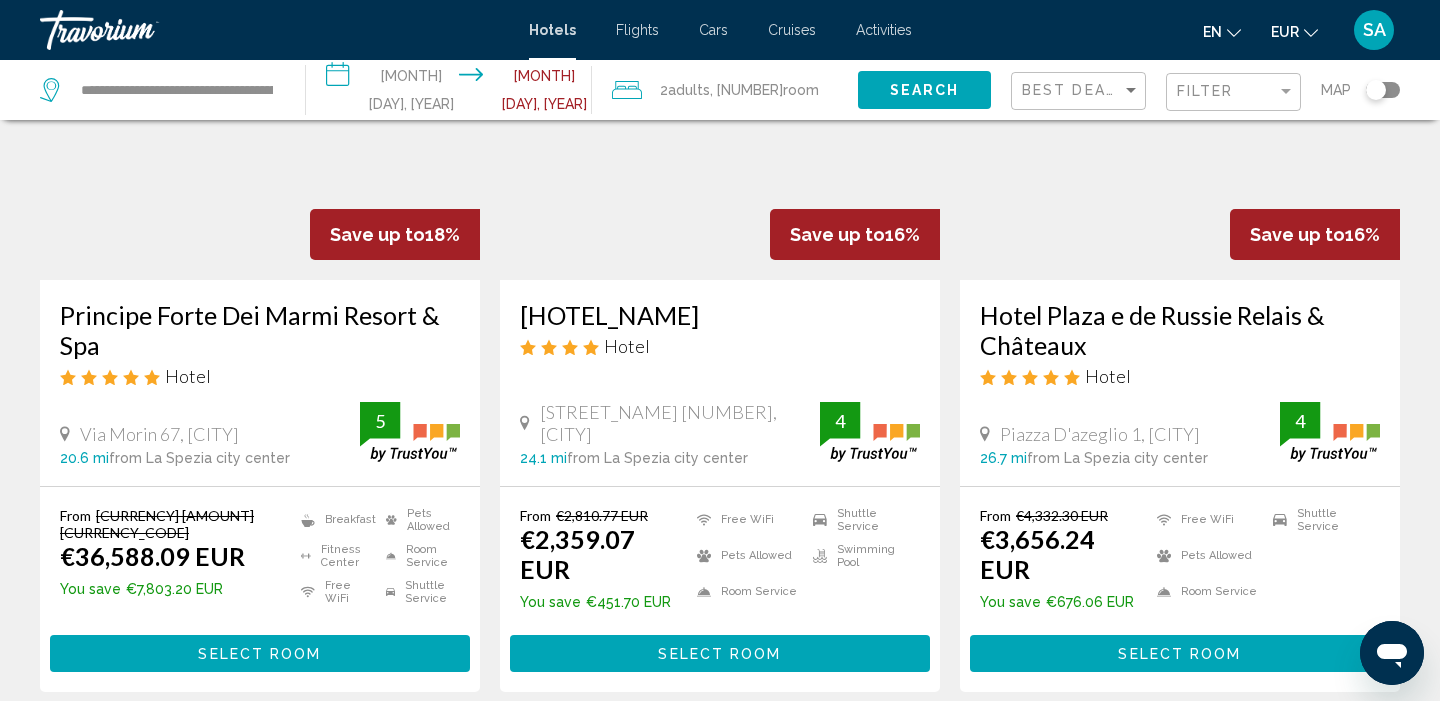 click on "page  2" at bounding box center [580, 751] 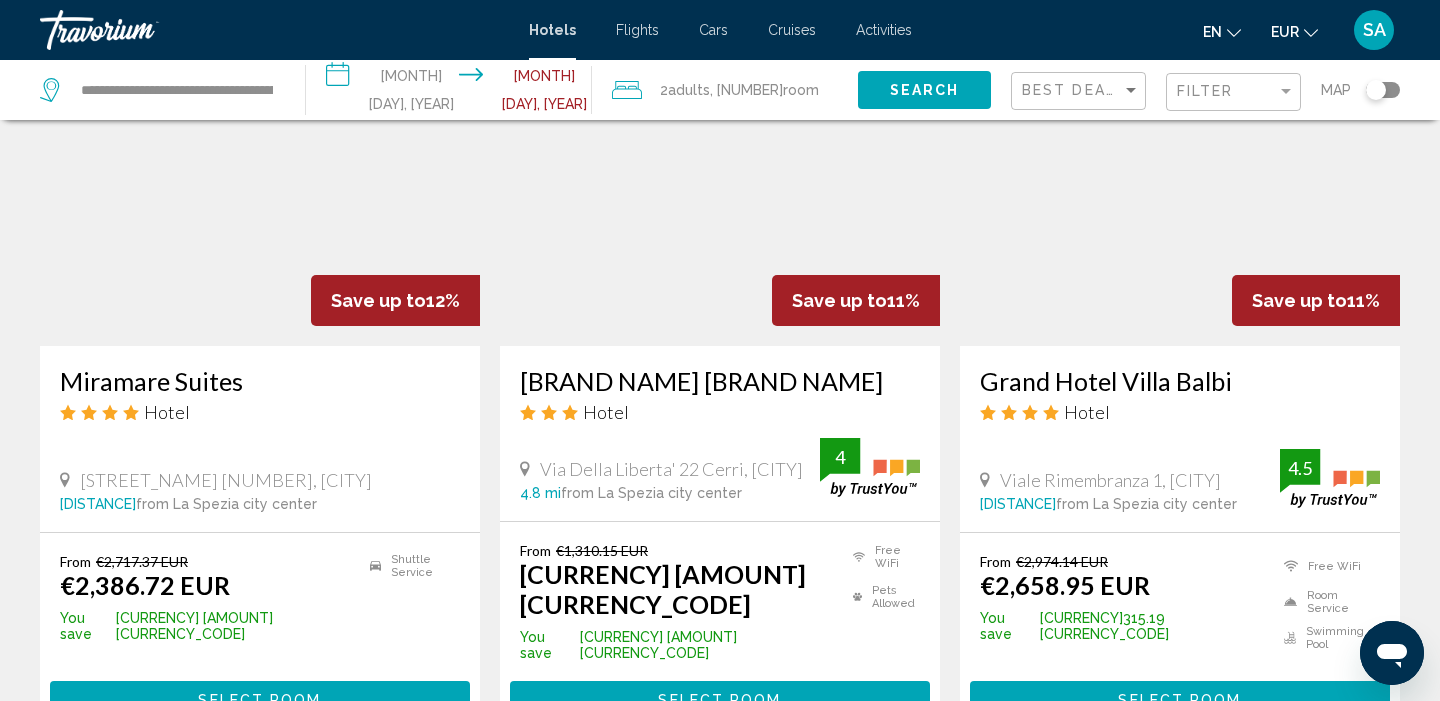 scroll, scrollTop: 2471, scrollLeft: 0, axis: vertical 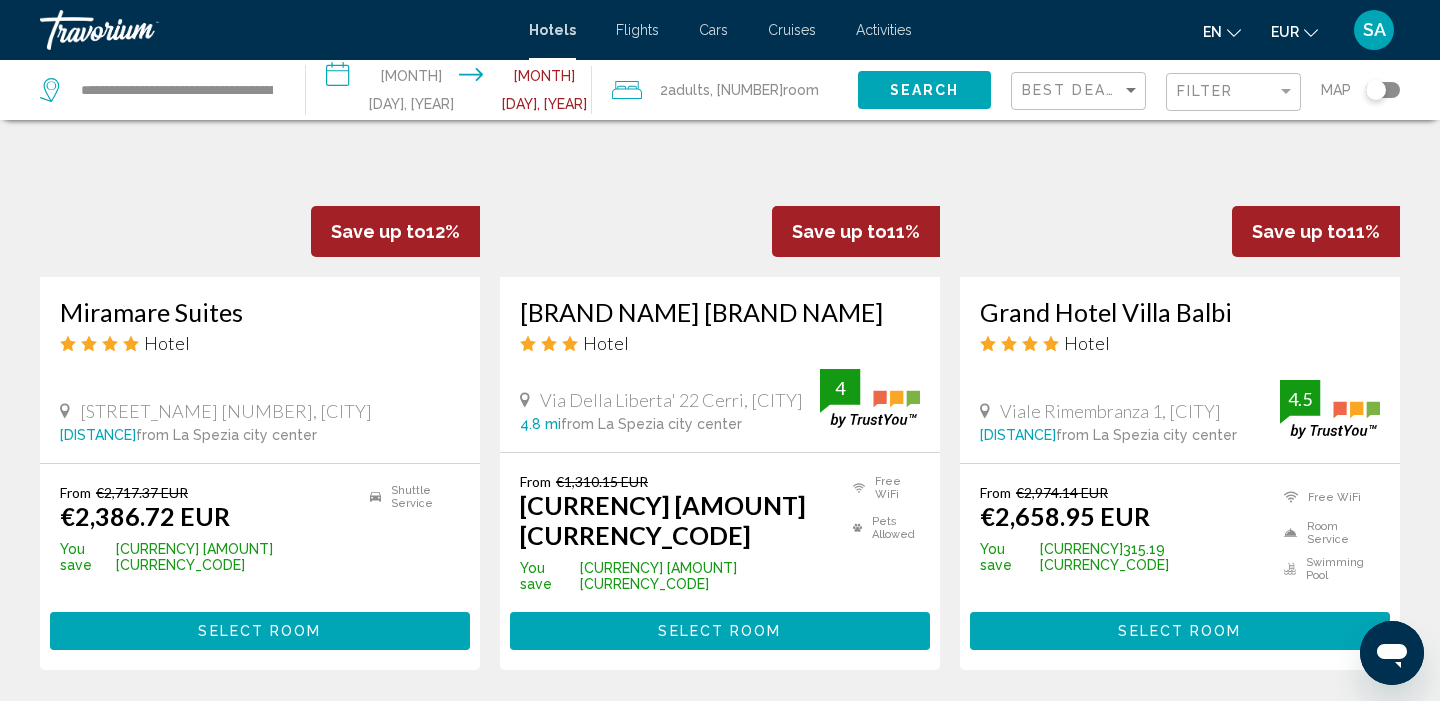 click on "page  [NUMBER]" at bounding box center (510, 729) 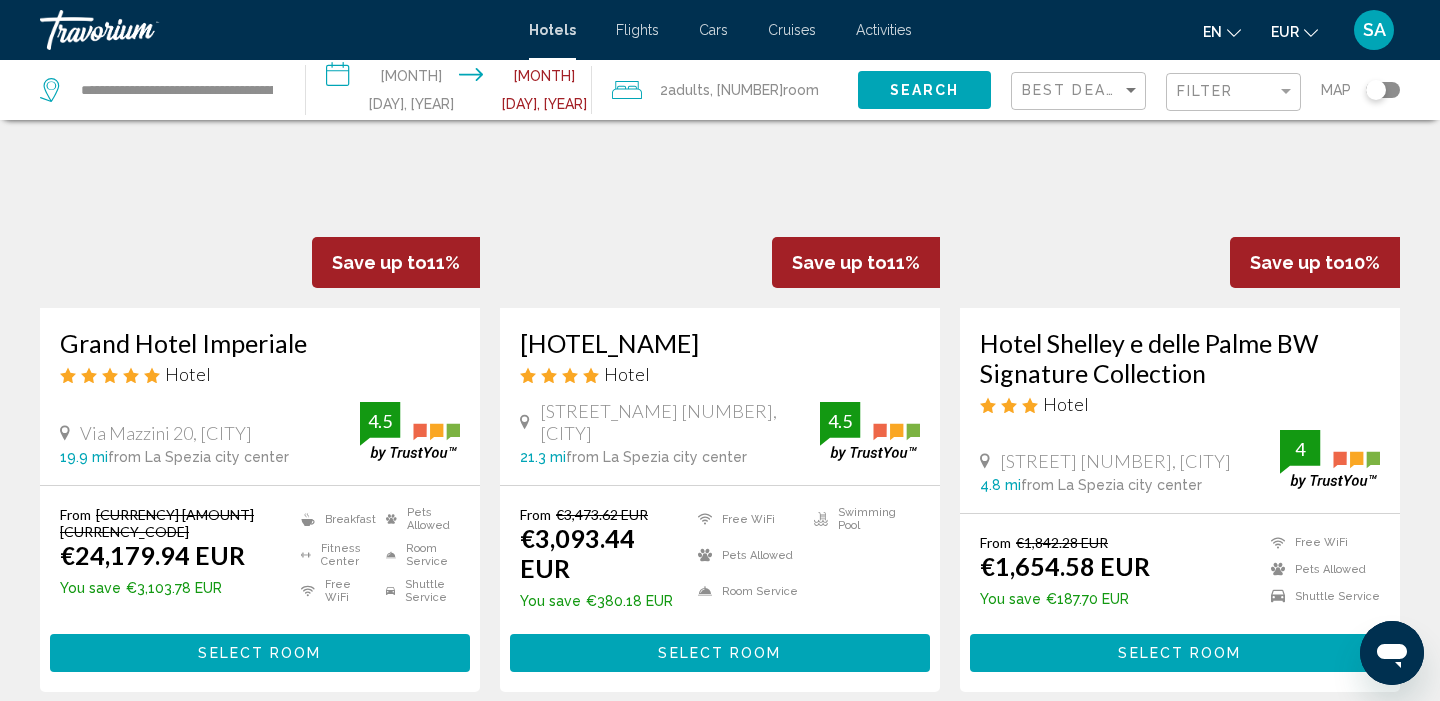 scroll, scrollTop: 215, scrollLeft: 0, axis: vertical 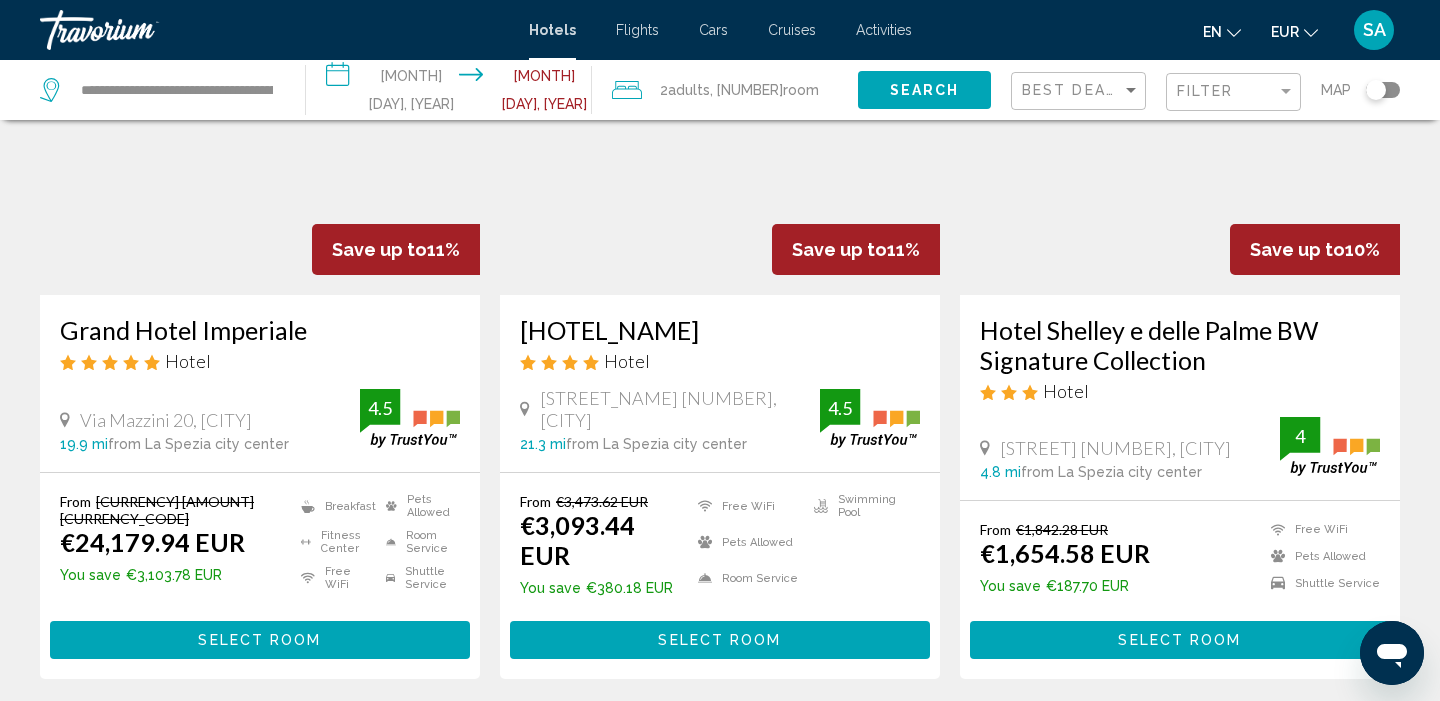 click at bounding box center (1180, 135) 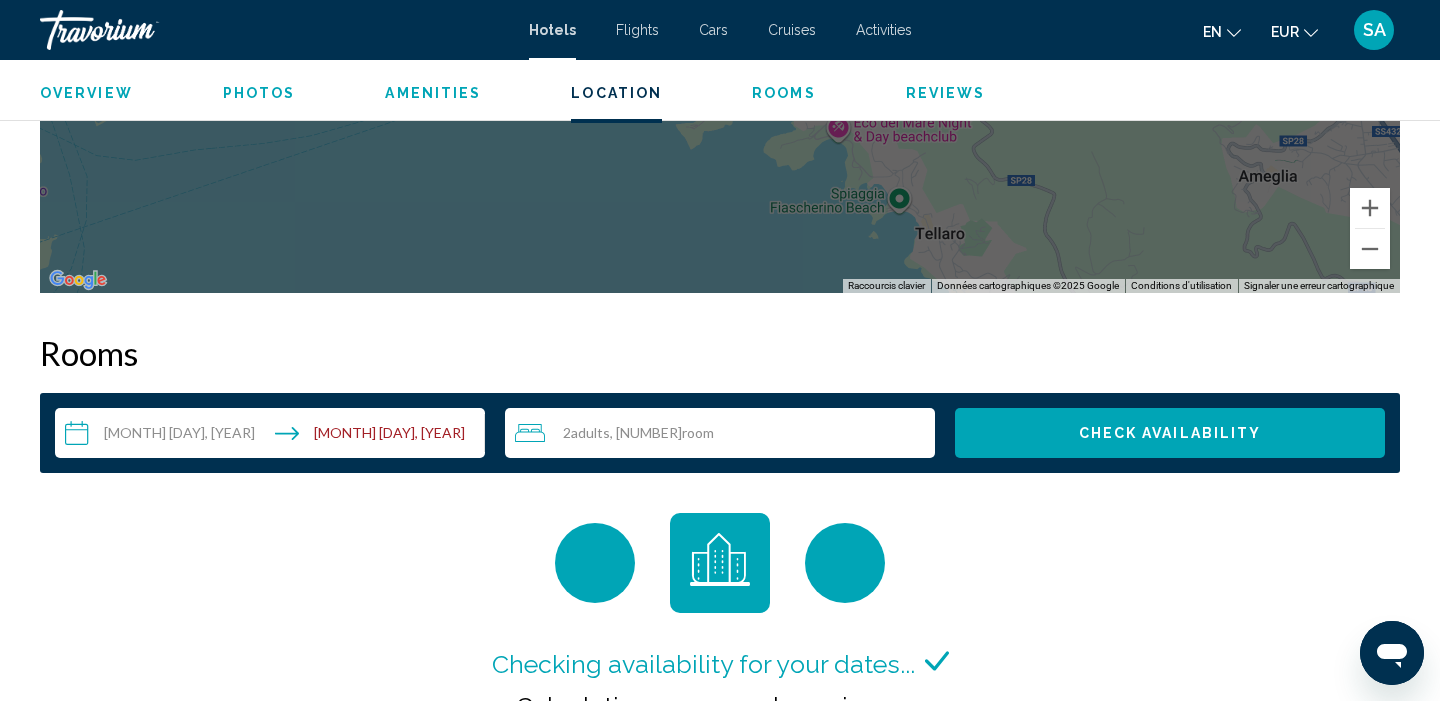 scroll, scrollTop: 2340, scrollLeft: 0, axis: vertical 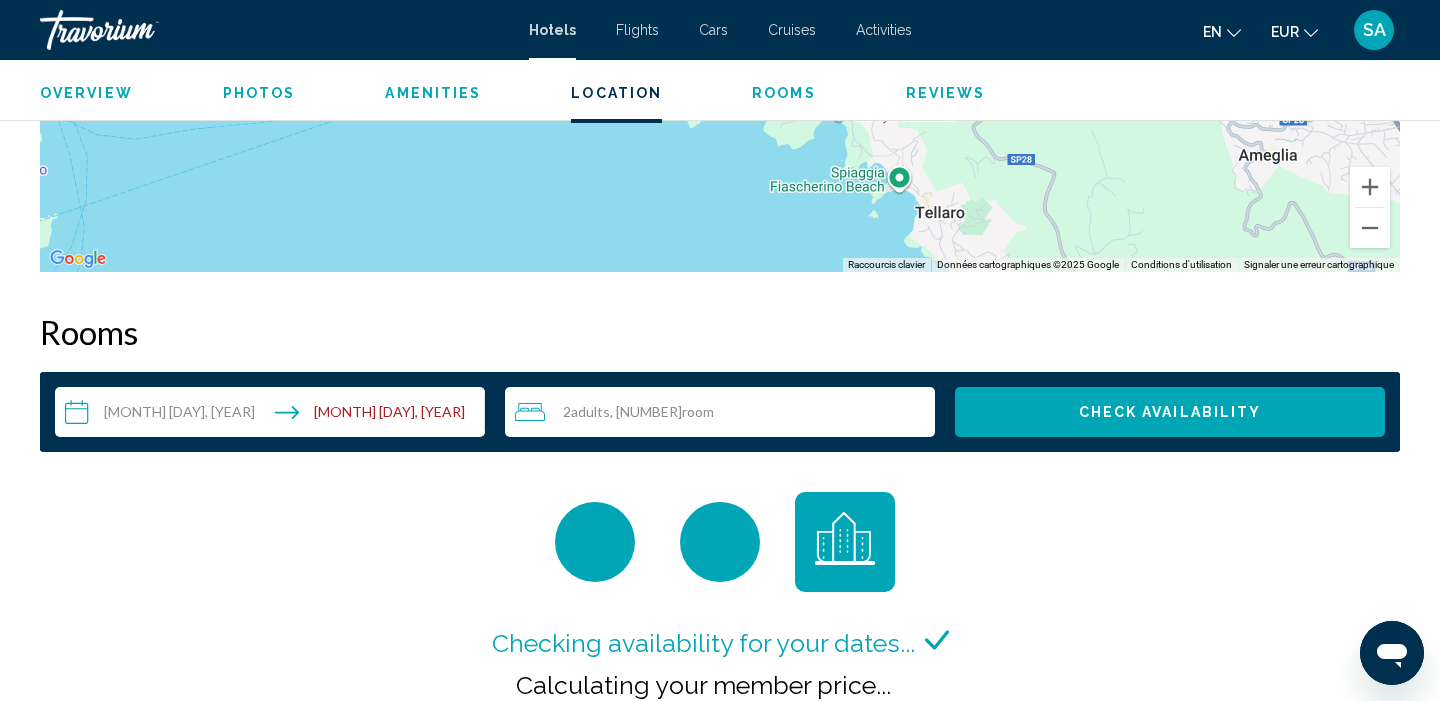 click on "**********" at bounding box center [274, 415] 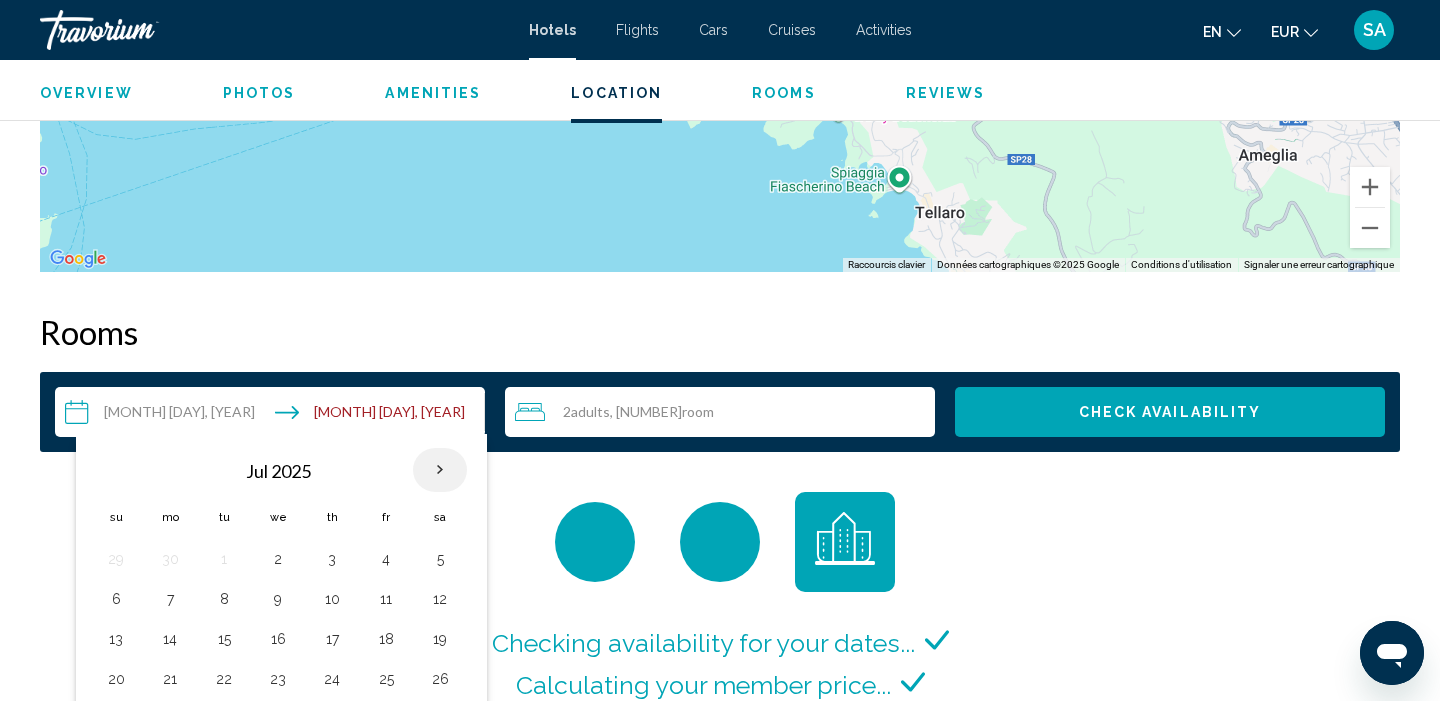 click at bounding box center [440, 470] 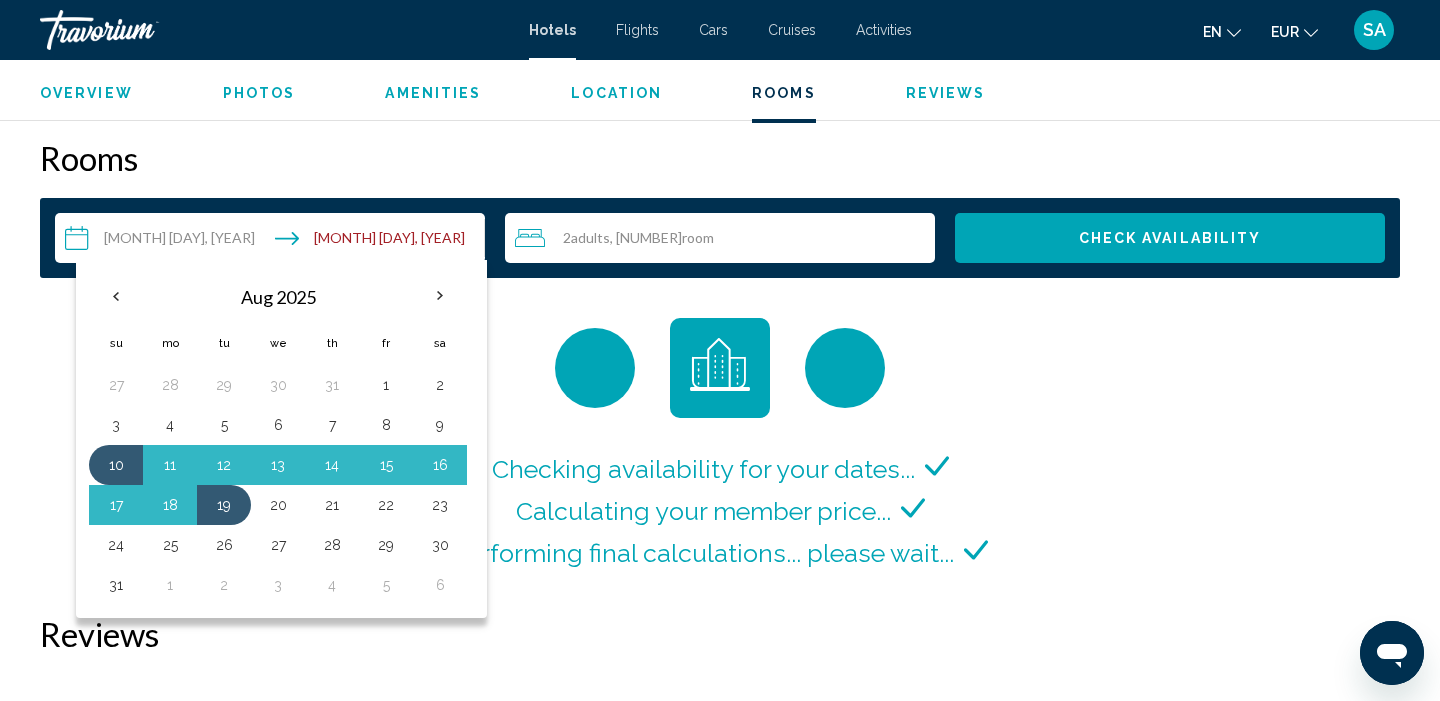 scroll, scrollTop: 2518, scrollLeft: 0, axis: vertical 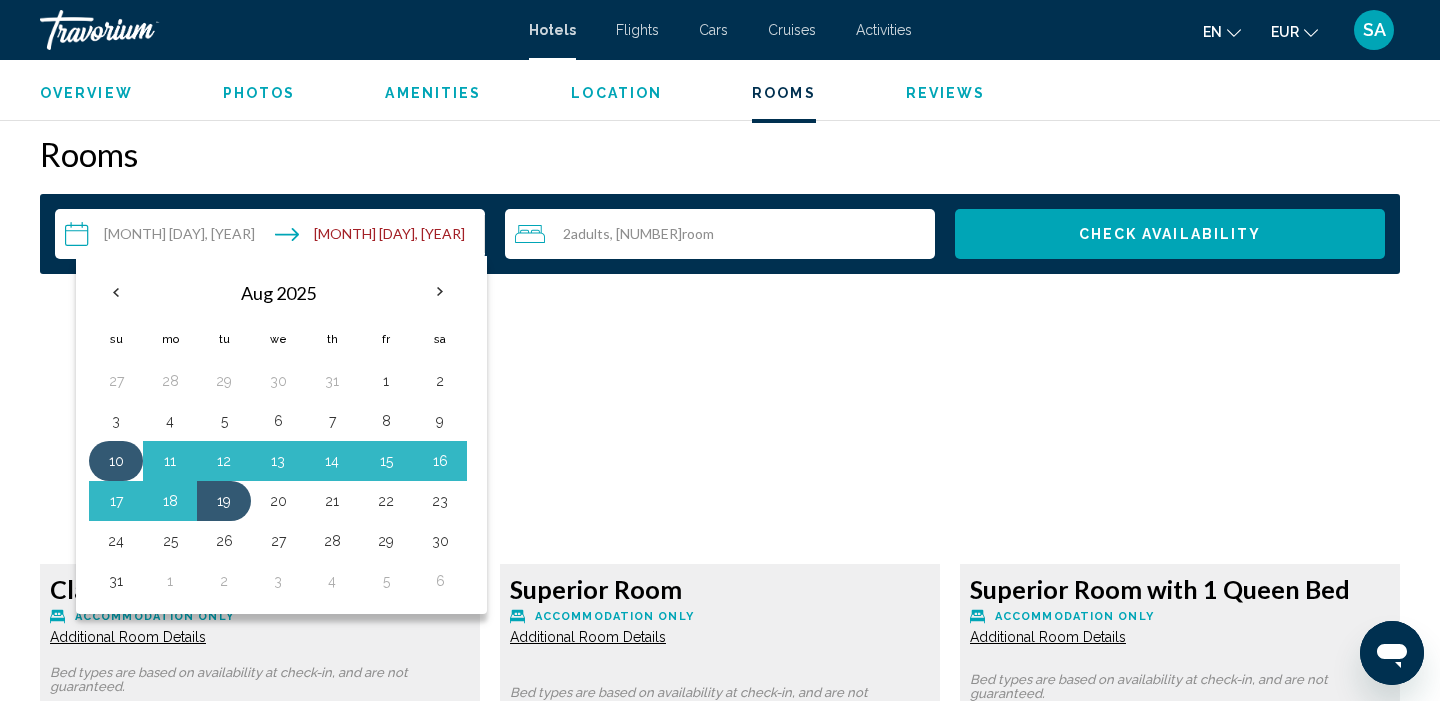 click on "10" at bounding box center [116, 461] 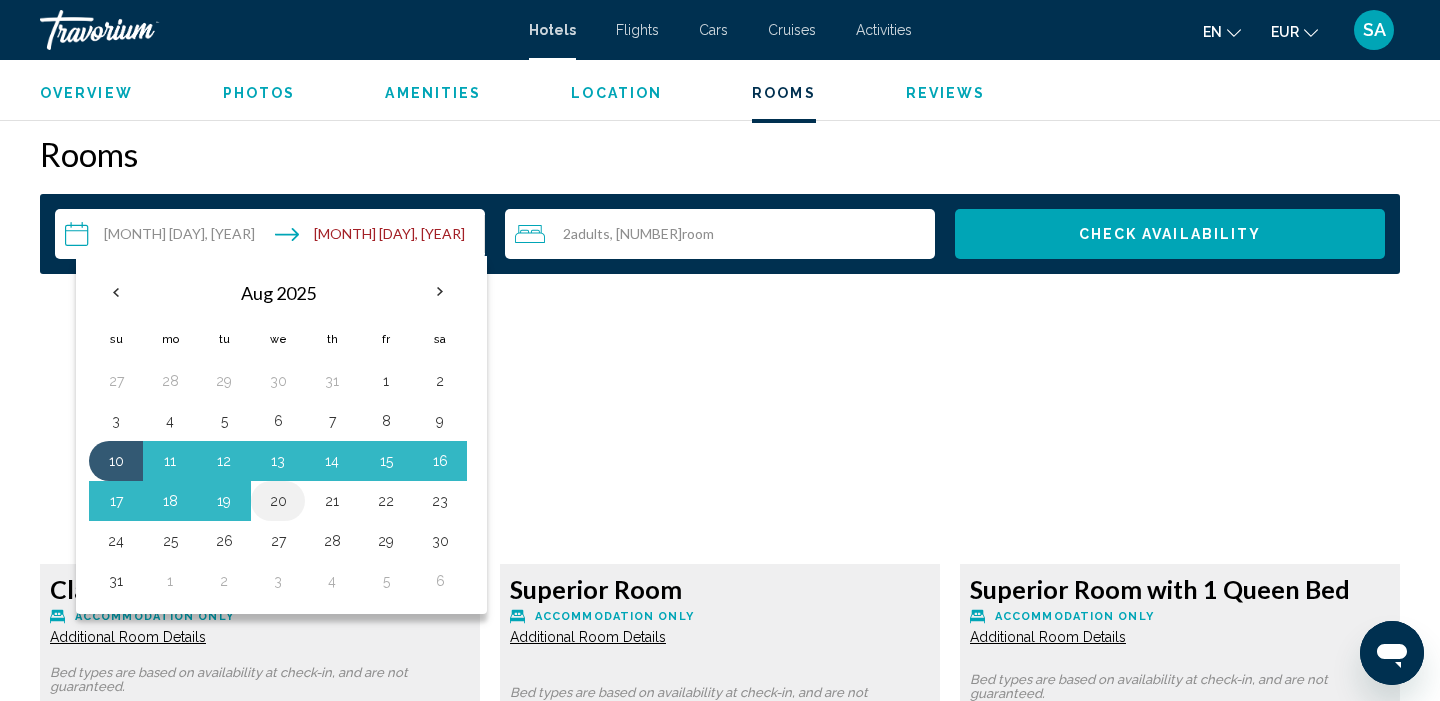 click on "20" at bounding box center [278, 501] 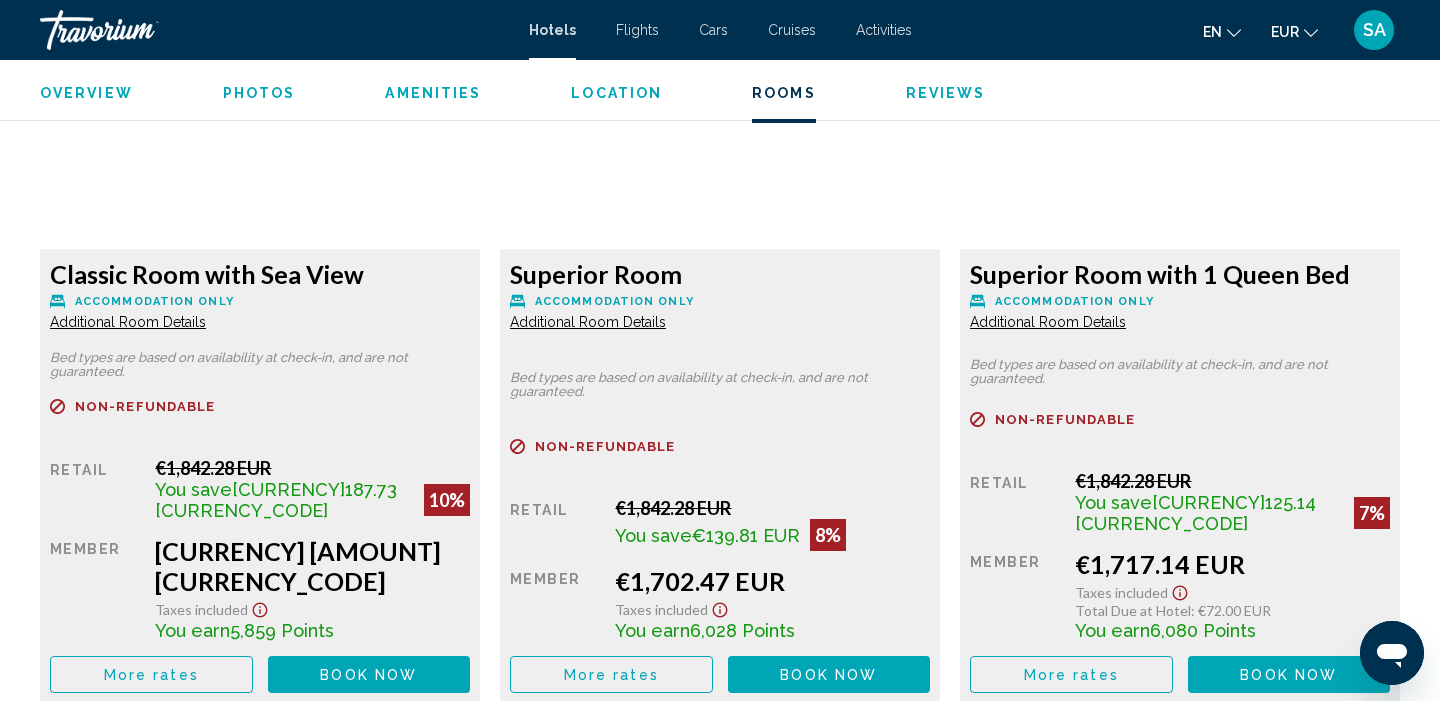 scroll, scrollTop: 2845, scrollLeft: 0, axis: vertical 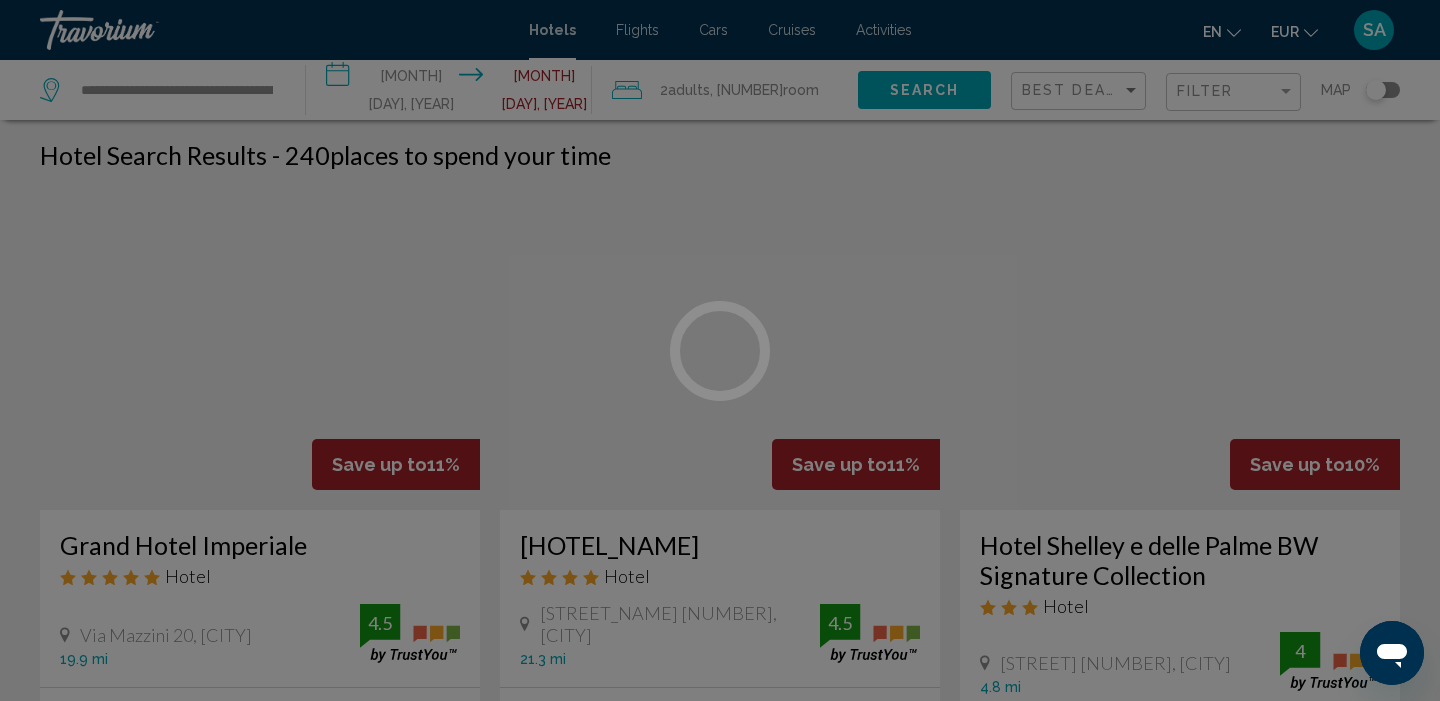 click on "[LANGUAGE]" at bounding box center (720, 350) 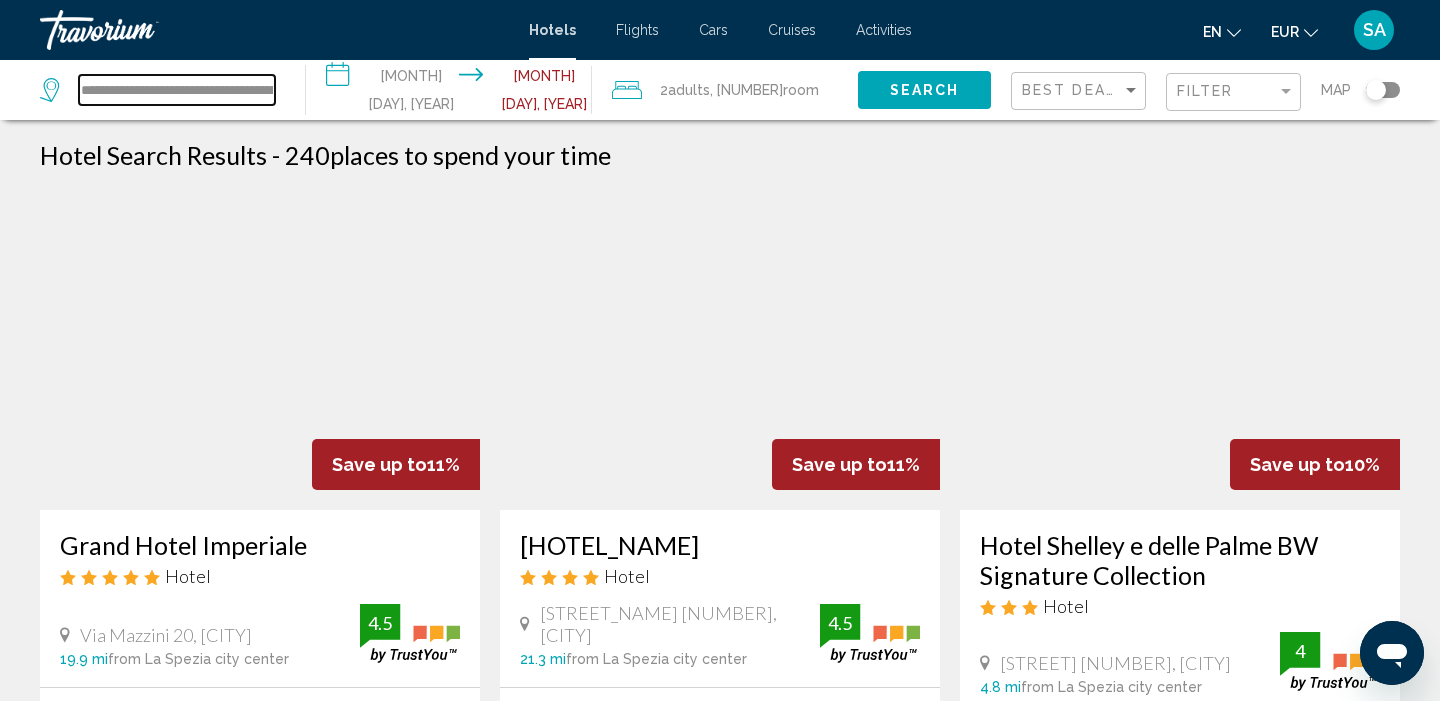 click on "**********" at bounding box center [177, 90] 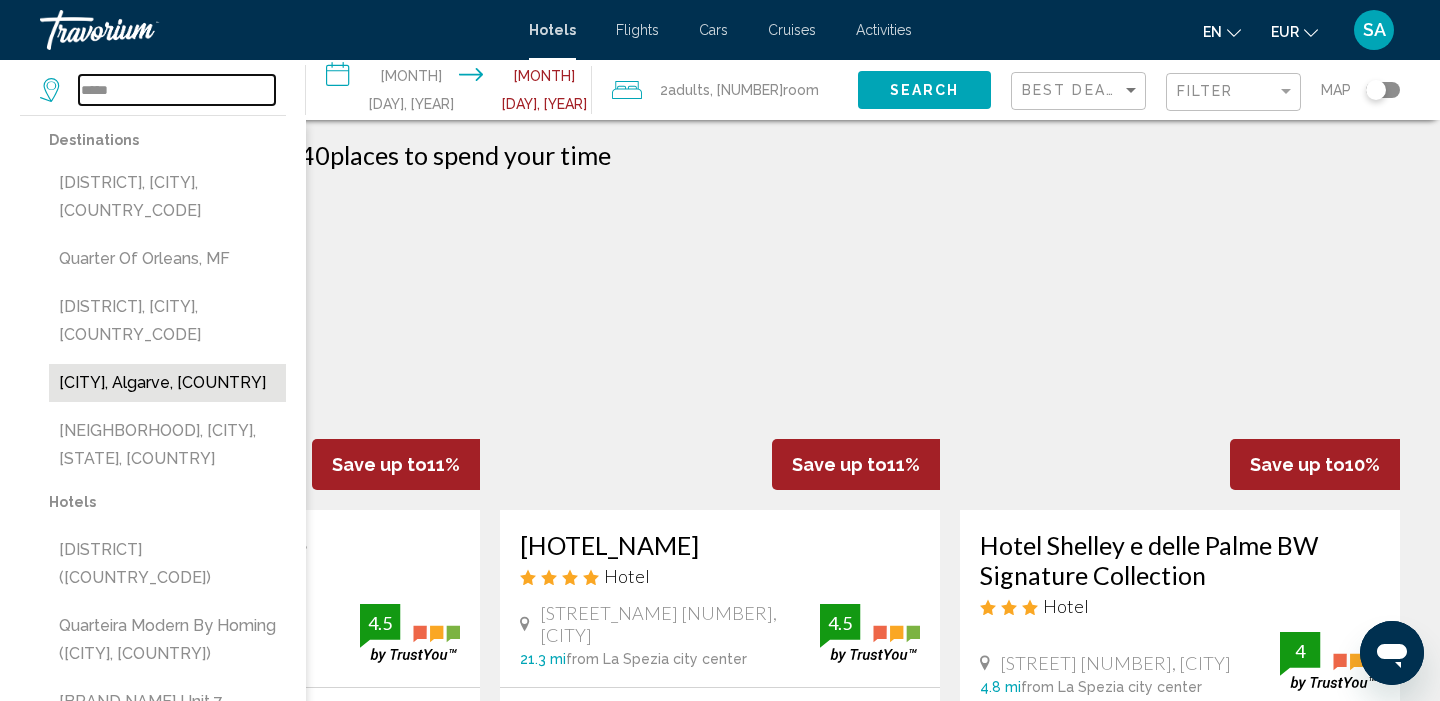 type on "*****" 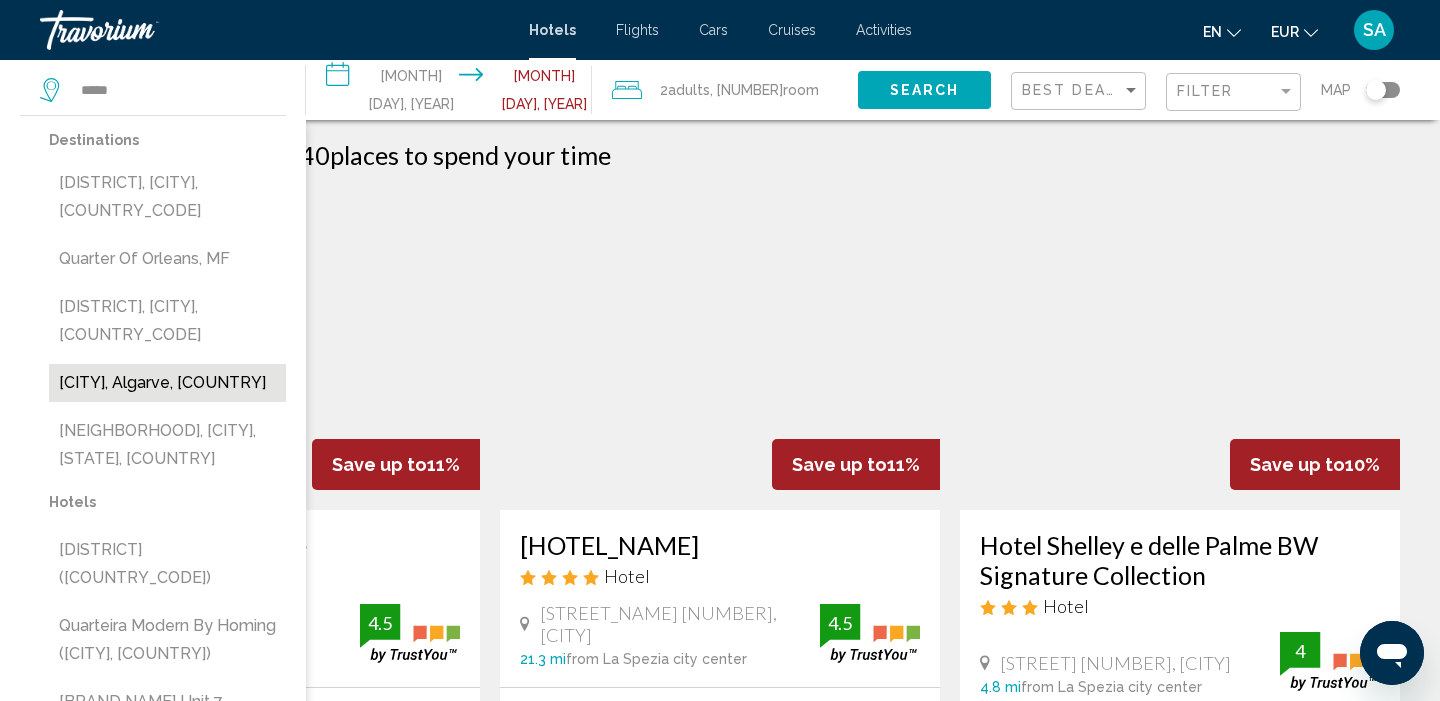 click on "[CITY], Algarve, [COUNTRY]" at bounding box center [167, 383] 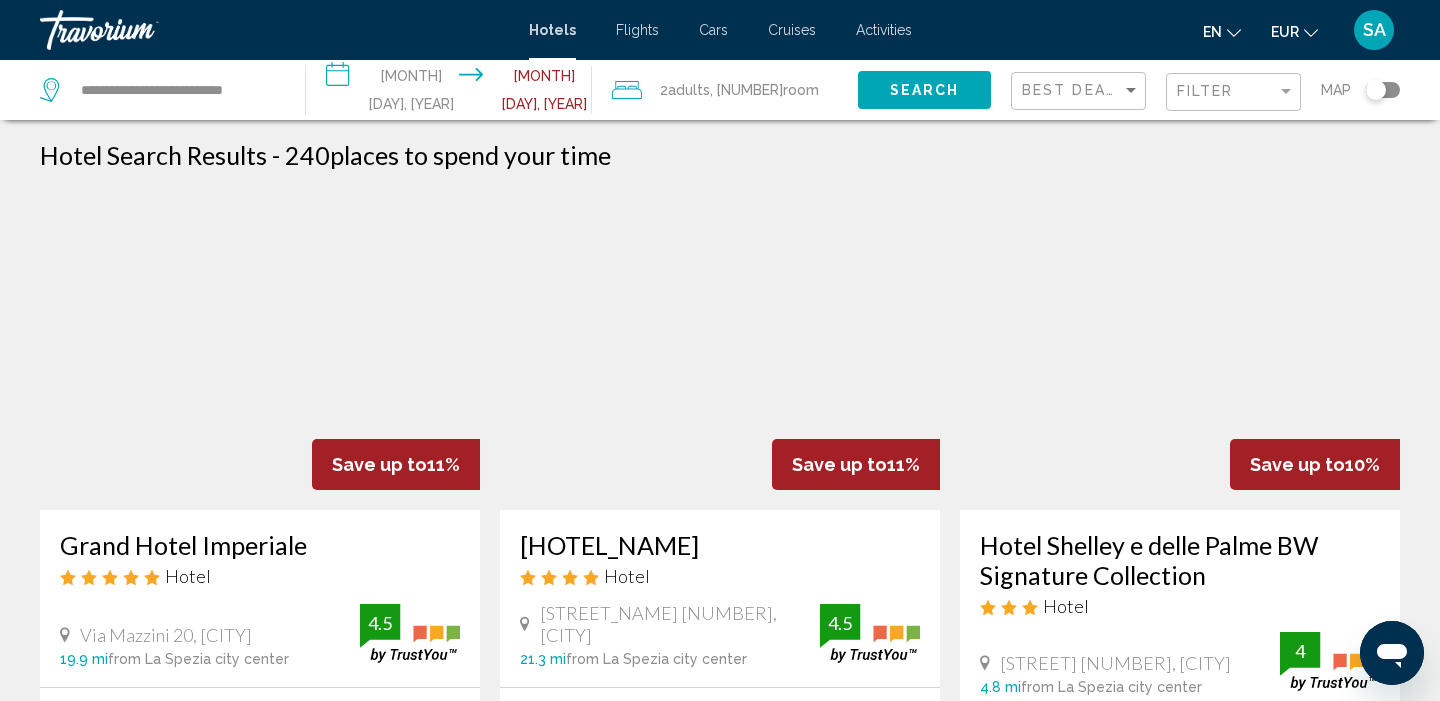 click on "**********" at bounding box center (453, 93) 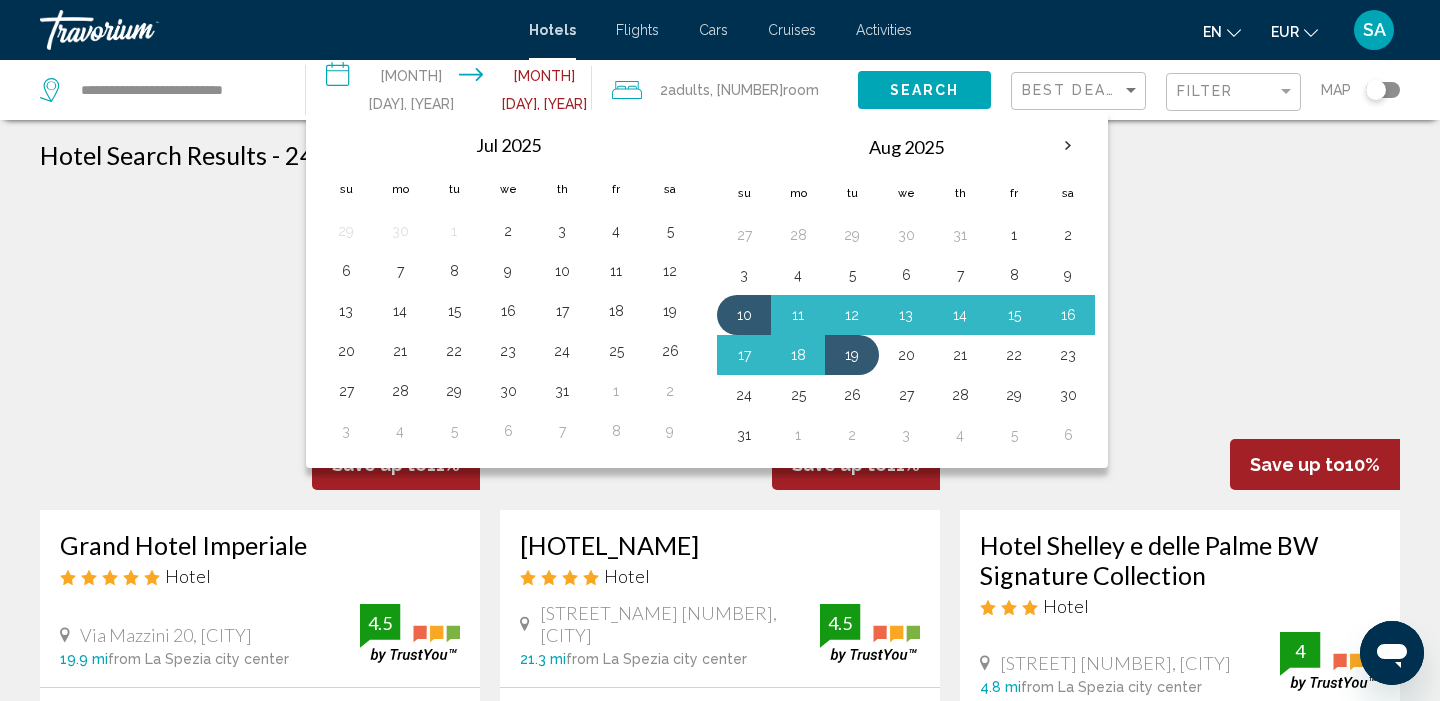 click on "**********" at bounding box center (453, 93) 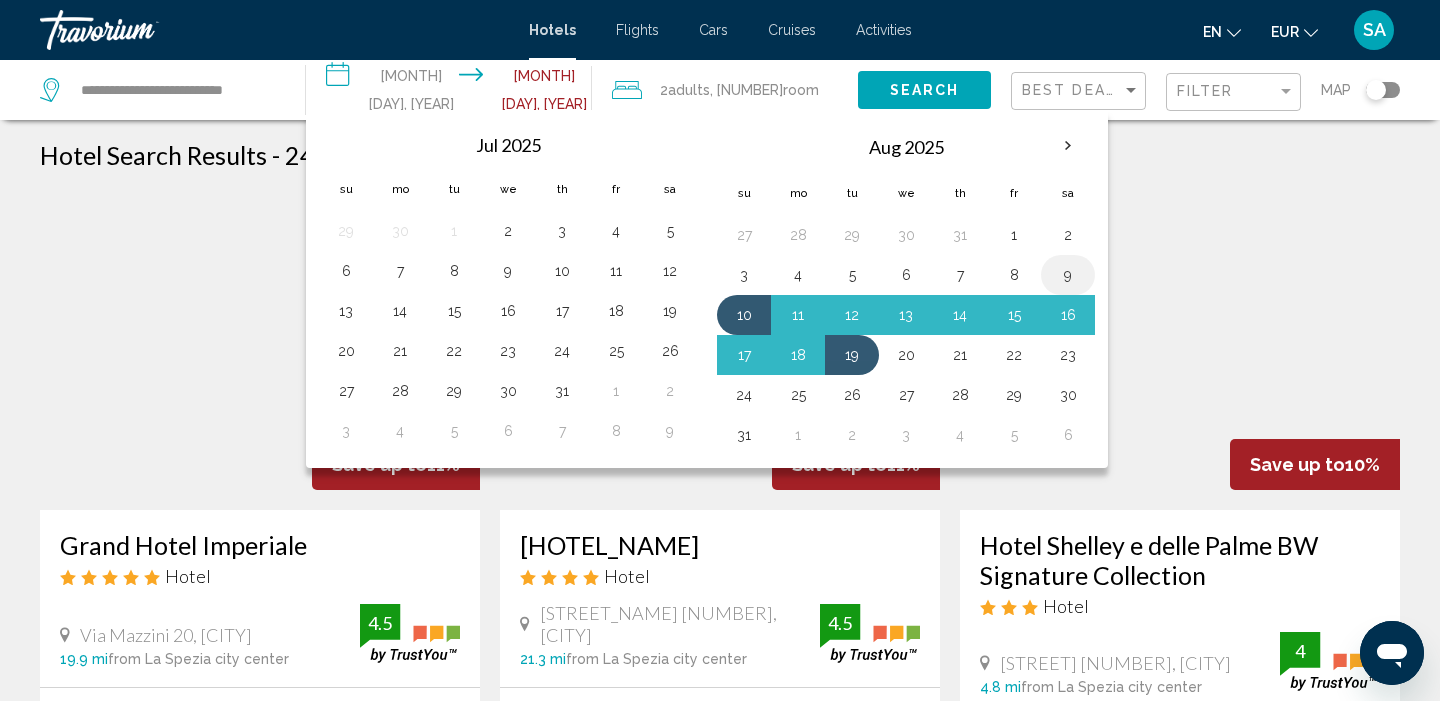 click on "9" at bounding box center (1068, 275) 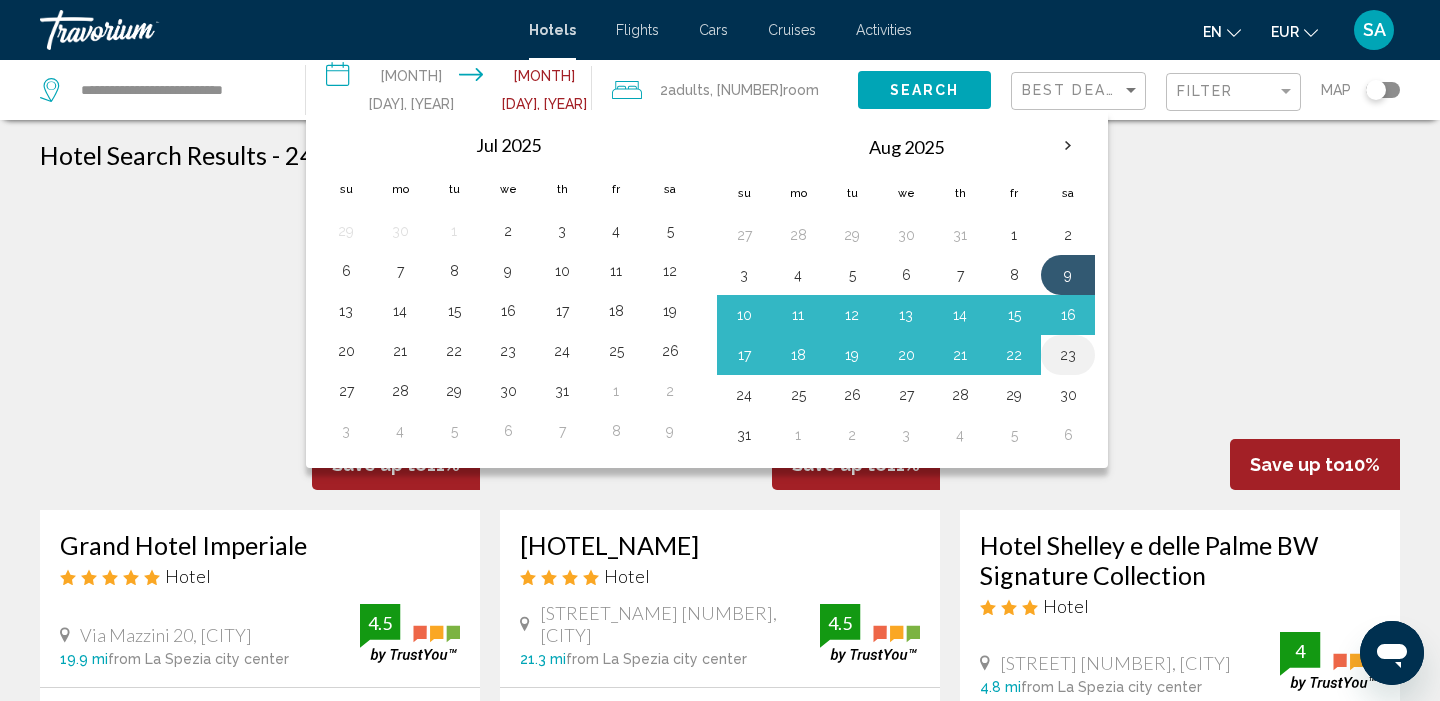 click on "23" at bounding box center (1068, 355) 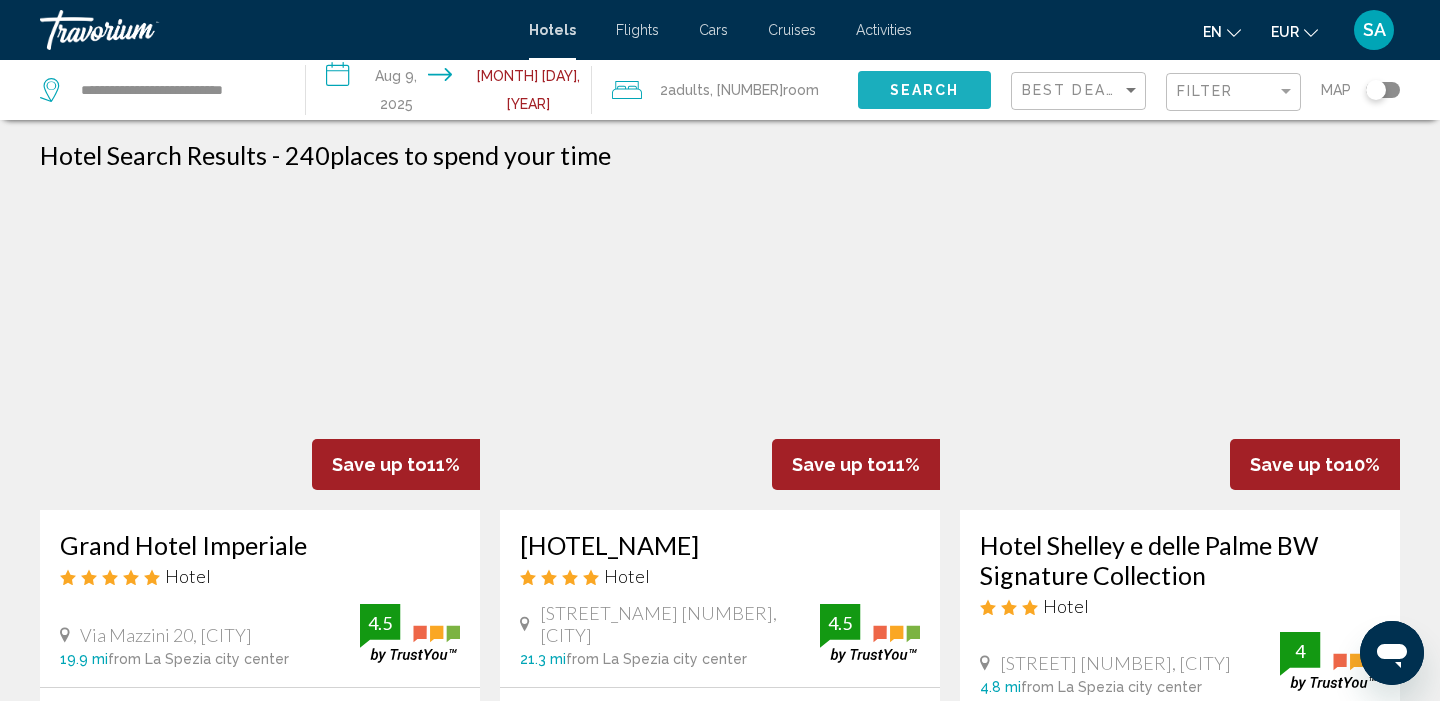 click on "Search" at bounding box center (924, 89) 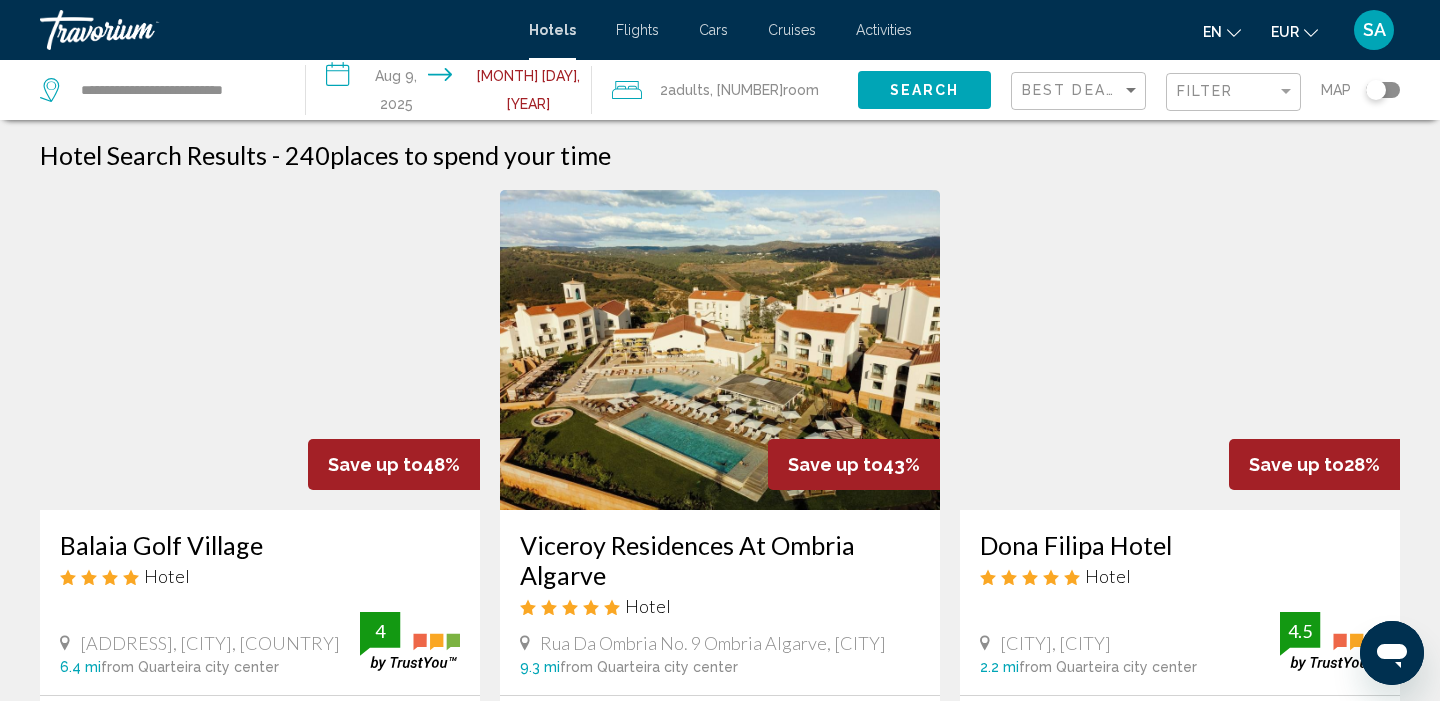scroll, scrollTop: -1, scrollLeft: 0, axis: vertical 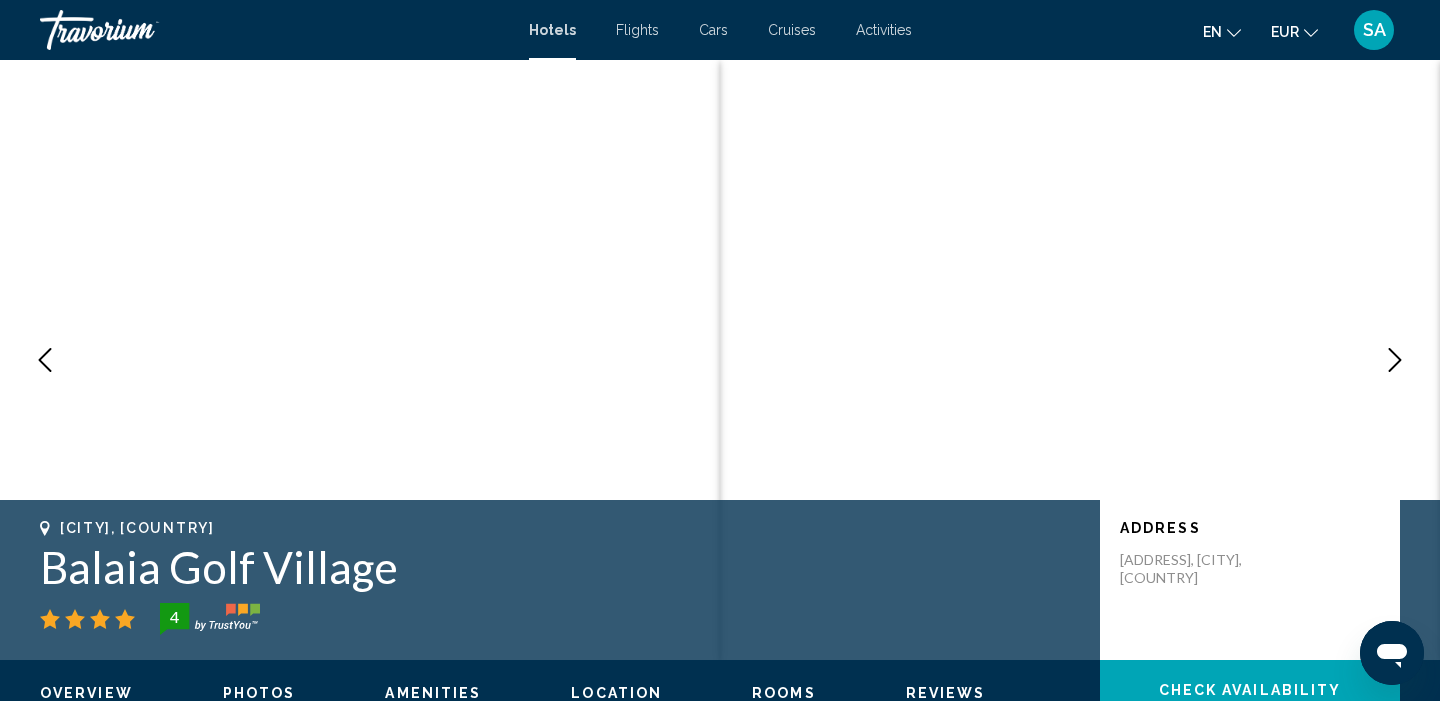 click on "Balaia Golf Village" at bounding box center (560, 567) 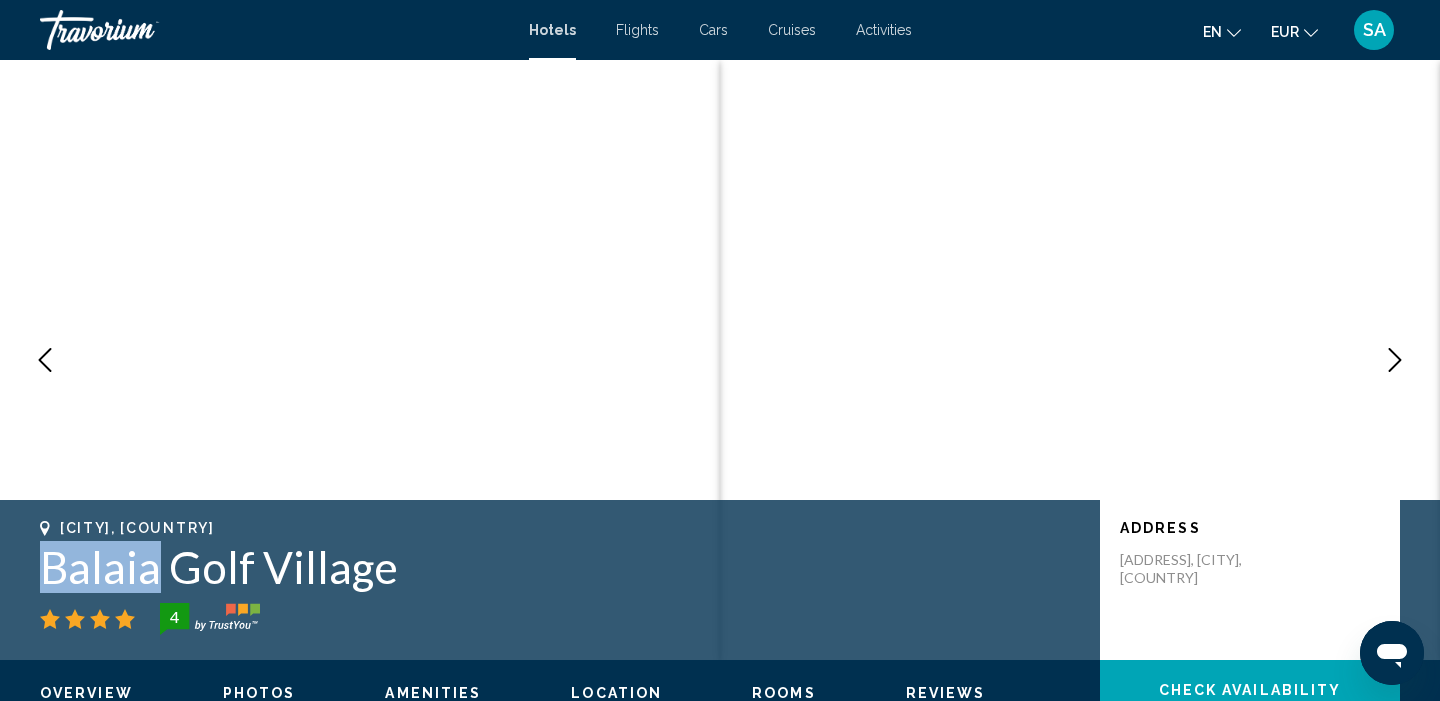 click on "Balaia Golf Village" at bounding box center [560, 567] 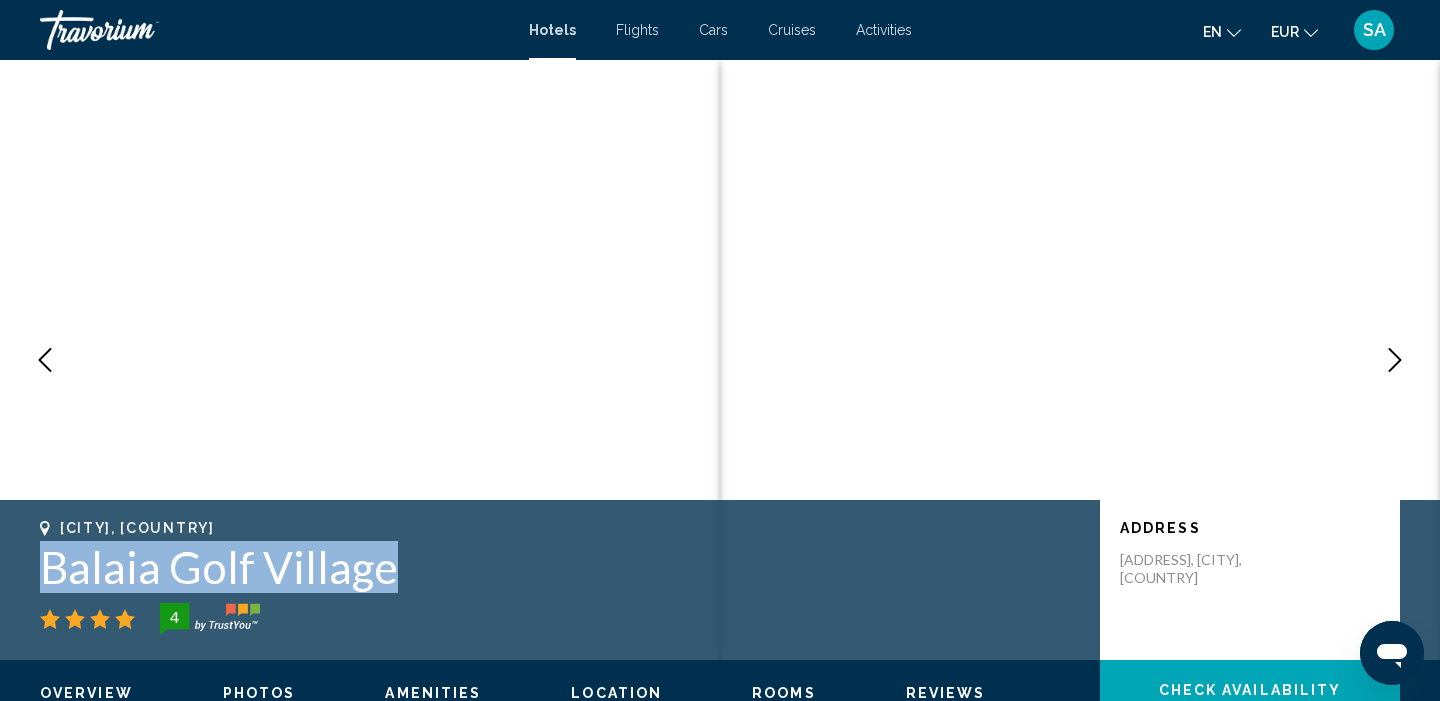 click on "Balaia Golf Village" at bounding box center [560, 567] 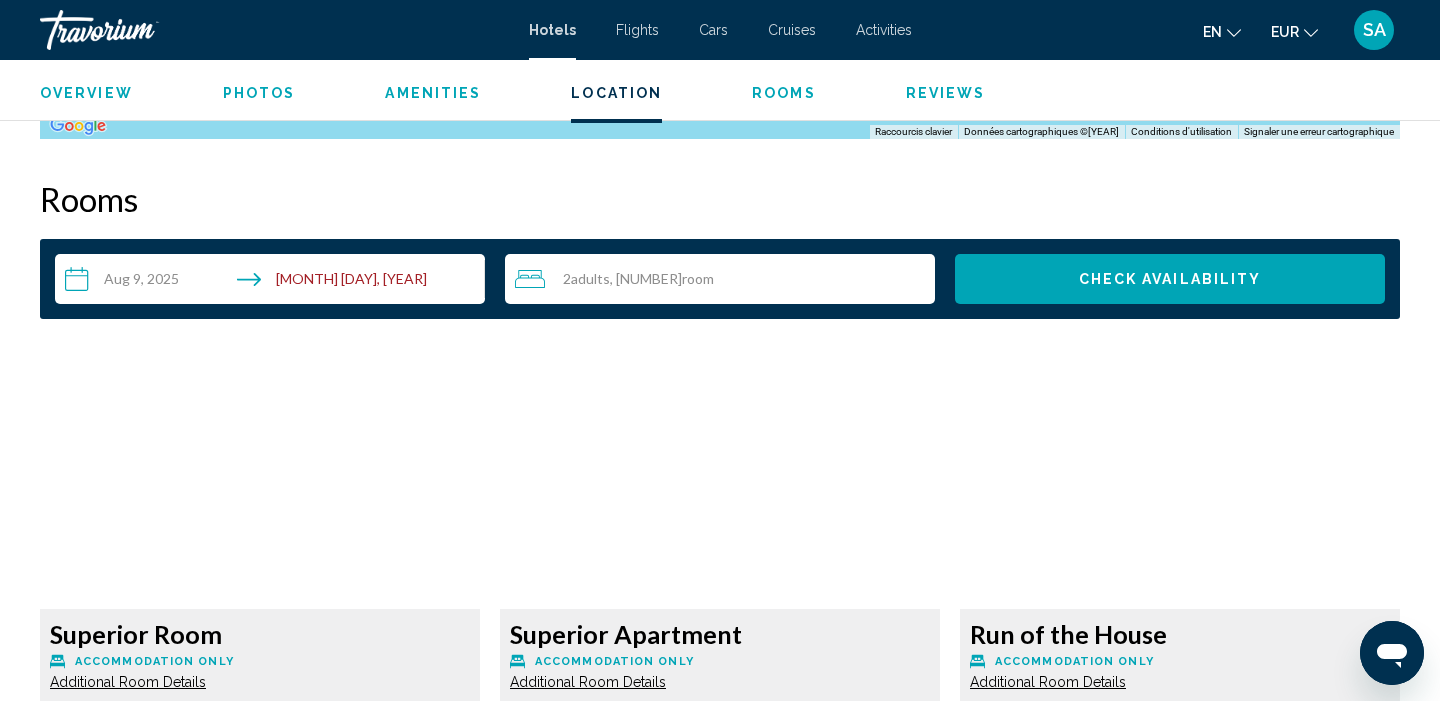 scroll, scrollTop: 2443, scrollLeft: 0, axis: vertical 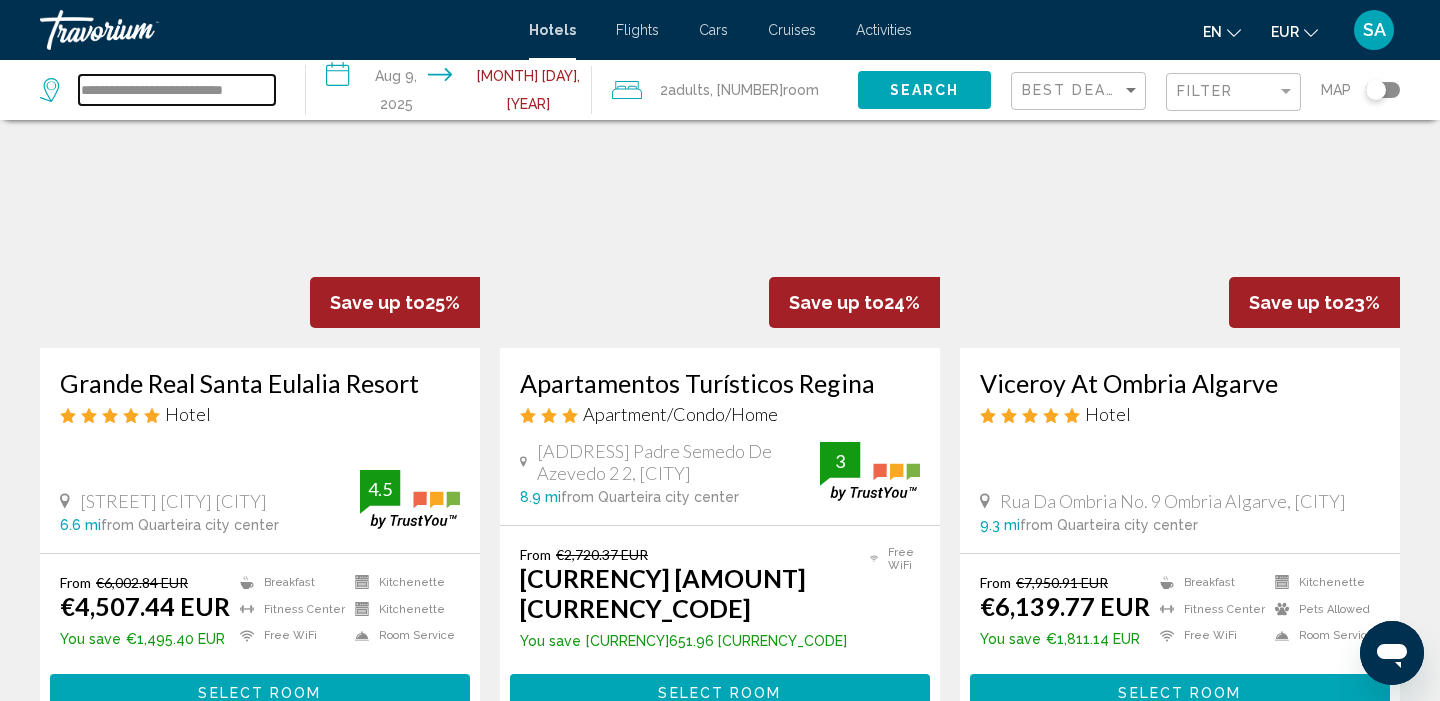 click on "**********" at bounding box center [177, 90] 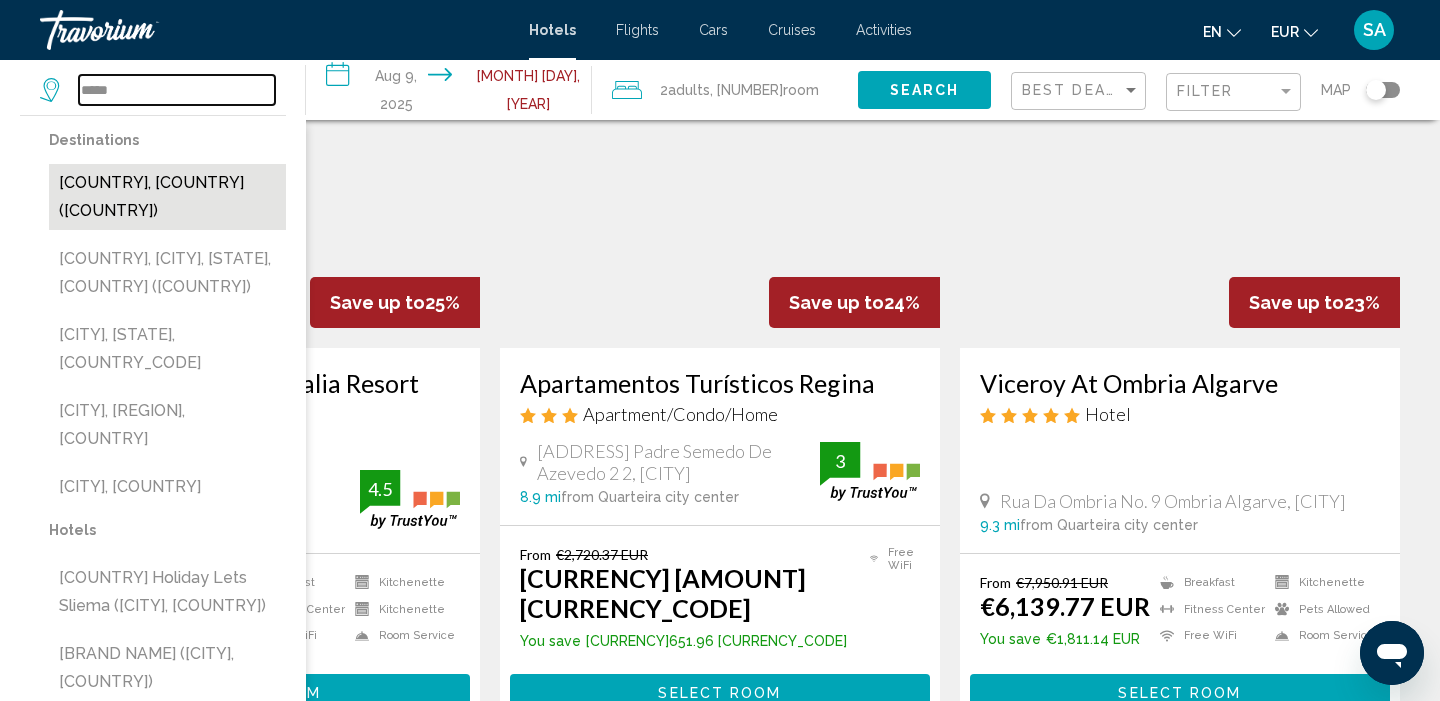 type on "*****" 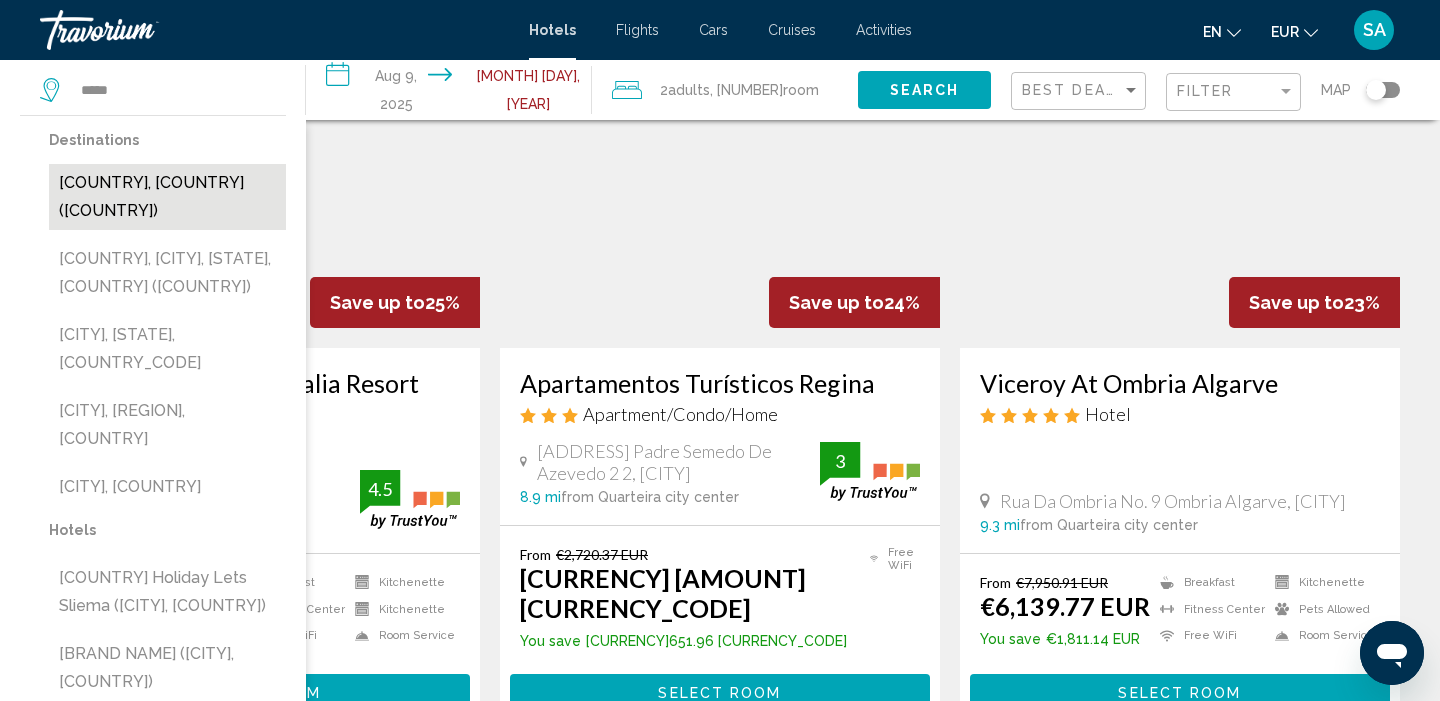 click on "[COUNTRY], [COUNTRY] ([COUNTRY])" at bounding box center [167, 197] 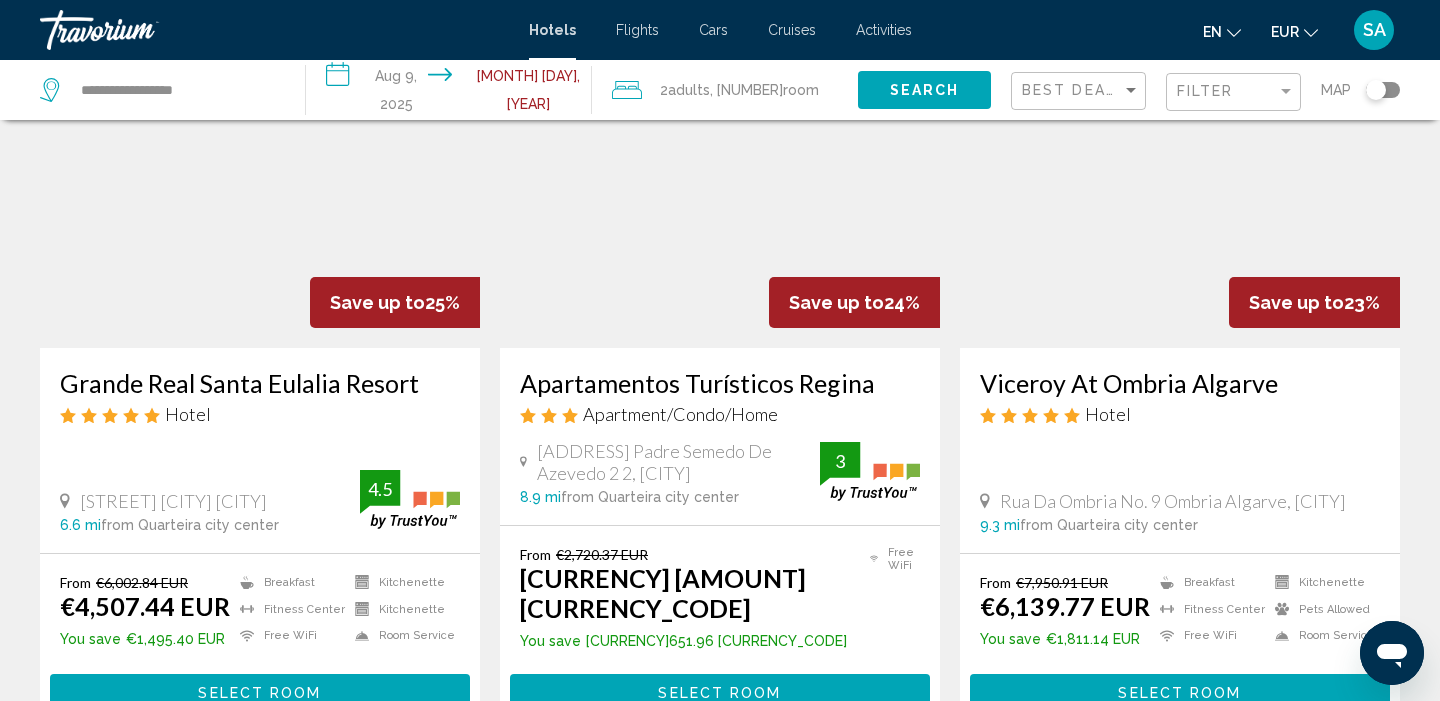 click on "Search" at bounding box center [924, 89] 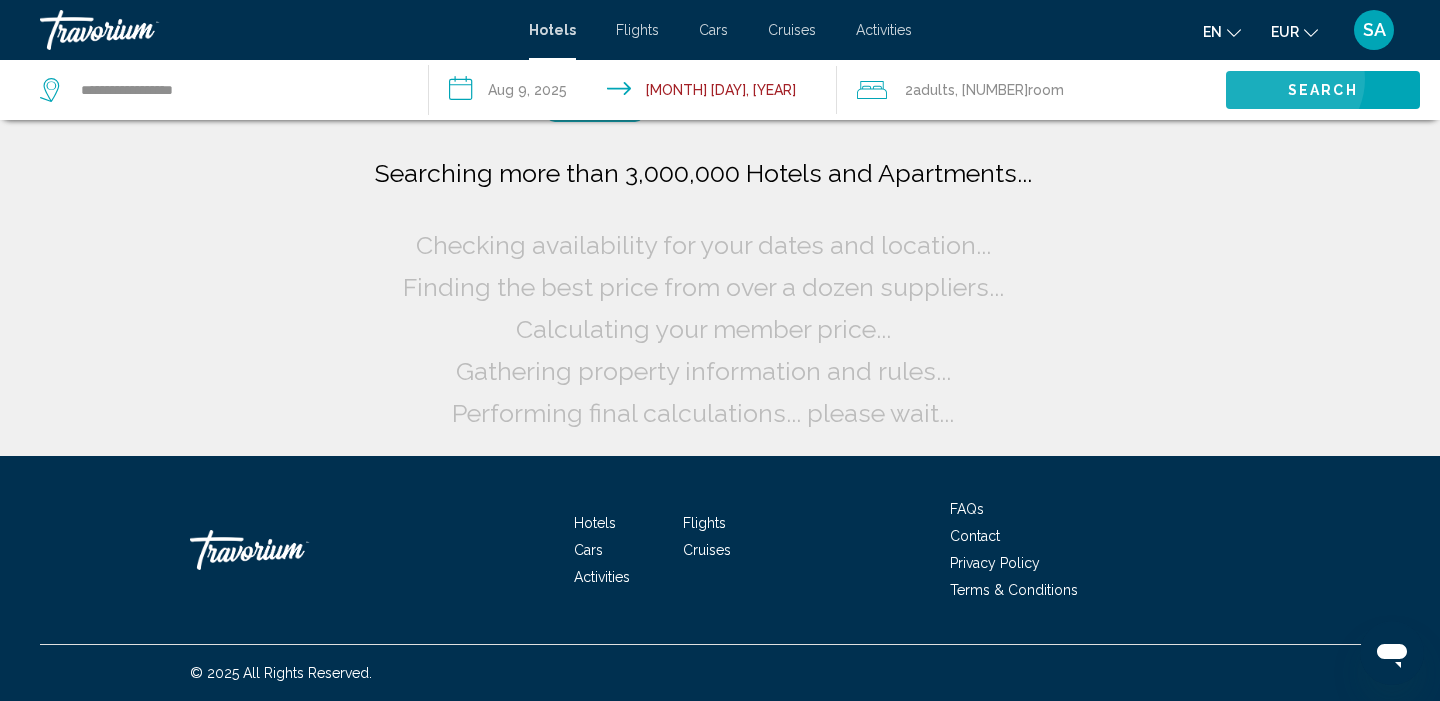 scroll, scrollTop: 0, scrollLeft: 0, axis: both 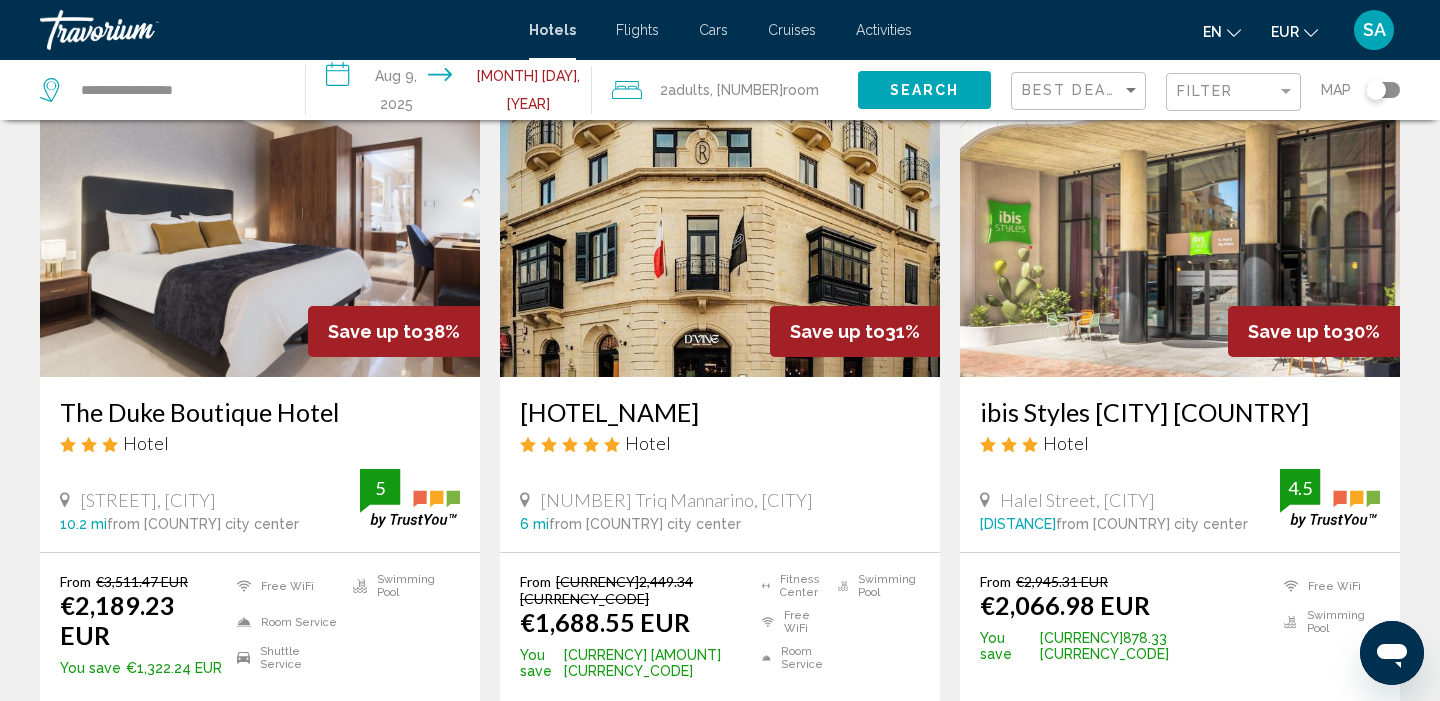 click on "**********" at bounding box center (453, 93) 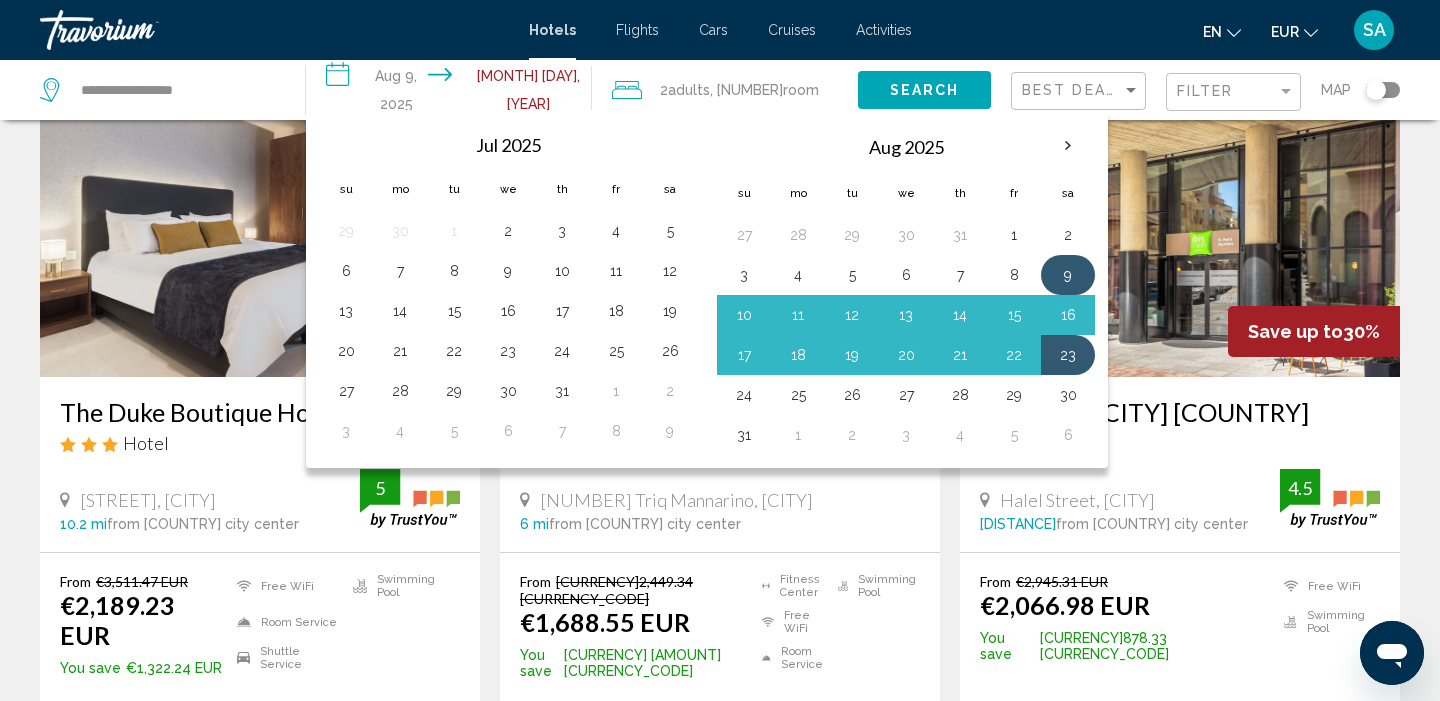 click on "9" at bounding box center [1068, 275] 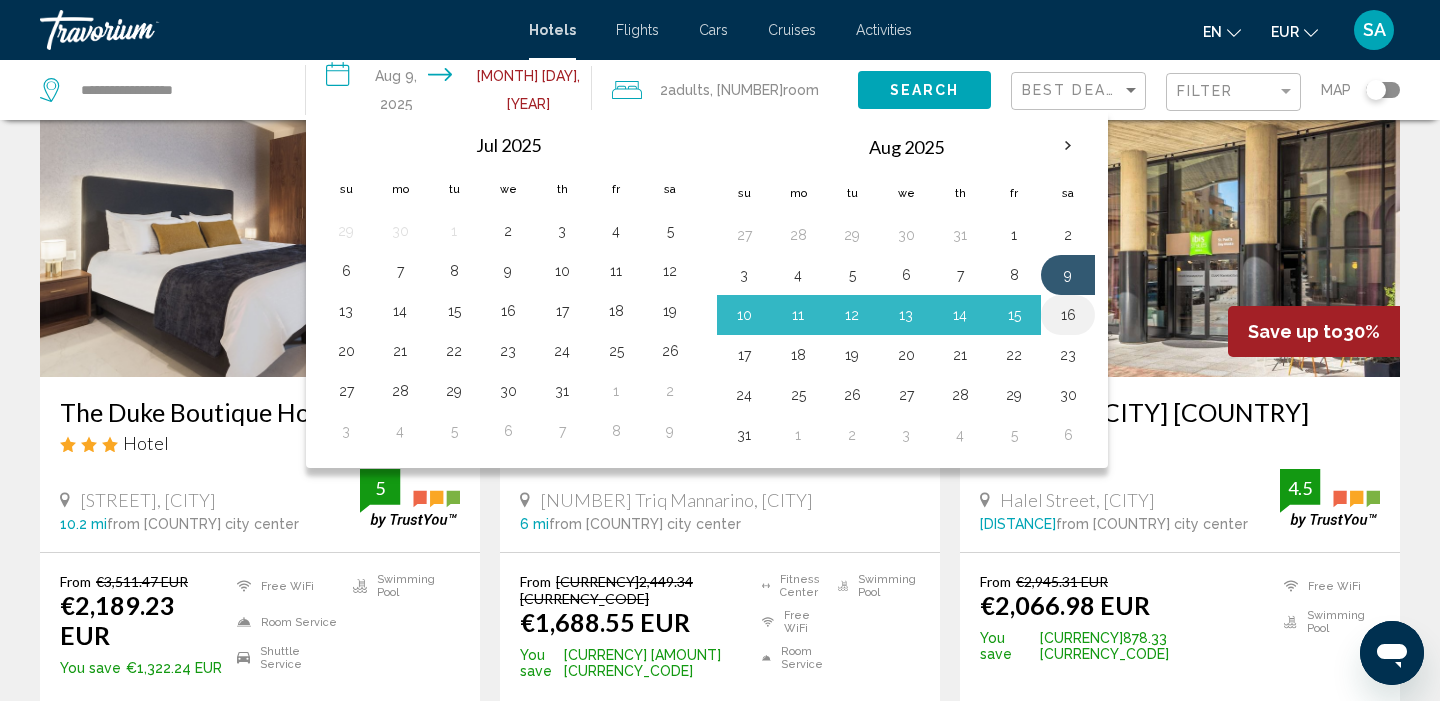 click on "16" at bounding box center (1068, 315) 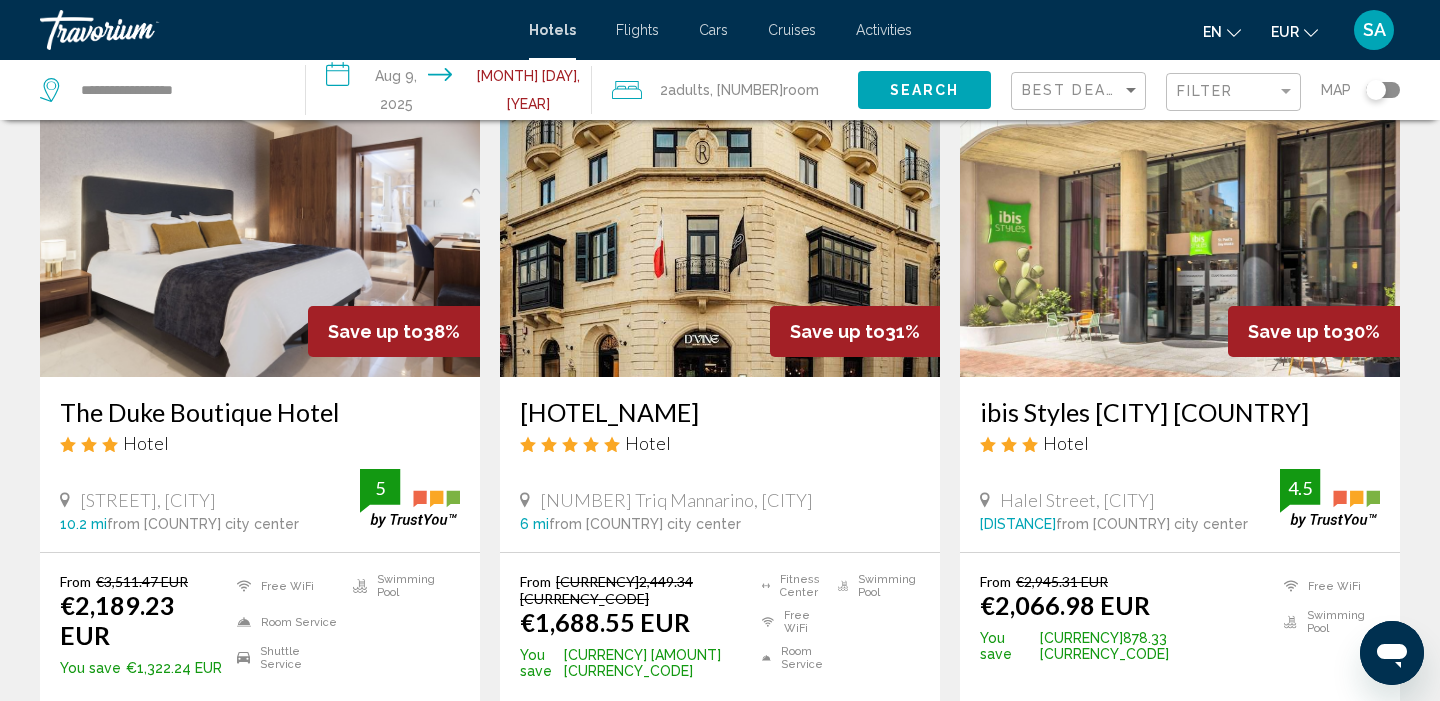 click on "Search" at bounding box center (924, 89) 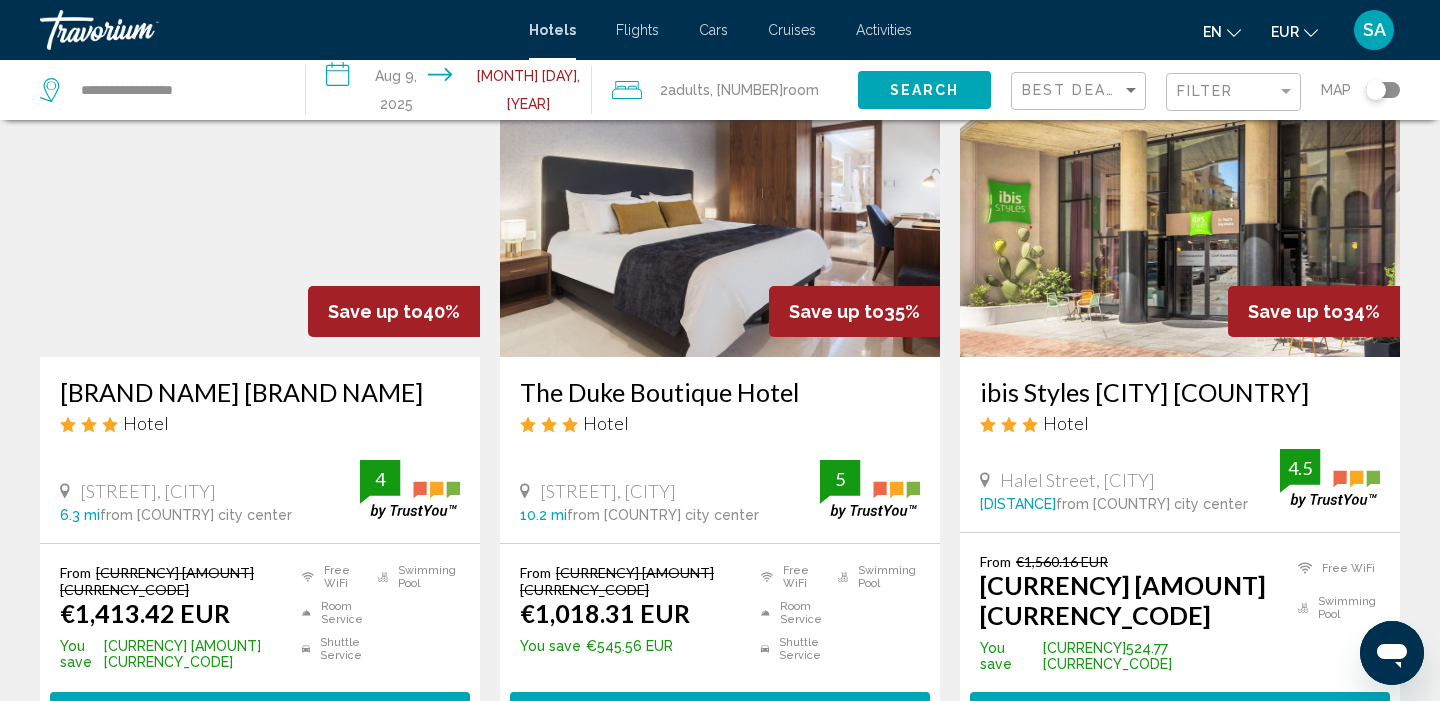 scroll, scrollTop: 175, scrollLeft: 0, axis: vertical 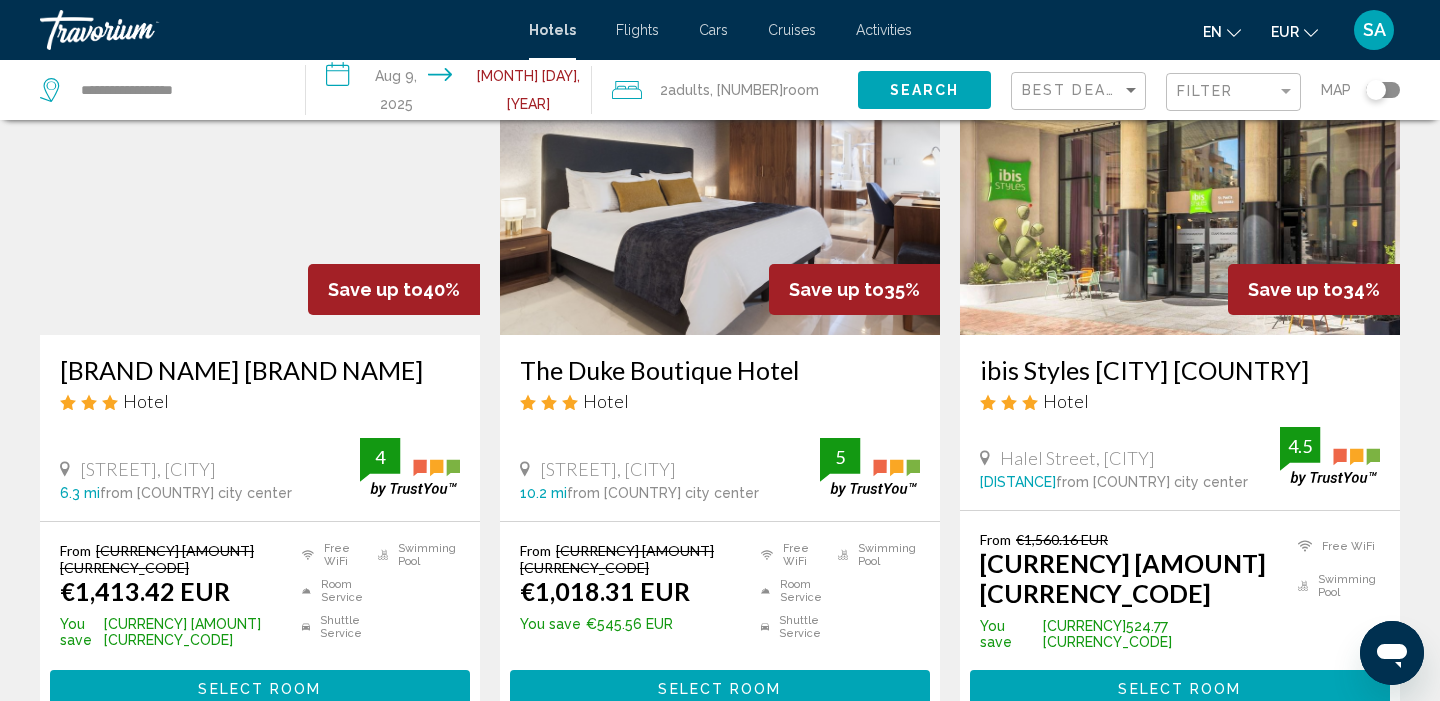 click on "Save up to  40%" at bounding box center [394, 289] 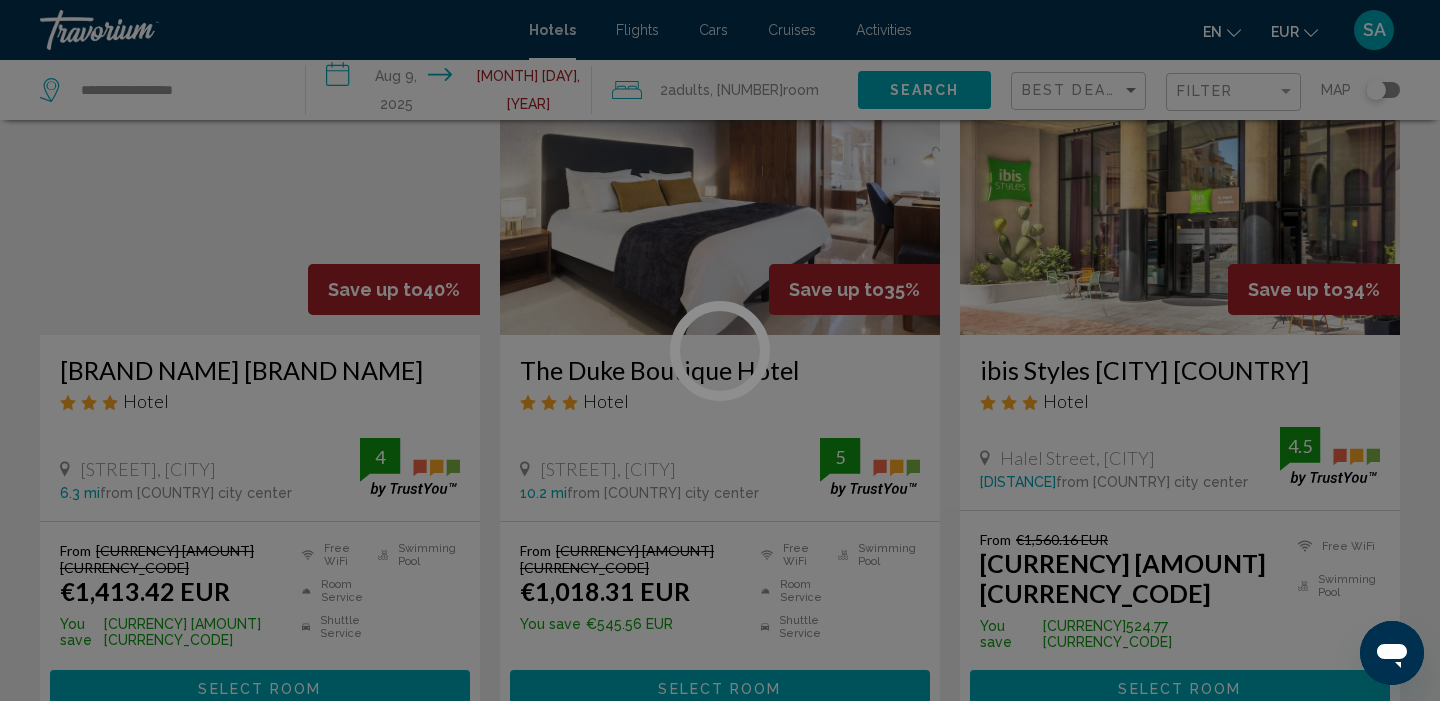 scroll, scrollTop: 0, scrollLeft: 0, axis: both 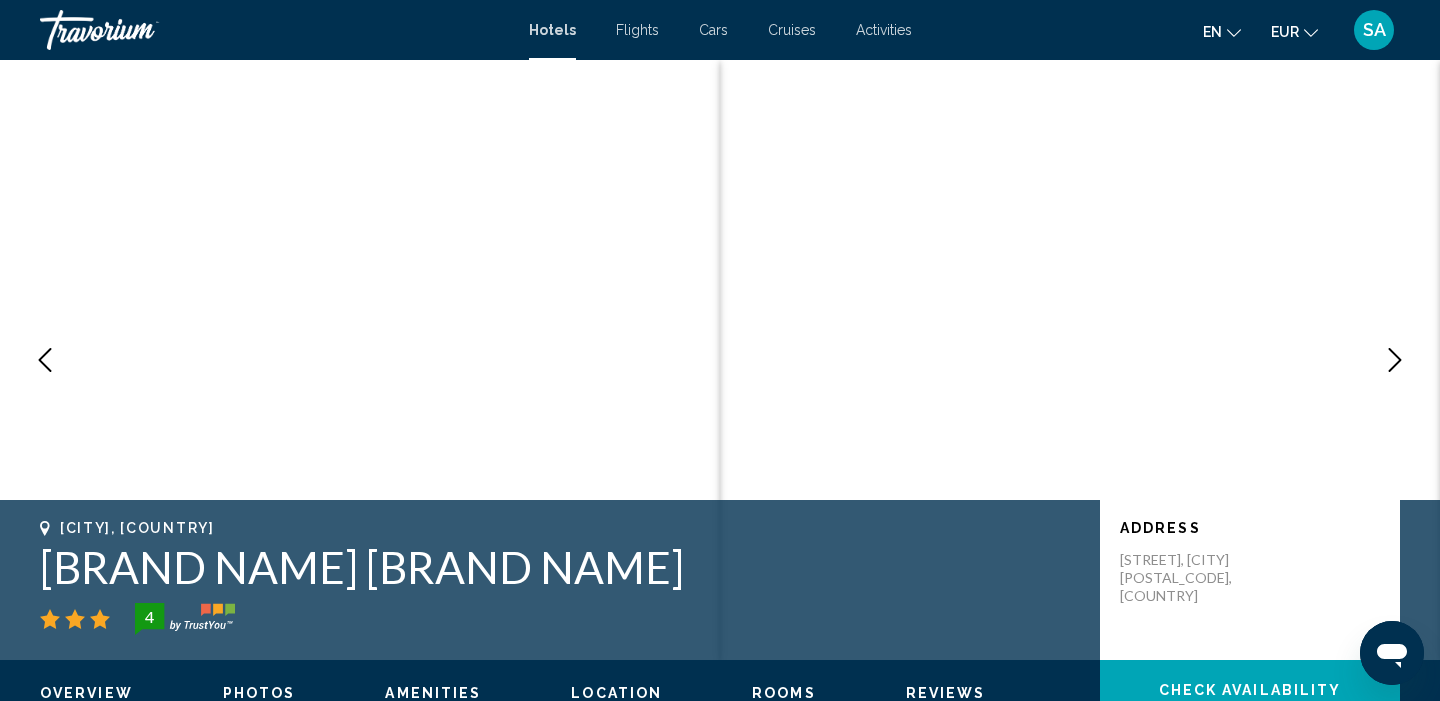 click on "[BRAND NAME] [BRAND NAME]" at bounding box center (560, 567) 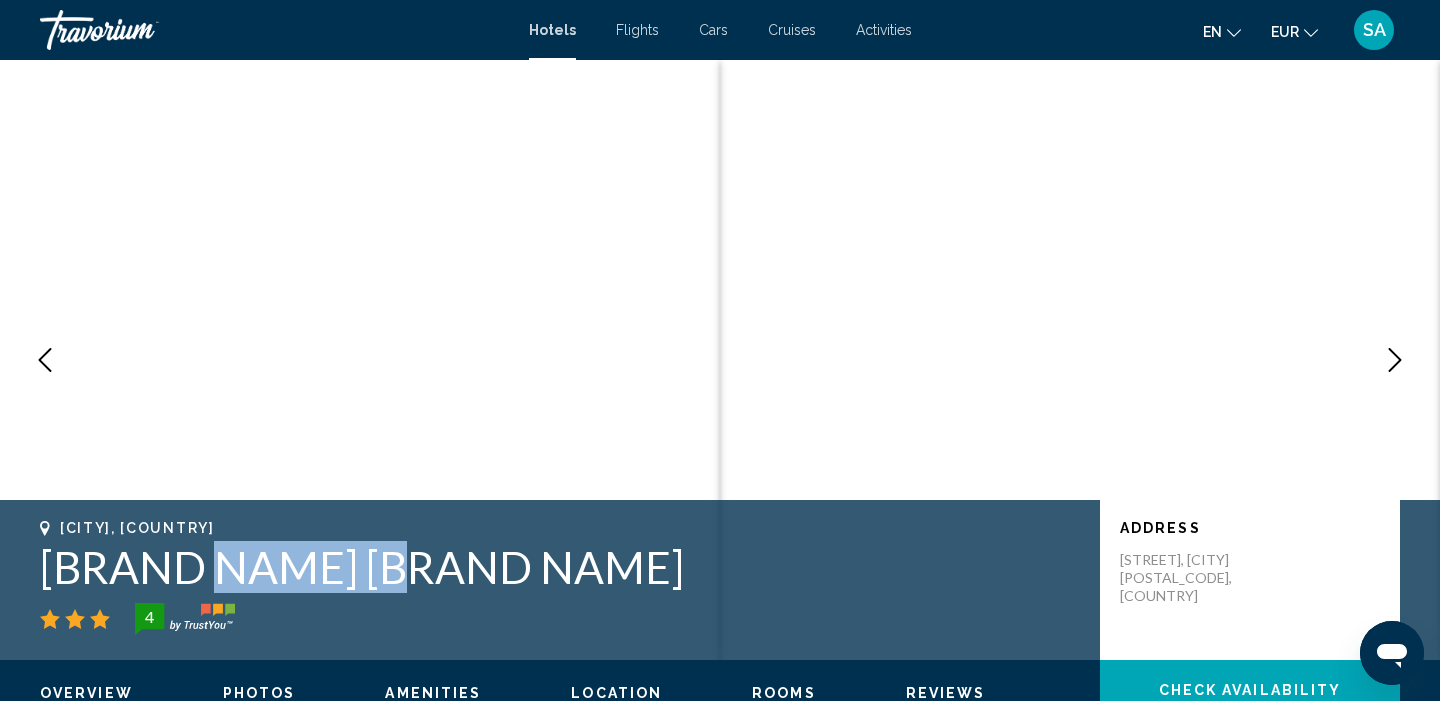 click on "[BRAND NAME] [BRAND NAME]" at bounding box center (560, 567) 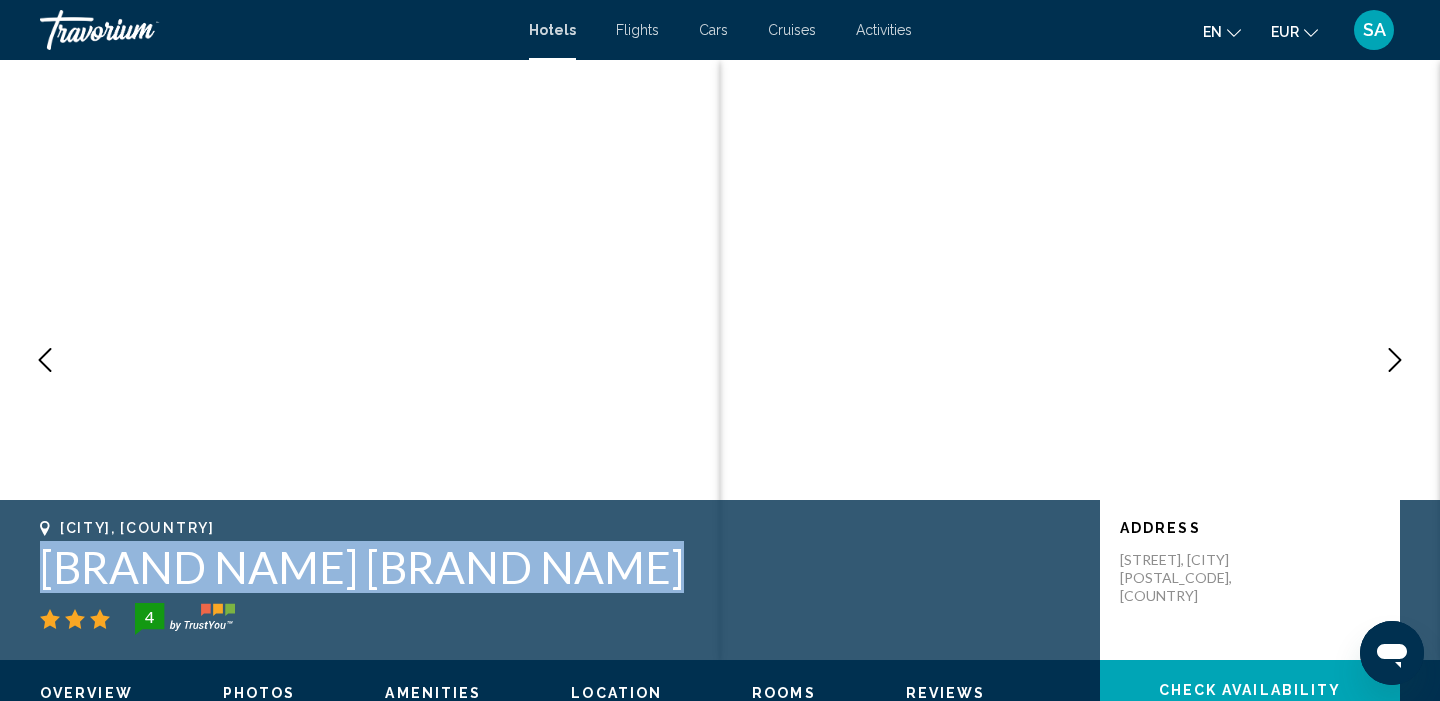 click on "[BRAND NAME] [BRAND NAME]" at bounding box center [560, 567] 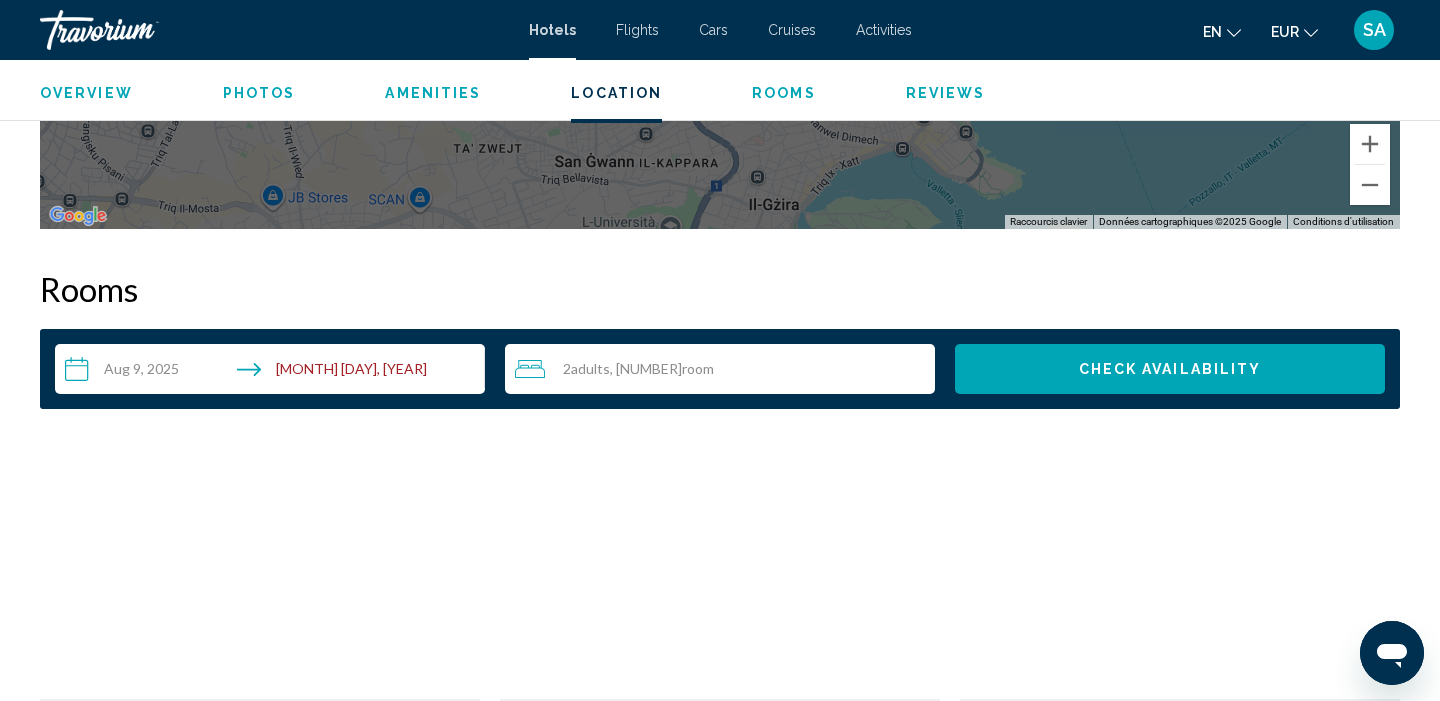 scroll, scrollTop: 2376, scrollLeft: 0, axis: vertical 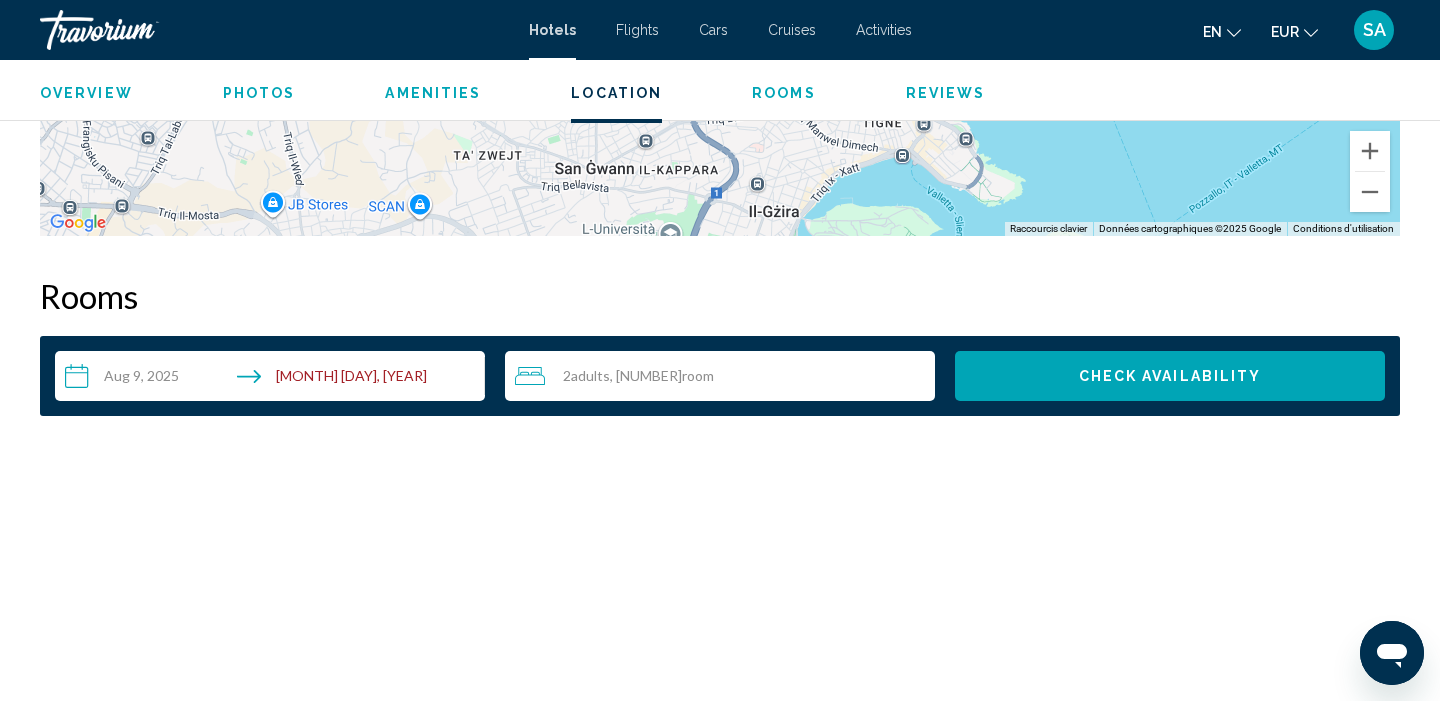 click on "**********" at bounding box center (274, 379) 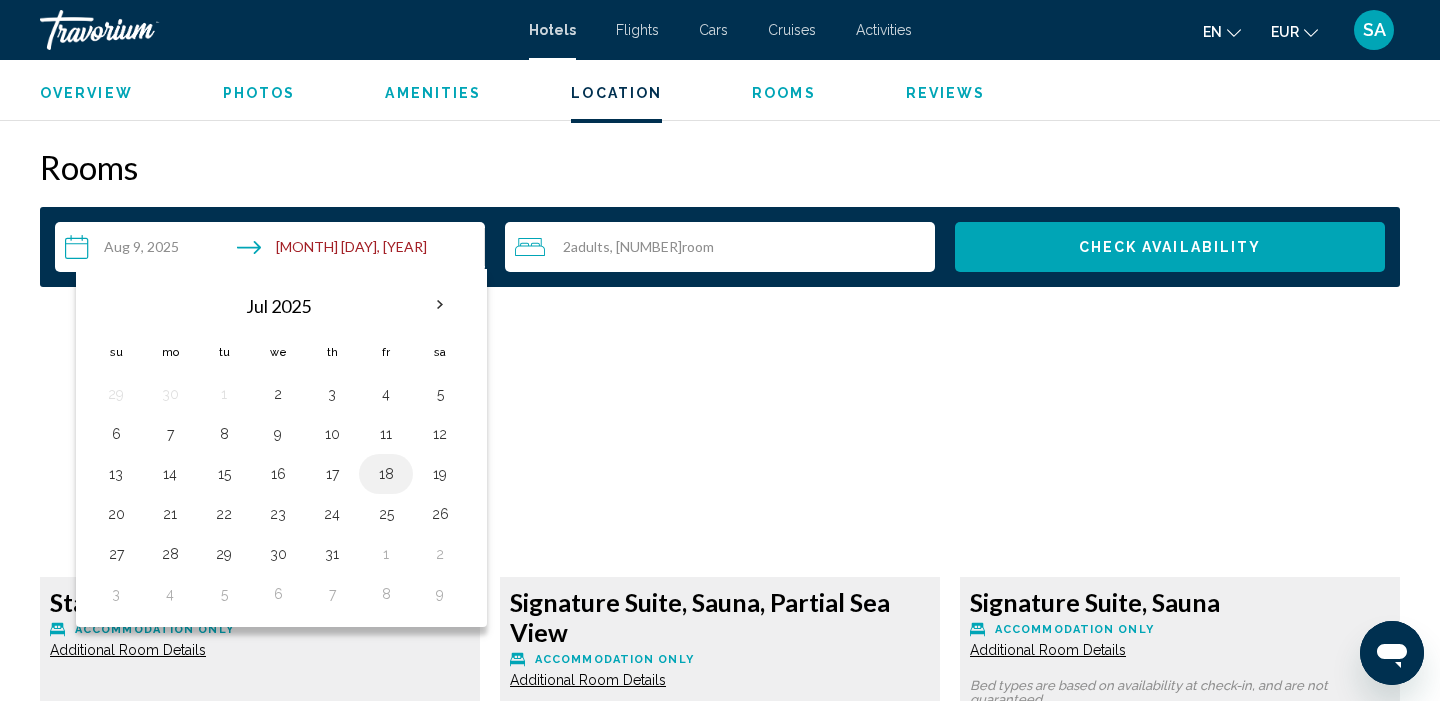 scroll, scrollTop: 2507, scrollLeft: 0, axis: vertical 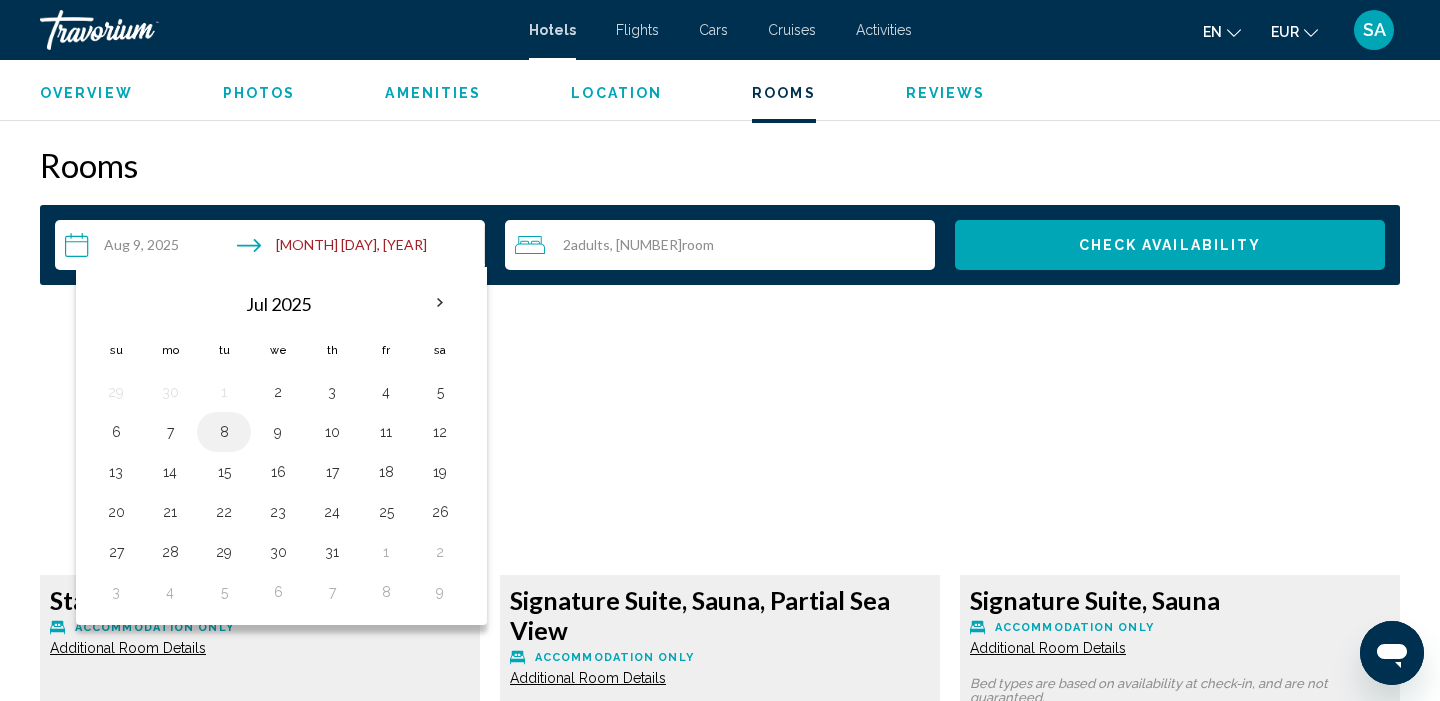 click on "8" at bounding box center (224, 432) 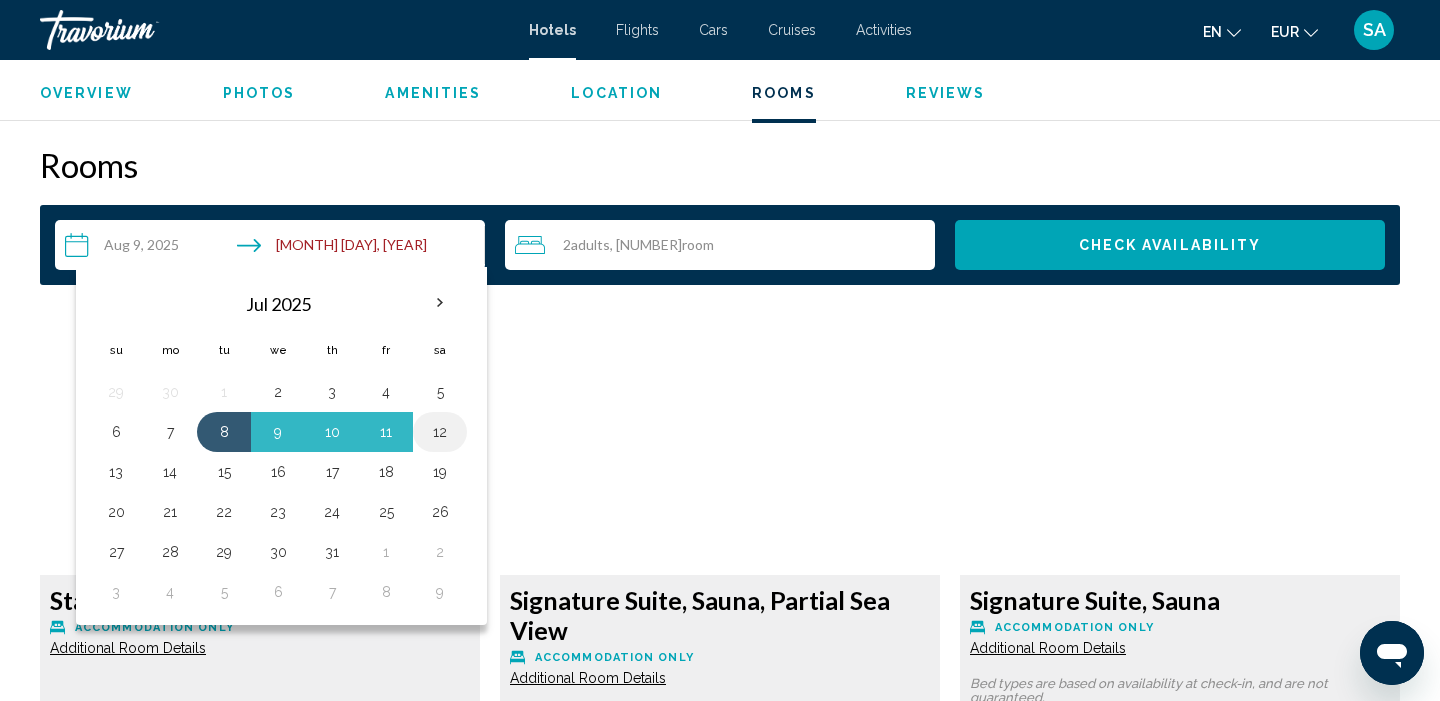click on "12" at bounding box center [440, 432] 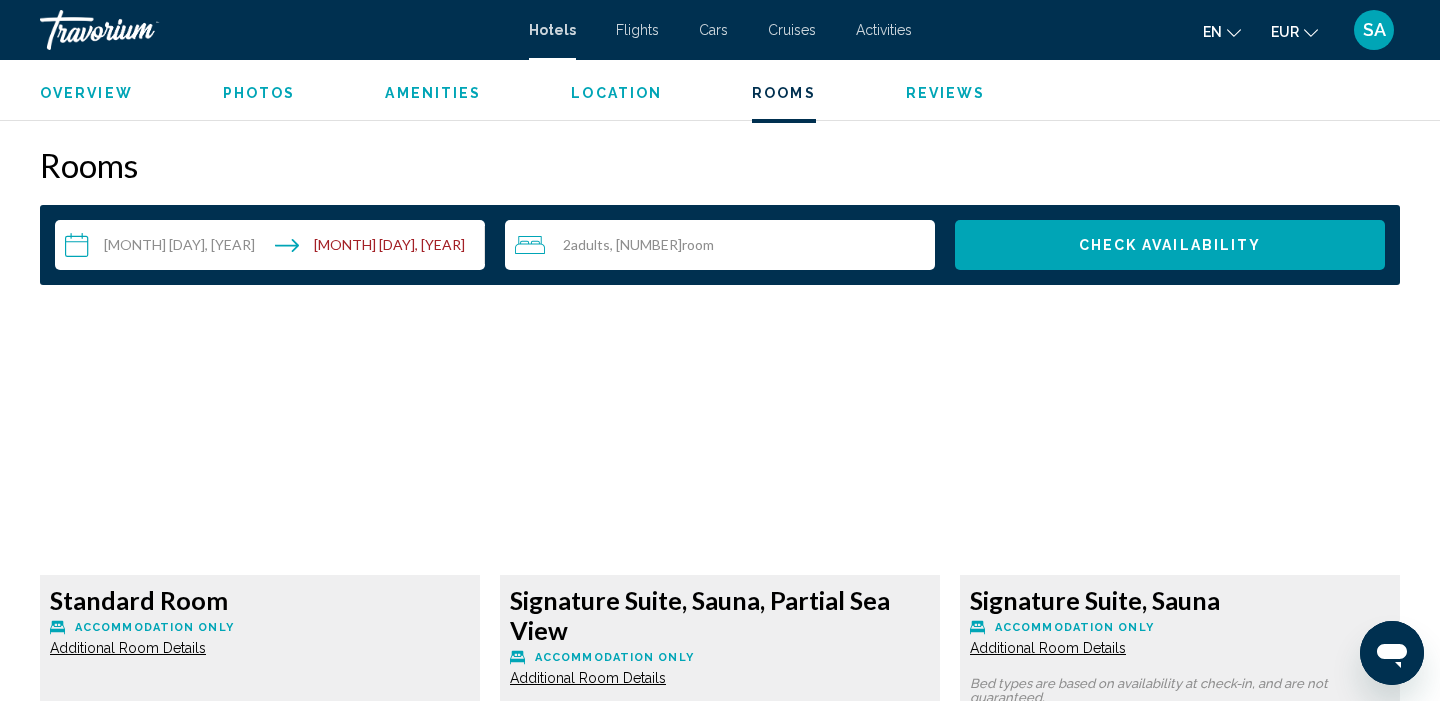 click on "Check Availability" at bounding box center (1170, 246) 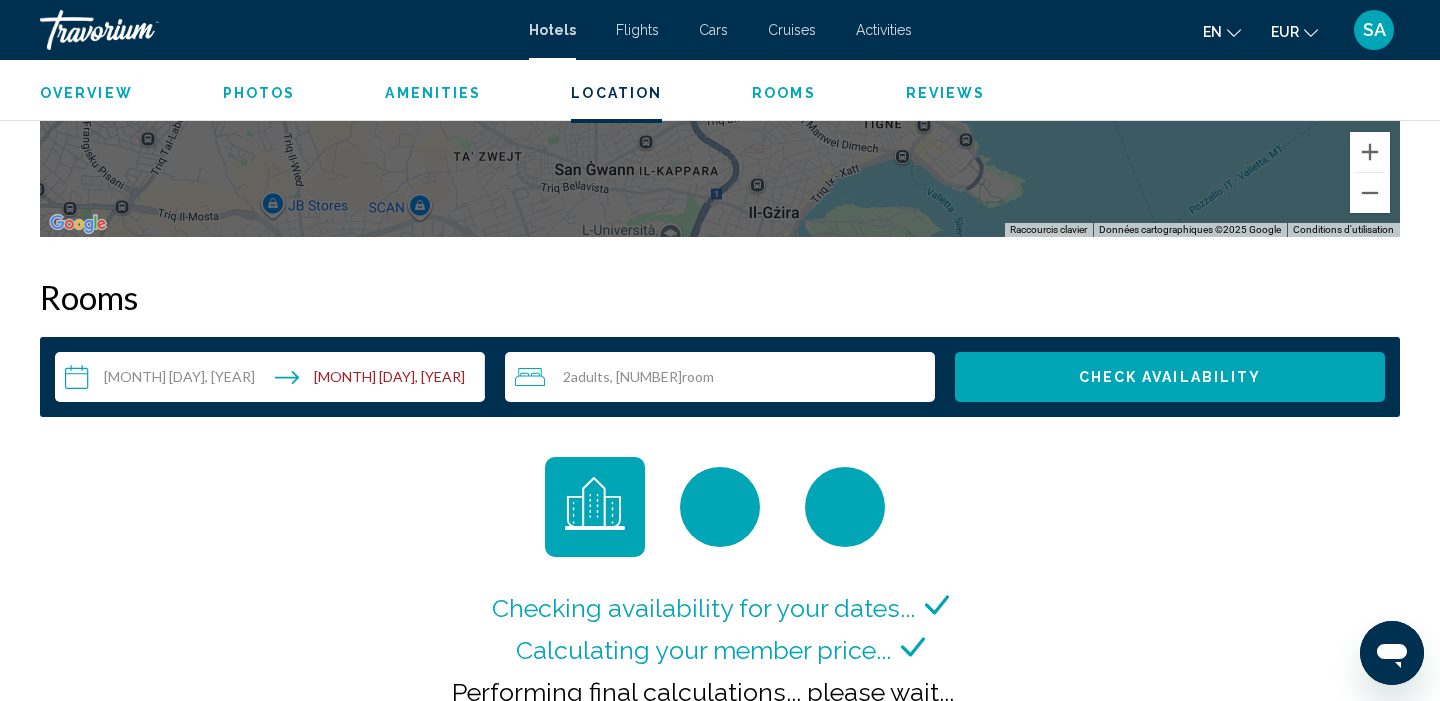 scroll, scrollTop: 2374, scrollLeft: 0, axis: vertical 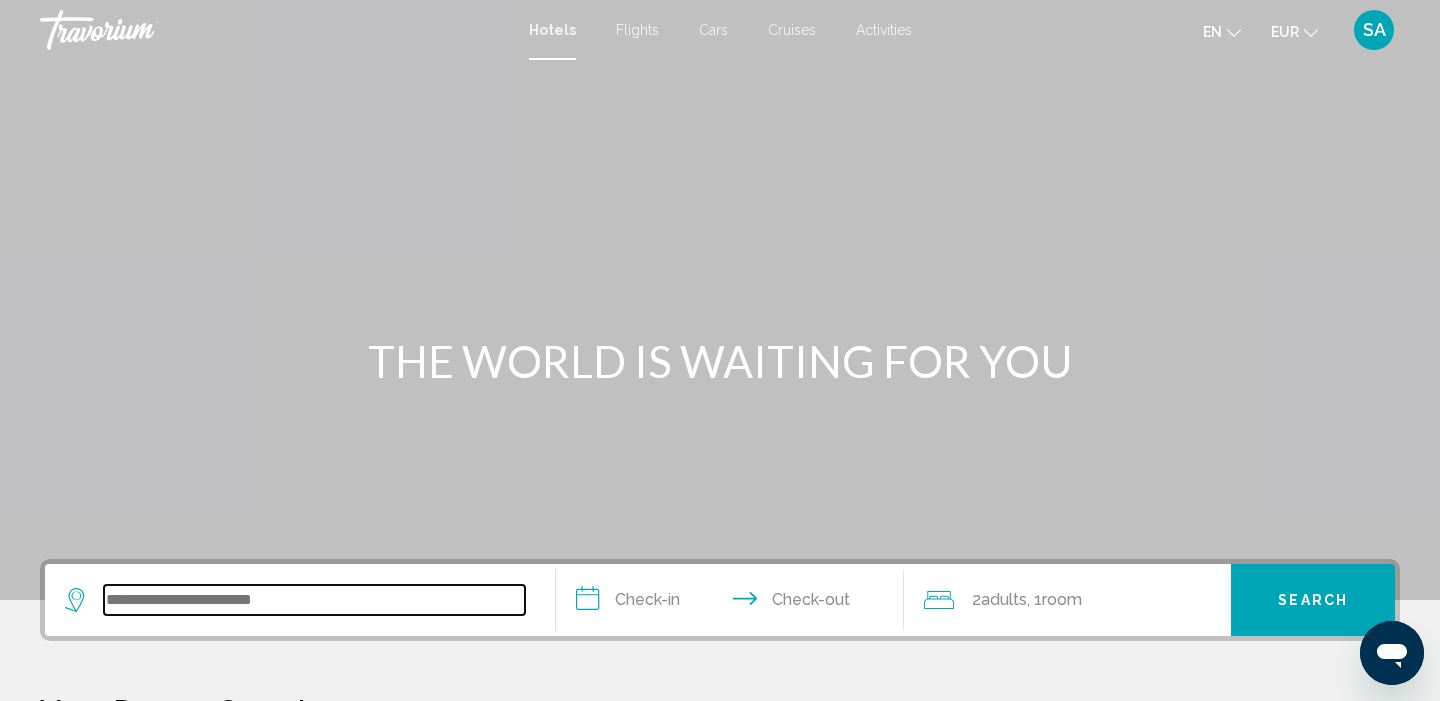 click at bounding box center [314, 600] 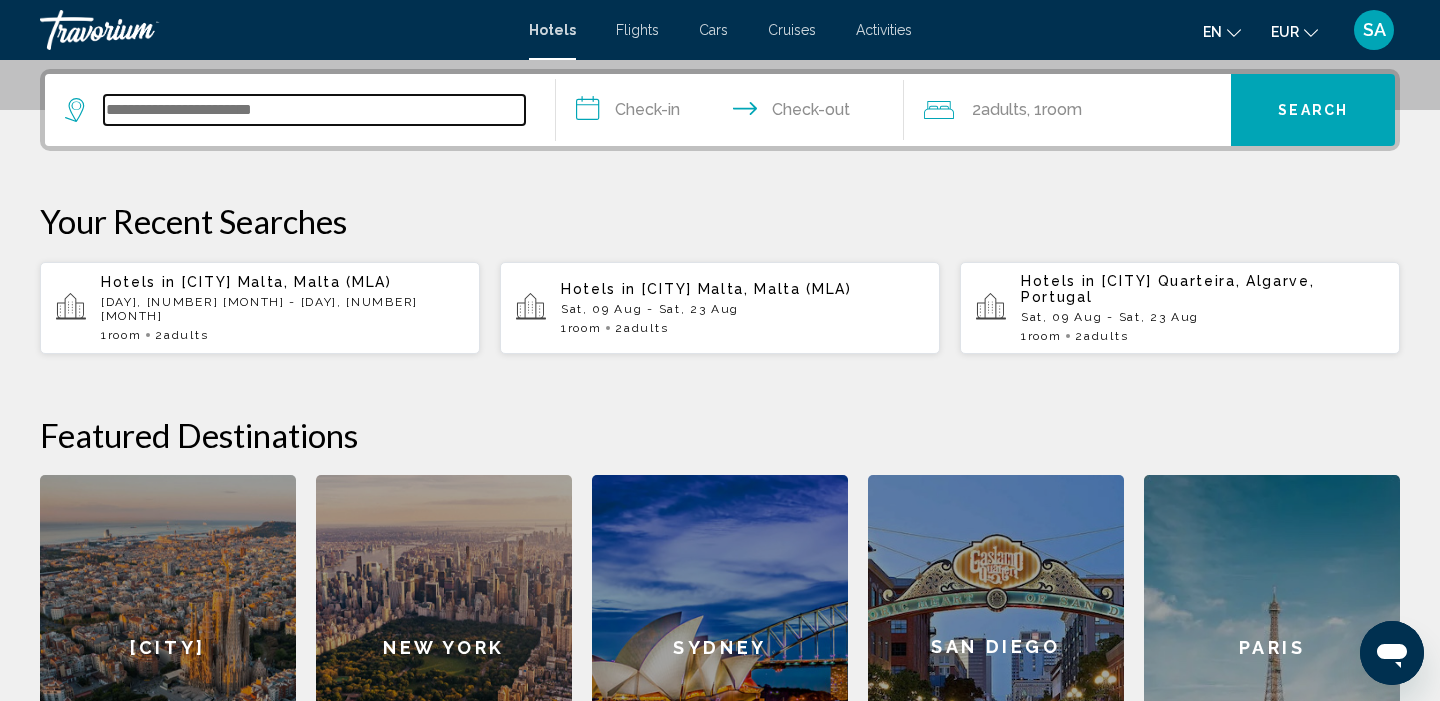 scroll, scrollTop: 494, scrollLeft: 0, axis: vertical 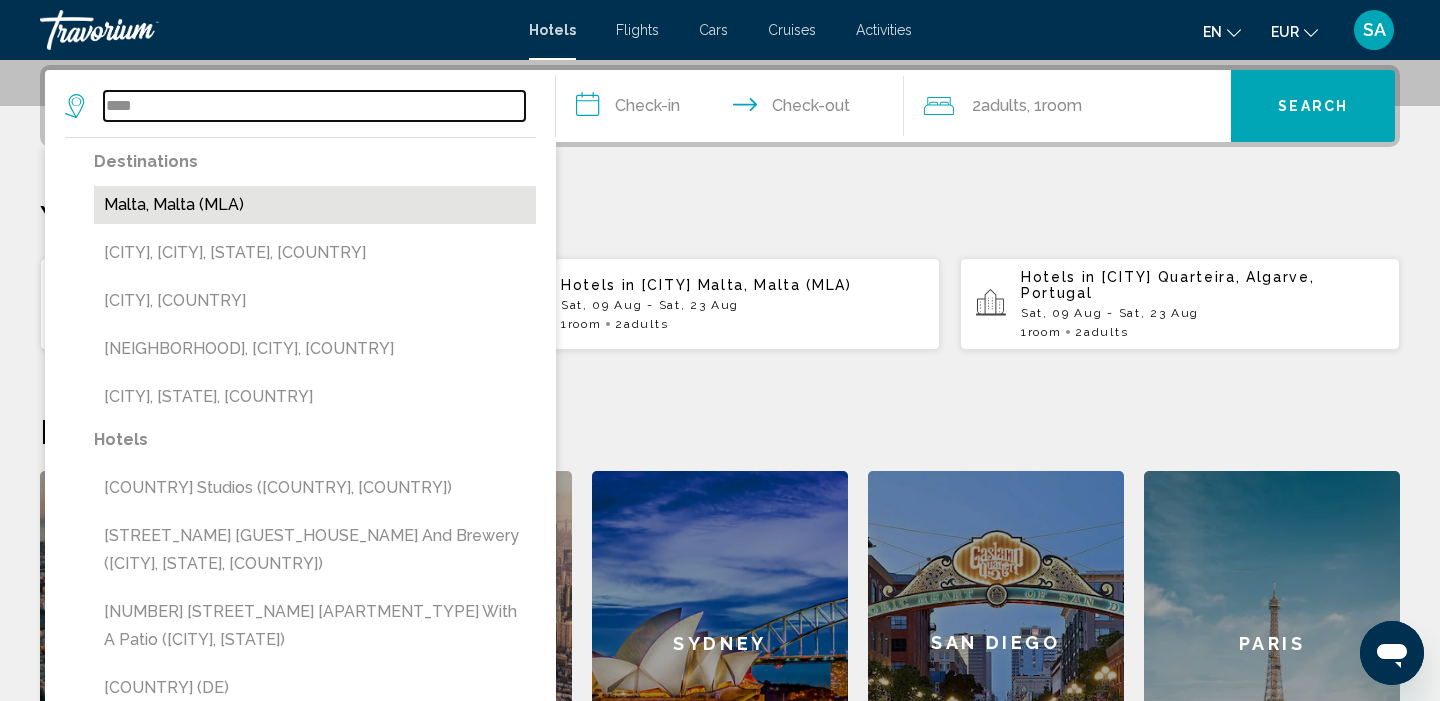 type on "****" 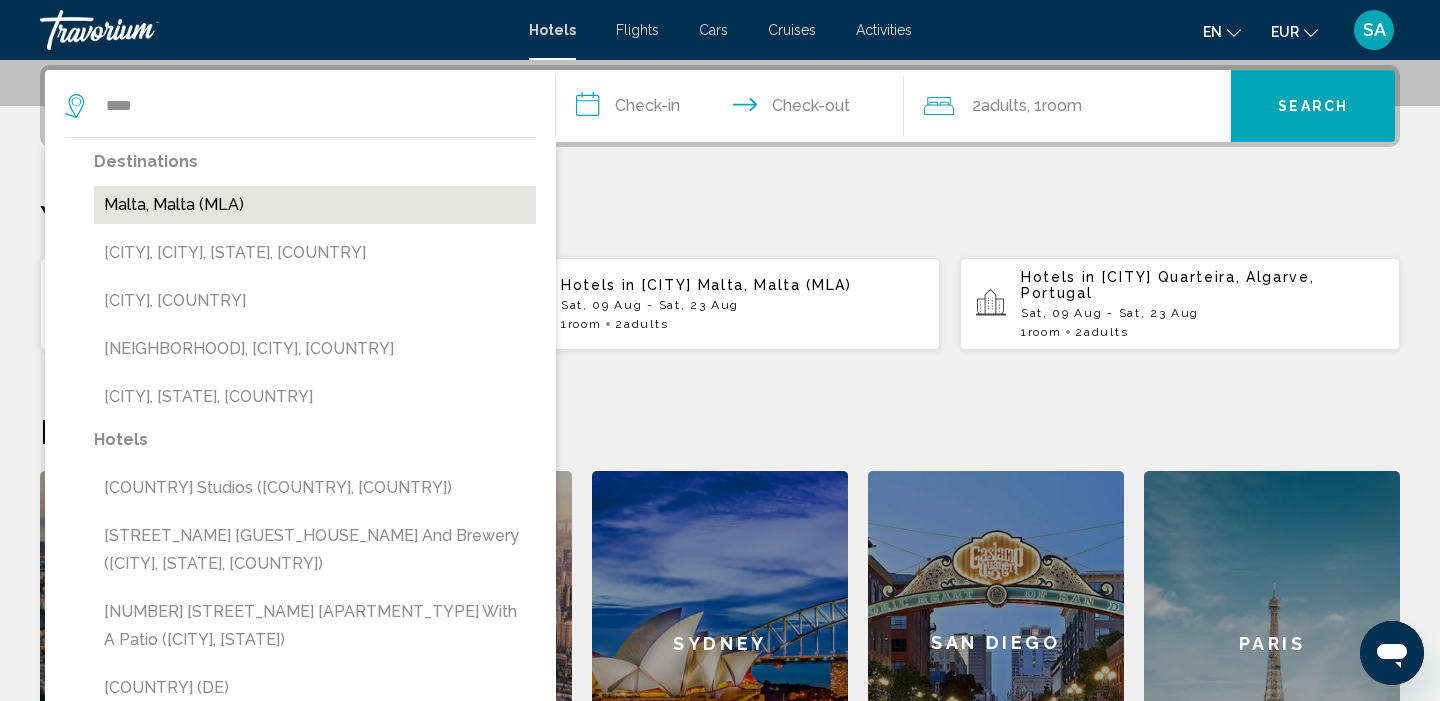 click on "Malta, Malta (MLA)" at bounding box center (315, 205) 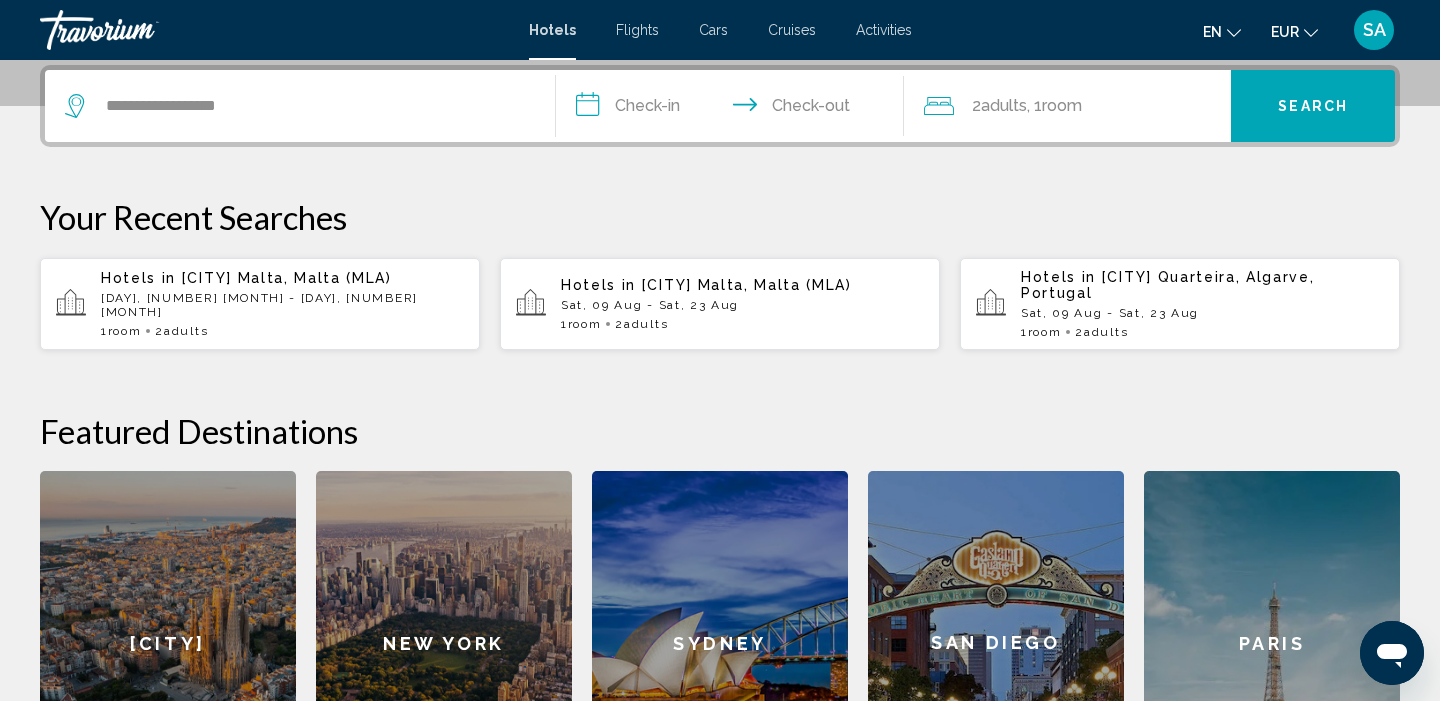 click on "**********" at bounding box center [734, 109] 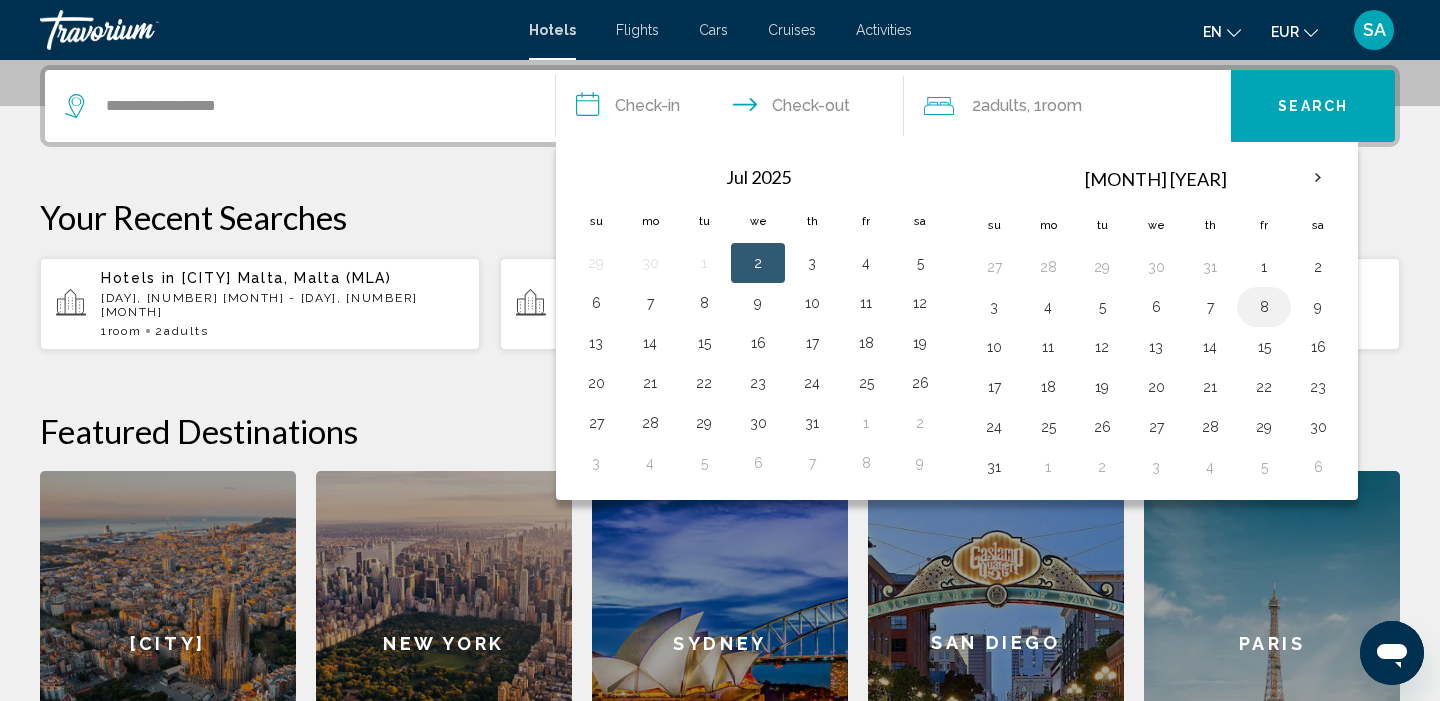 click on "8" at bounding box center (1264, 307) 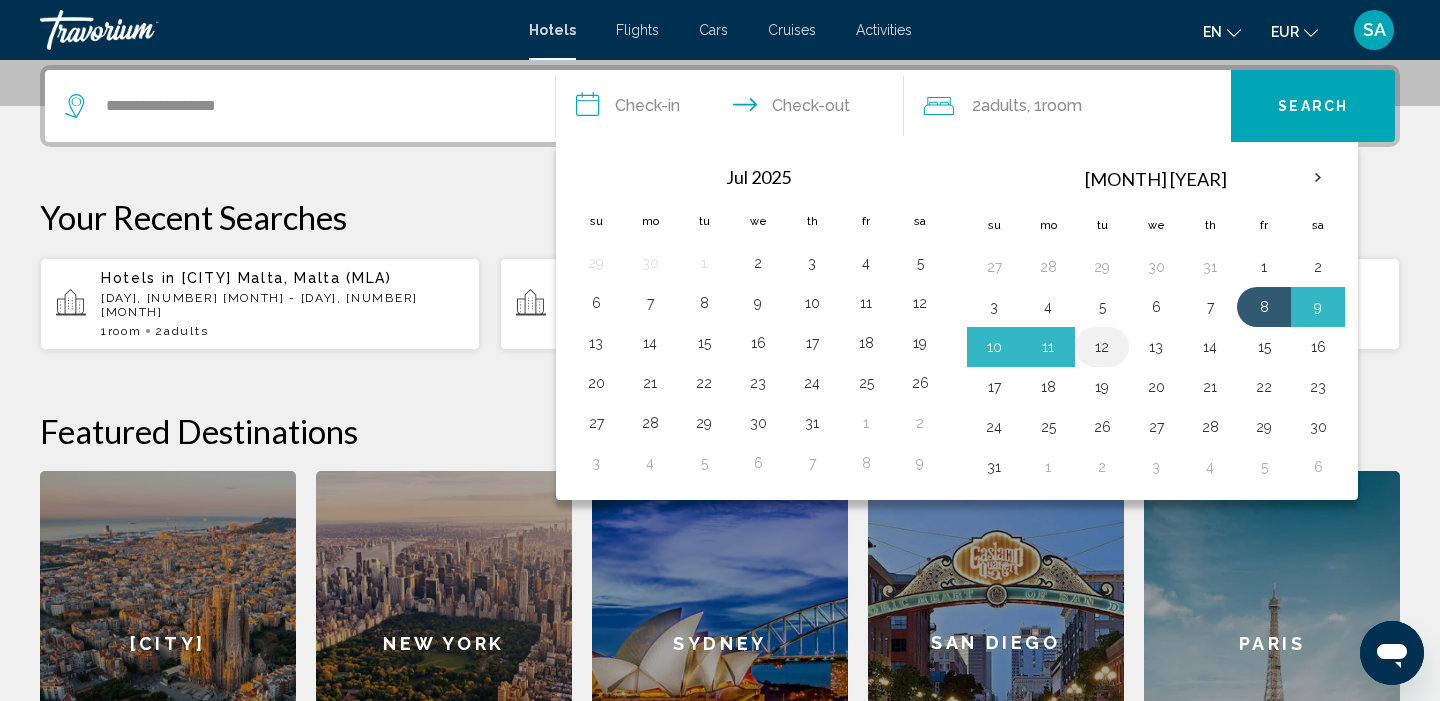 click on "12" at bounding box center (1102, 347) 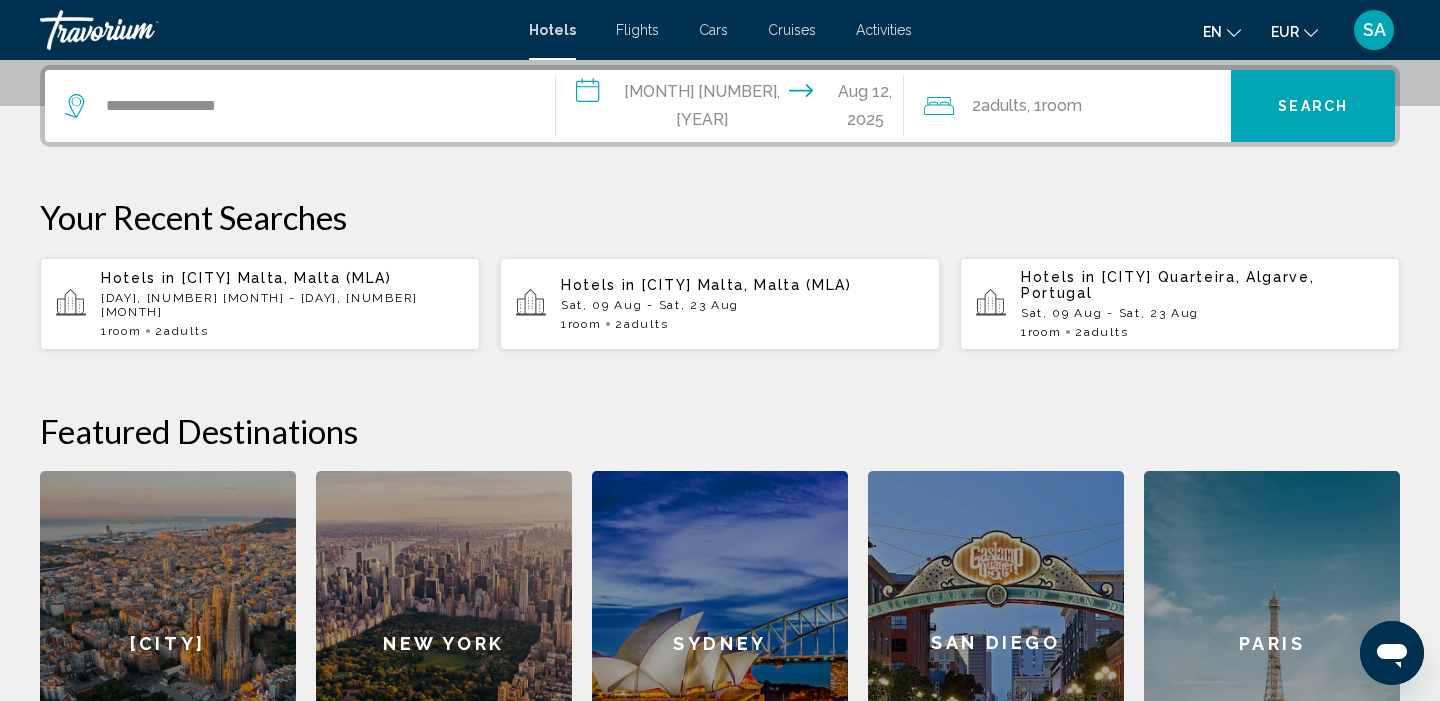 click on "Search" at bounding box center [1313, 106] 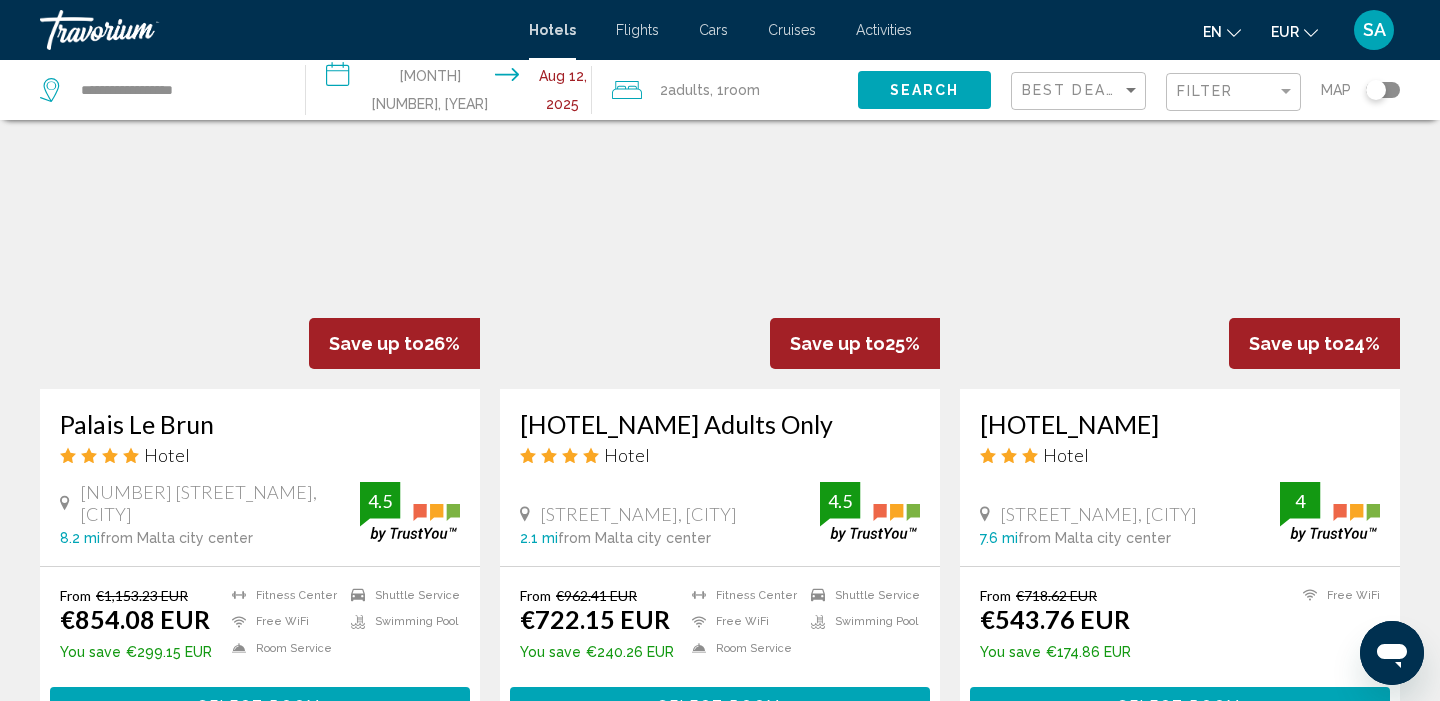 scroll, scrollTop: 858, scrollLeft: 0, axis: vertical 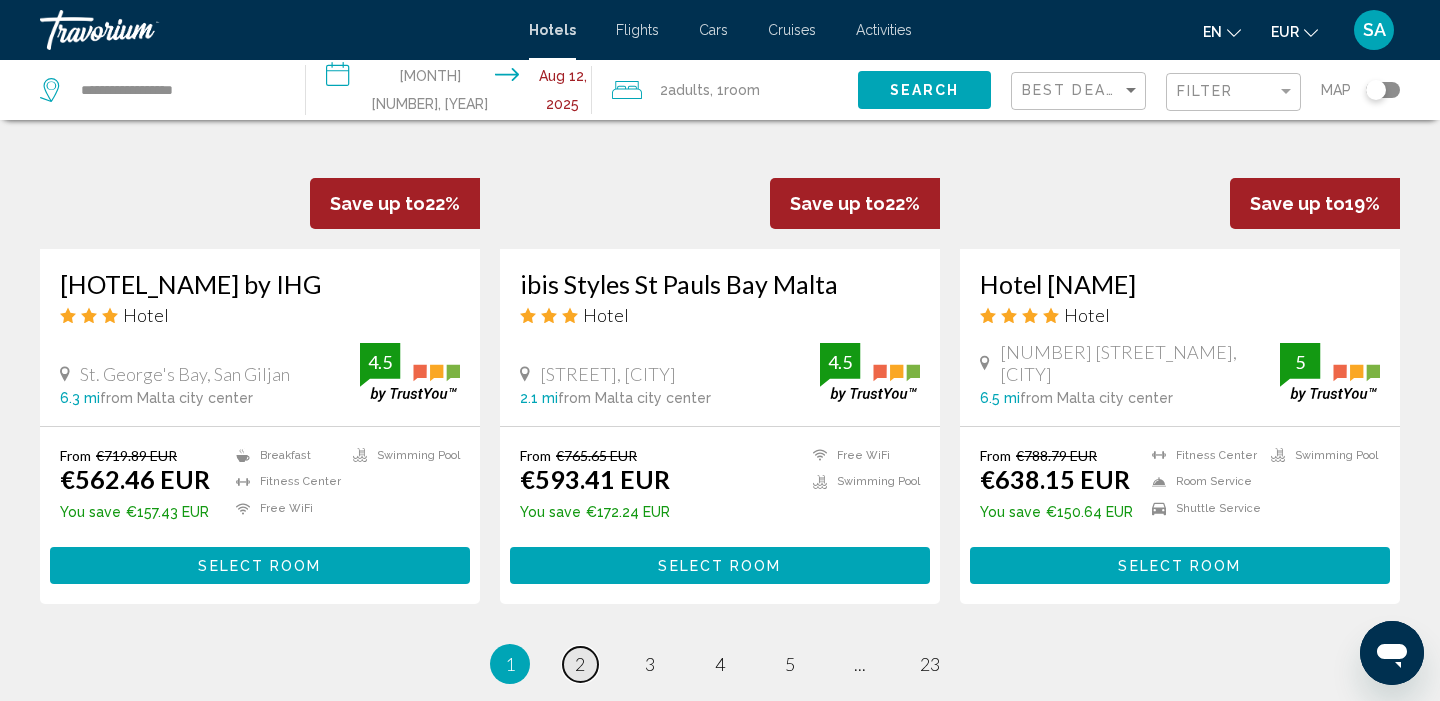 click on "2" at bounding box center (580, 664) 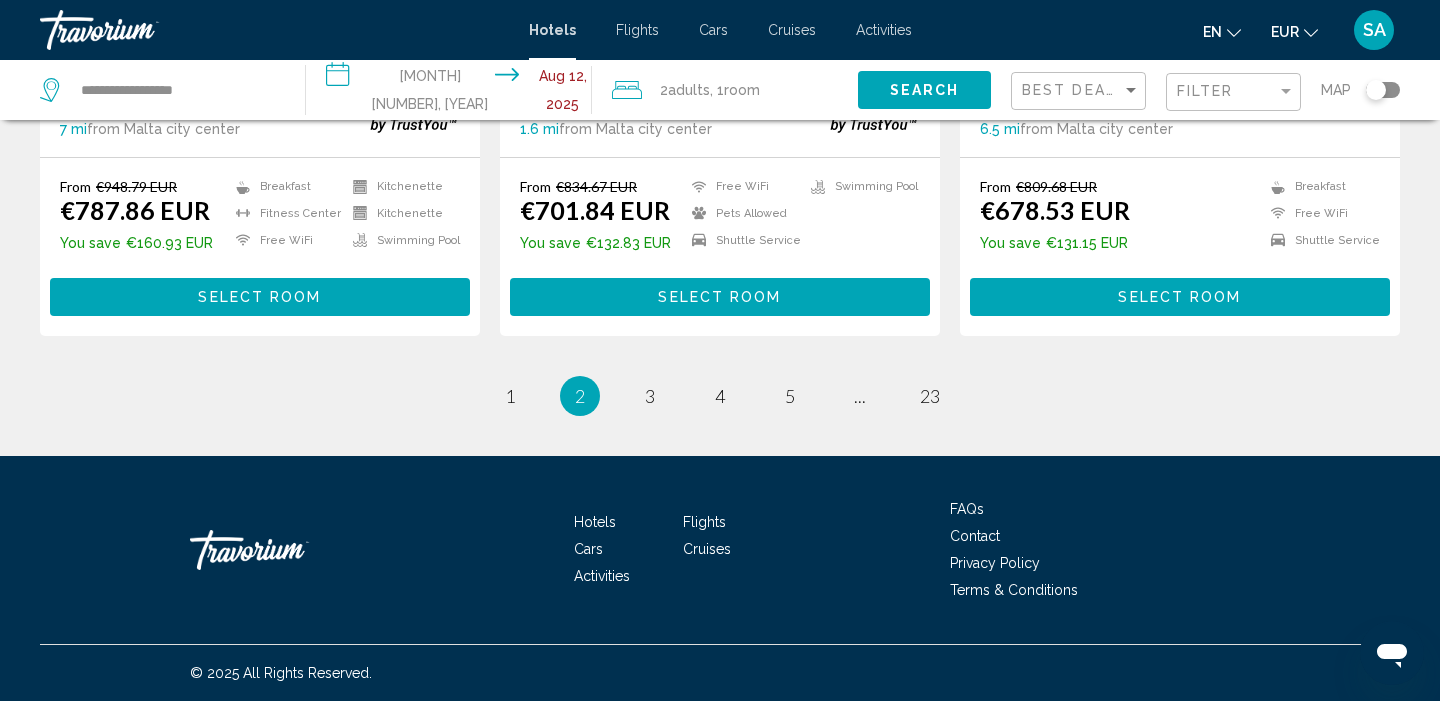 scroll, scrollTop: 2732, scrollLeft: 0, axis: vertical 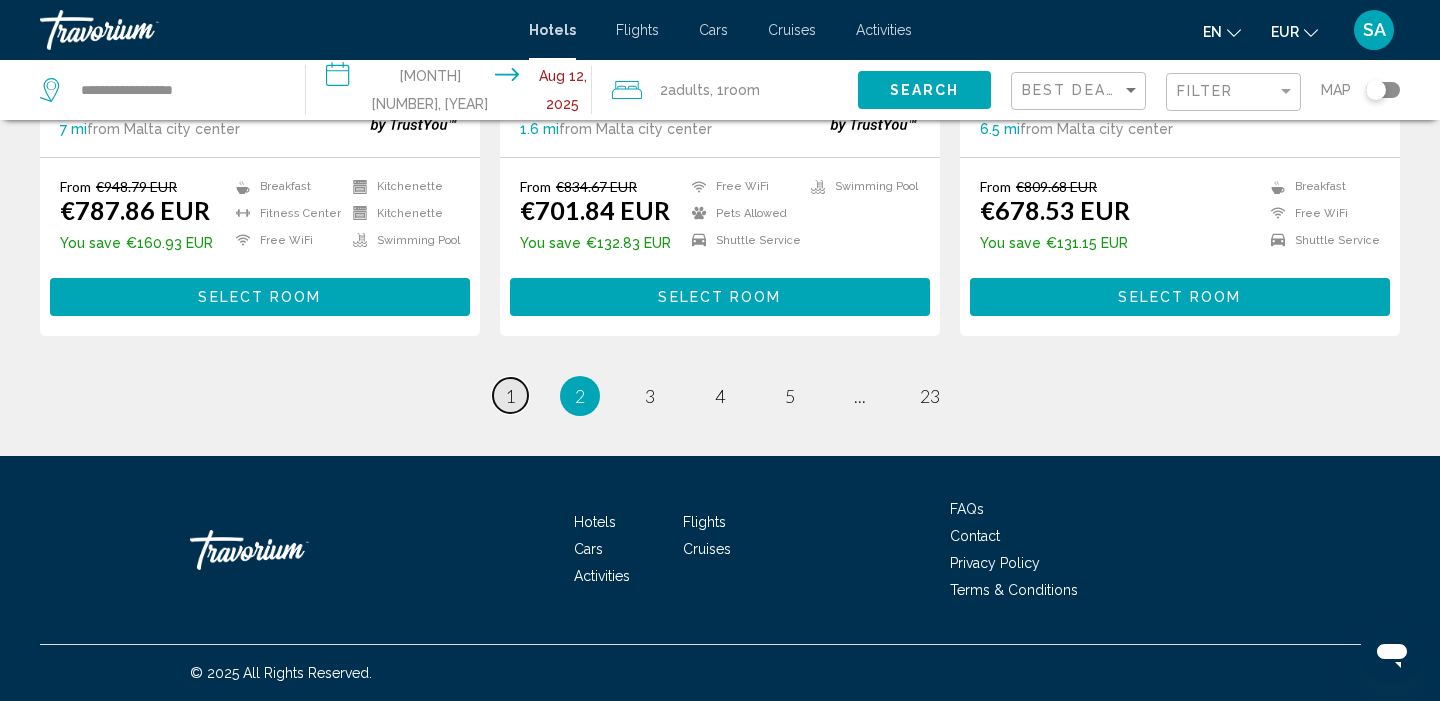 click on "page  1" at bounding box center (510, 395) 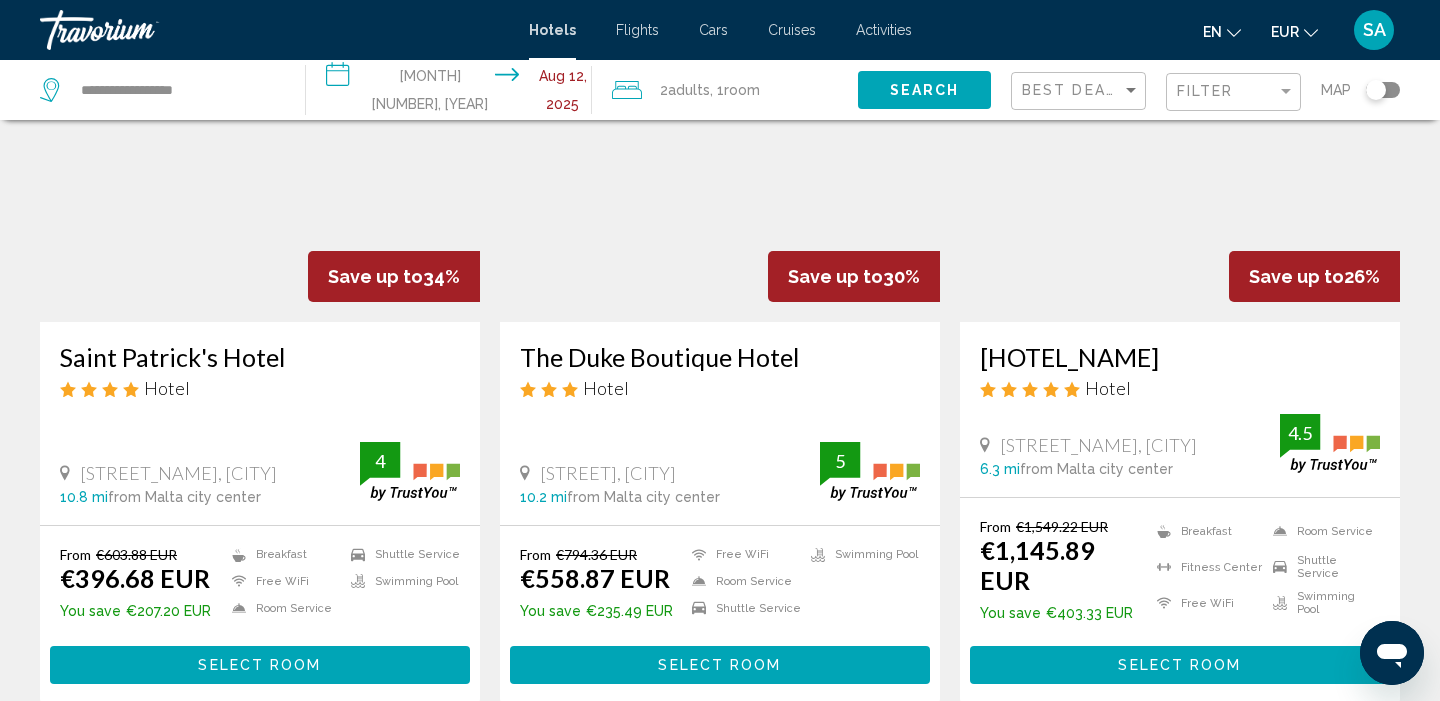 scroll, scrollTop: 193, scrollLeft: 0, axis: vertical 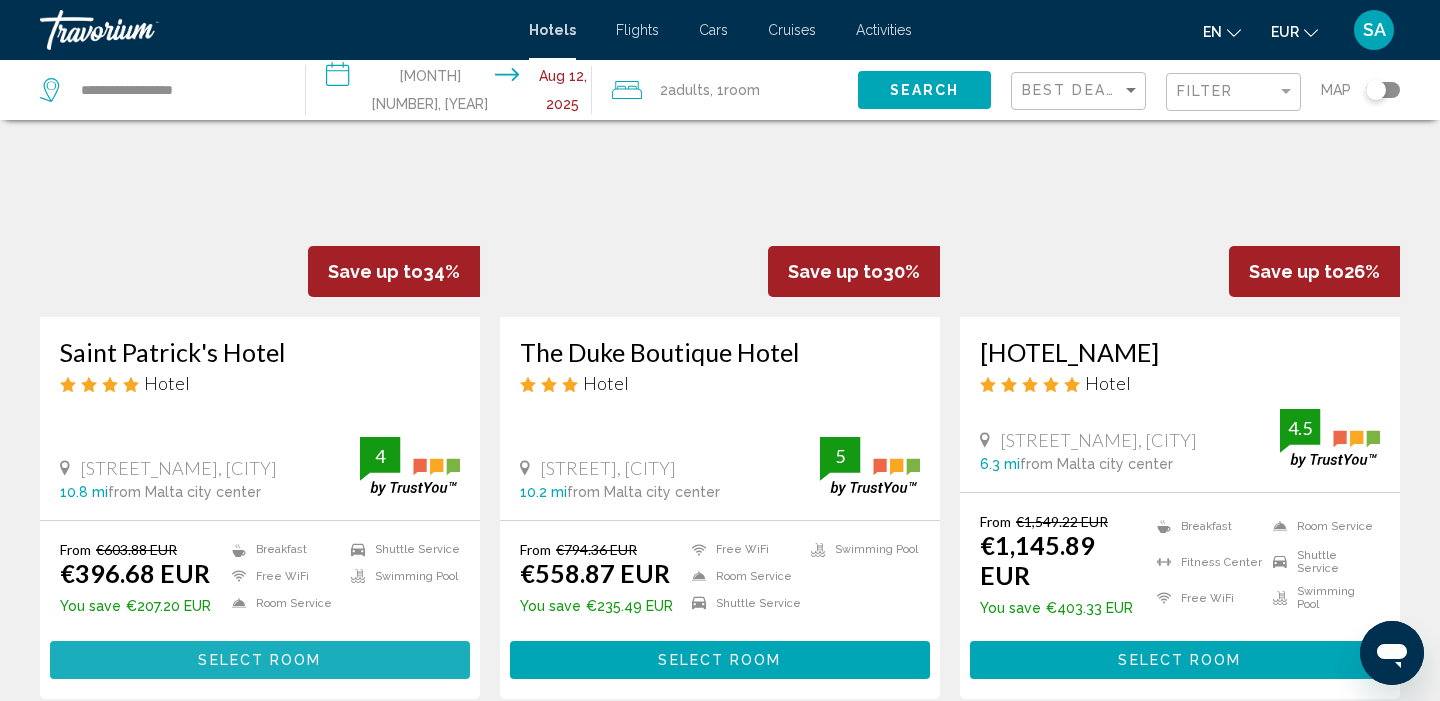 click on "Select Room" at bounding box center [259, 661] 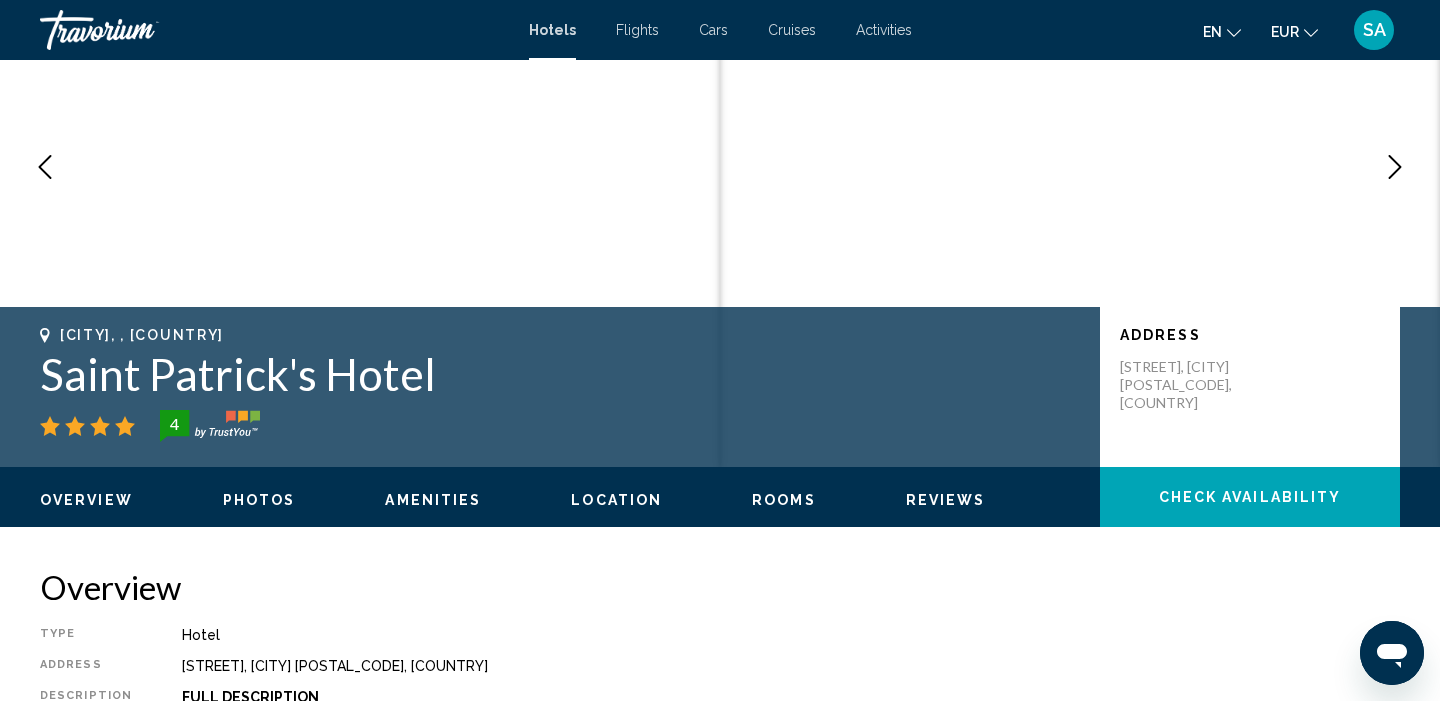 scroll, scrollTop: 0, scrollLeft: 0, axis: both 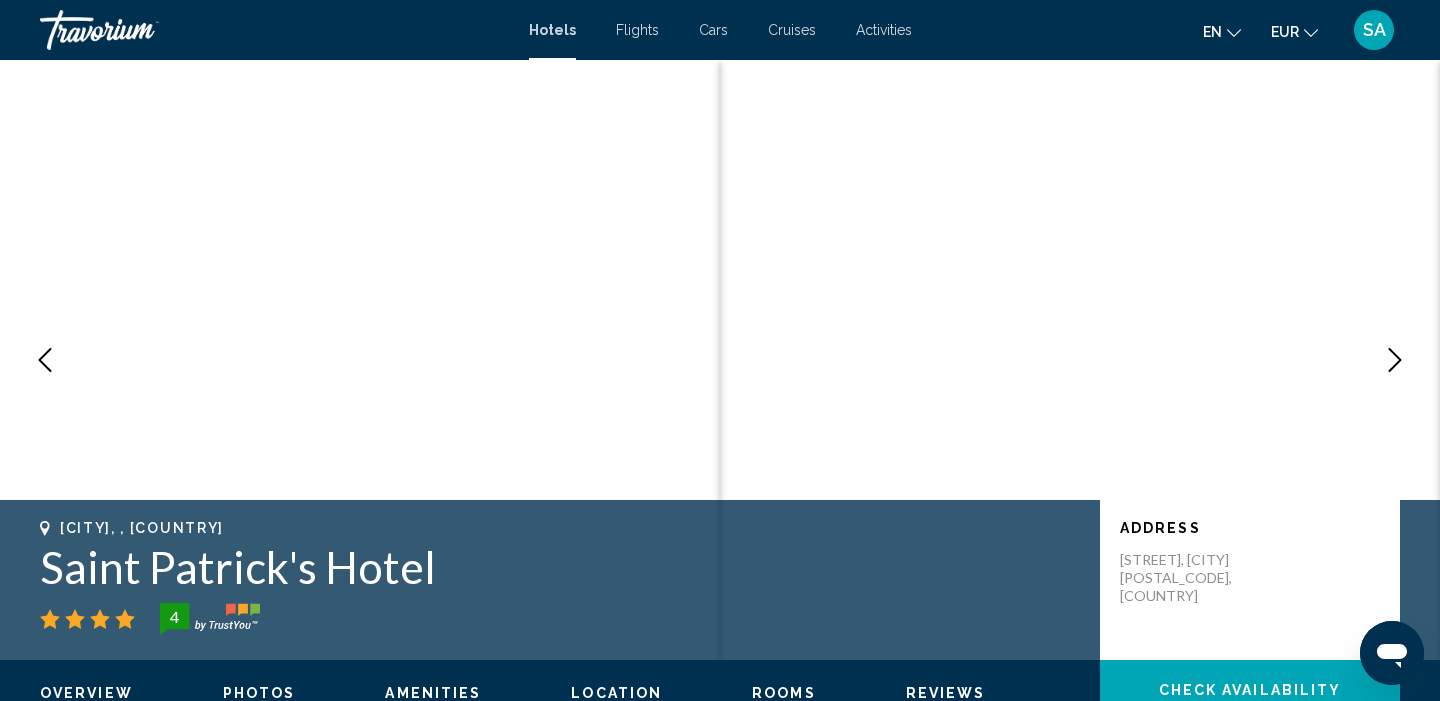 click at bounding box center [1395, 360] 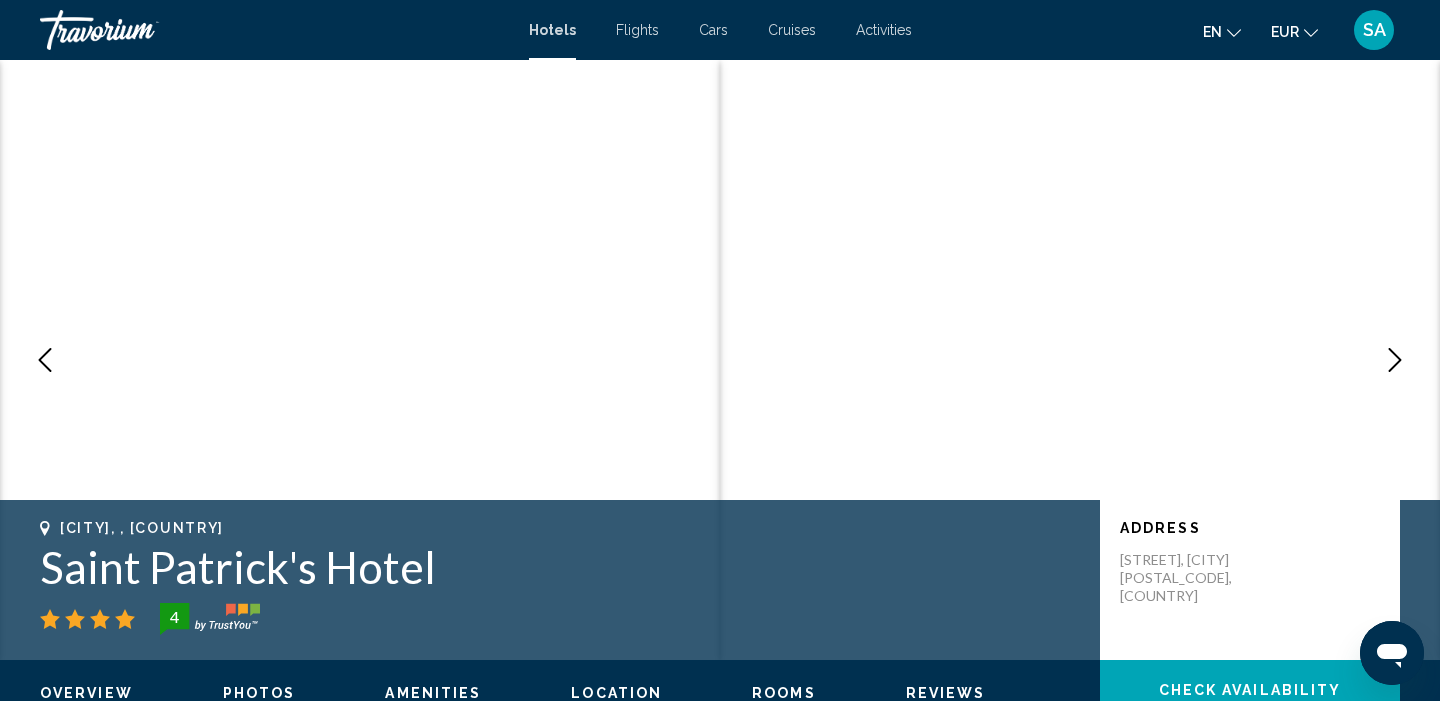 click at bounding box center [1395, 360] 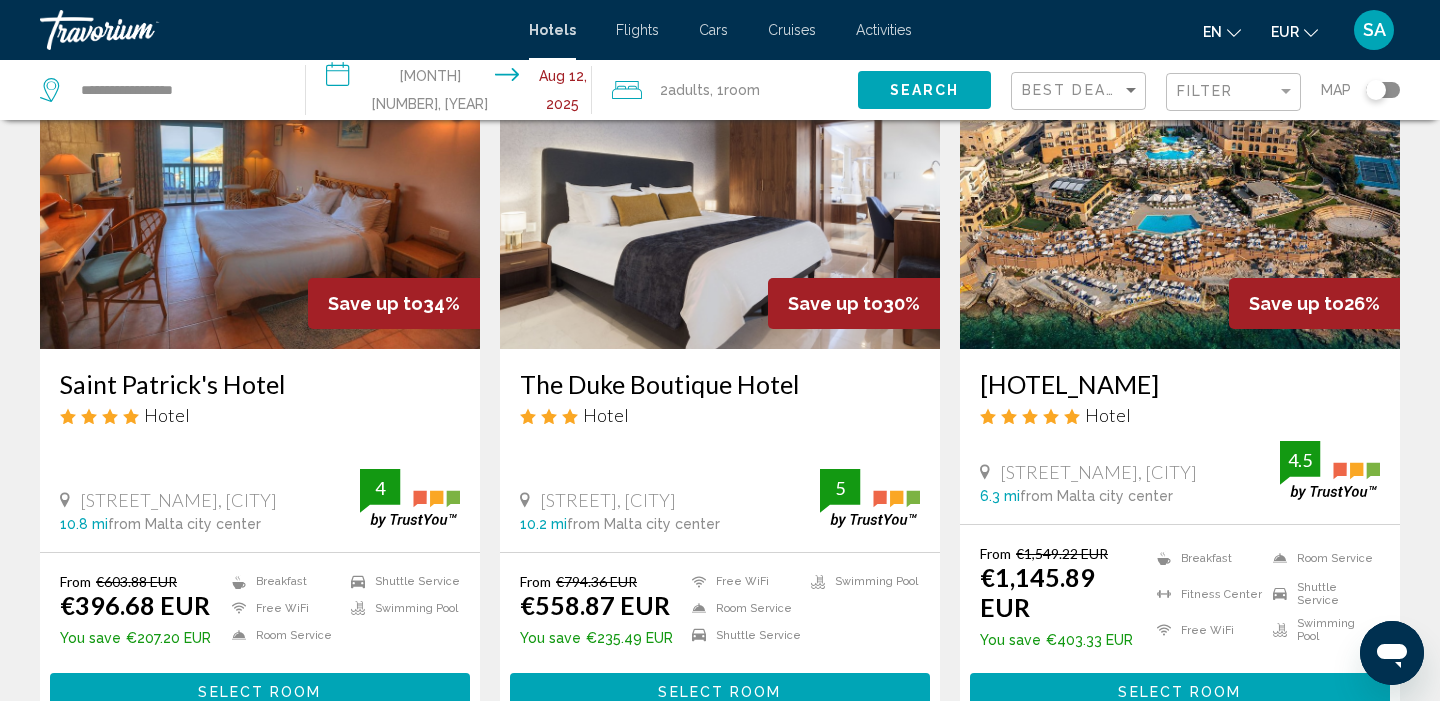 scroll, scrollTop: 167, scrollLeft: 0, axis: vertical 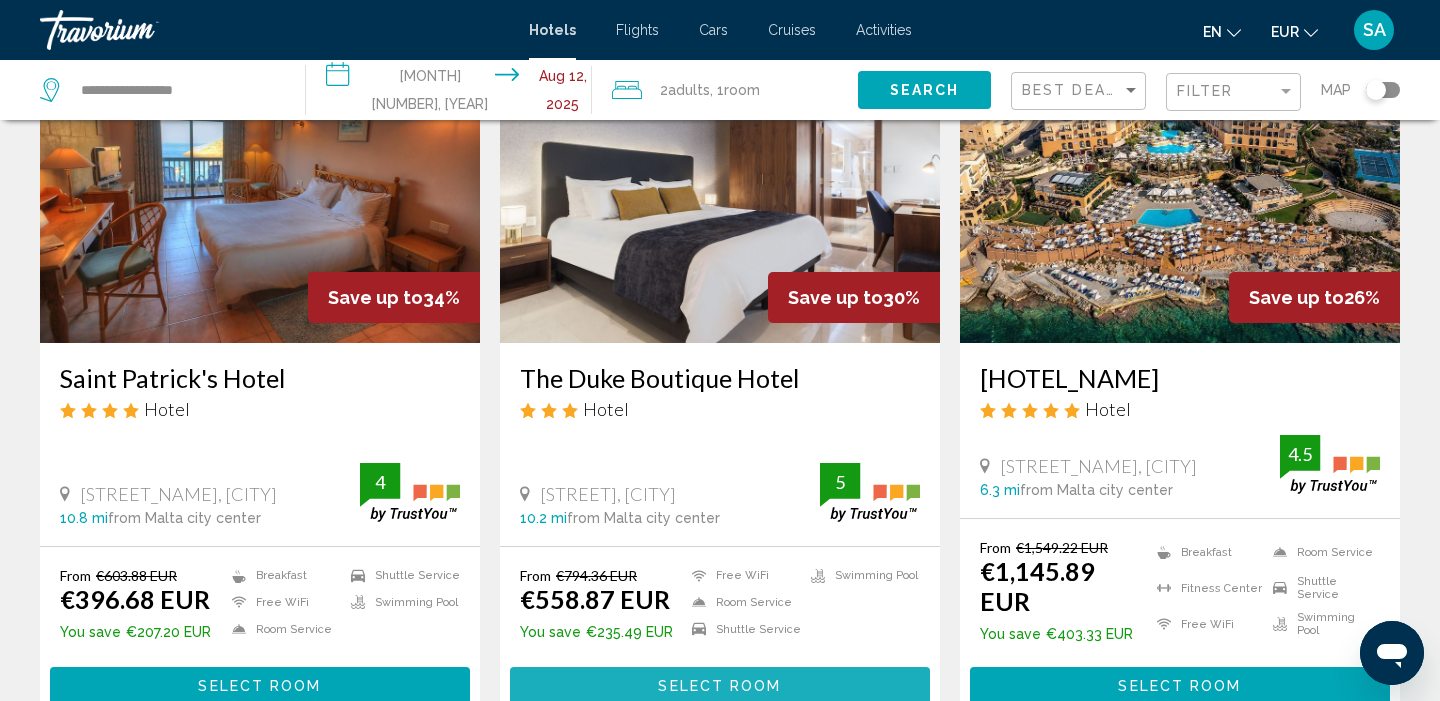 click on "Select Room" at bounding box center [720, 685] 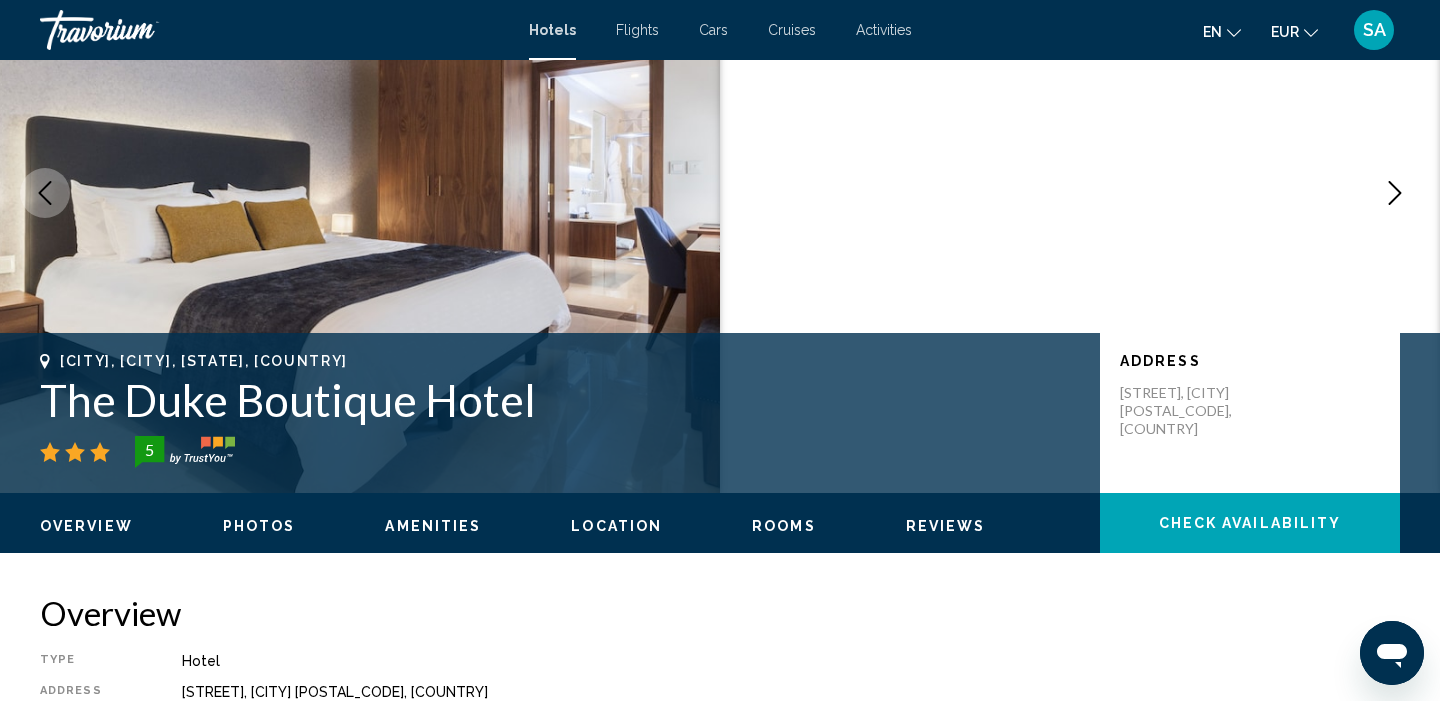 scroll, scrollTop: 0, scrollLeft: 0, axis: both 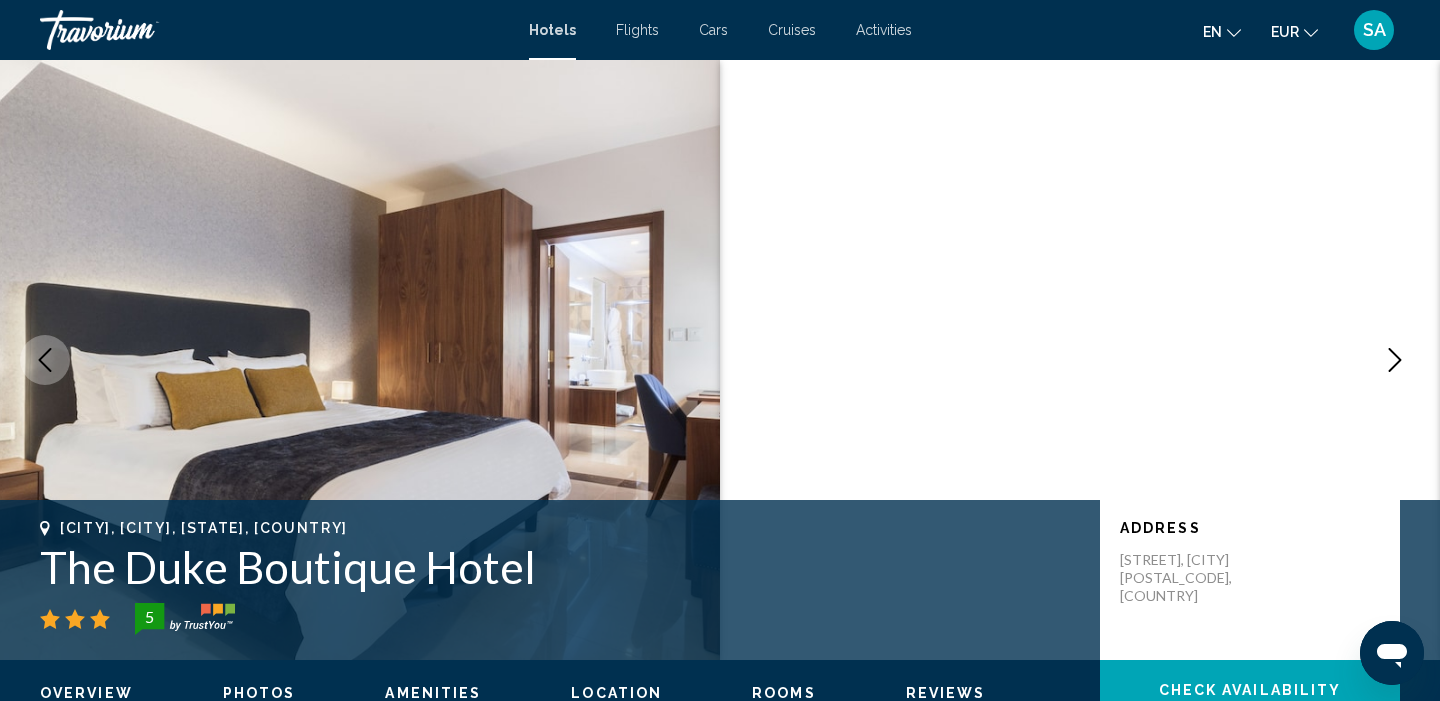 click at bounding box center (1395, 360) 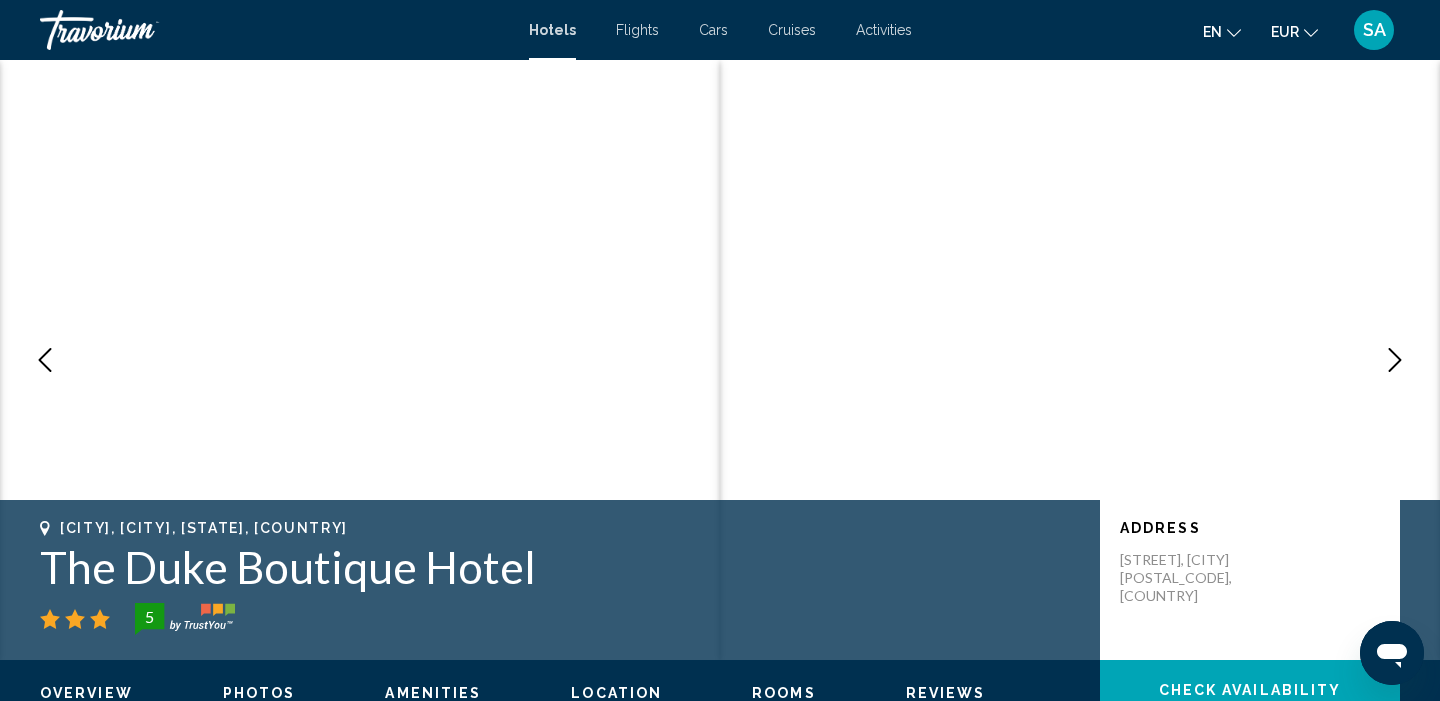 click at bounding box center [1395, 360] 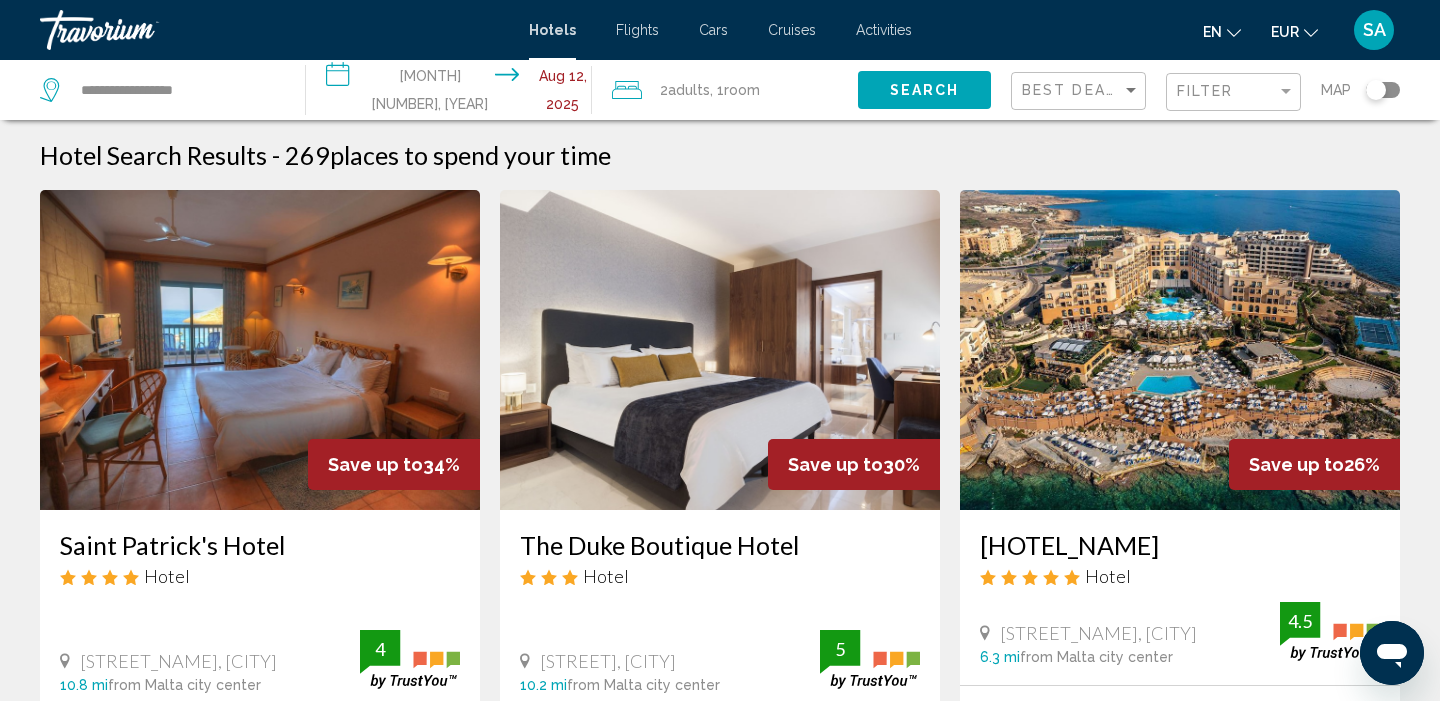 scroll, scrollTop: 0, scrollLeft: 0, axis: both 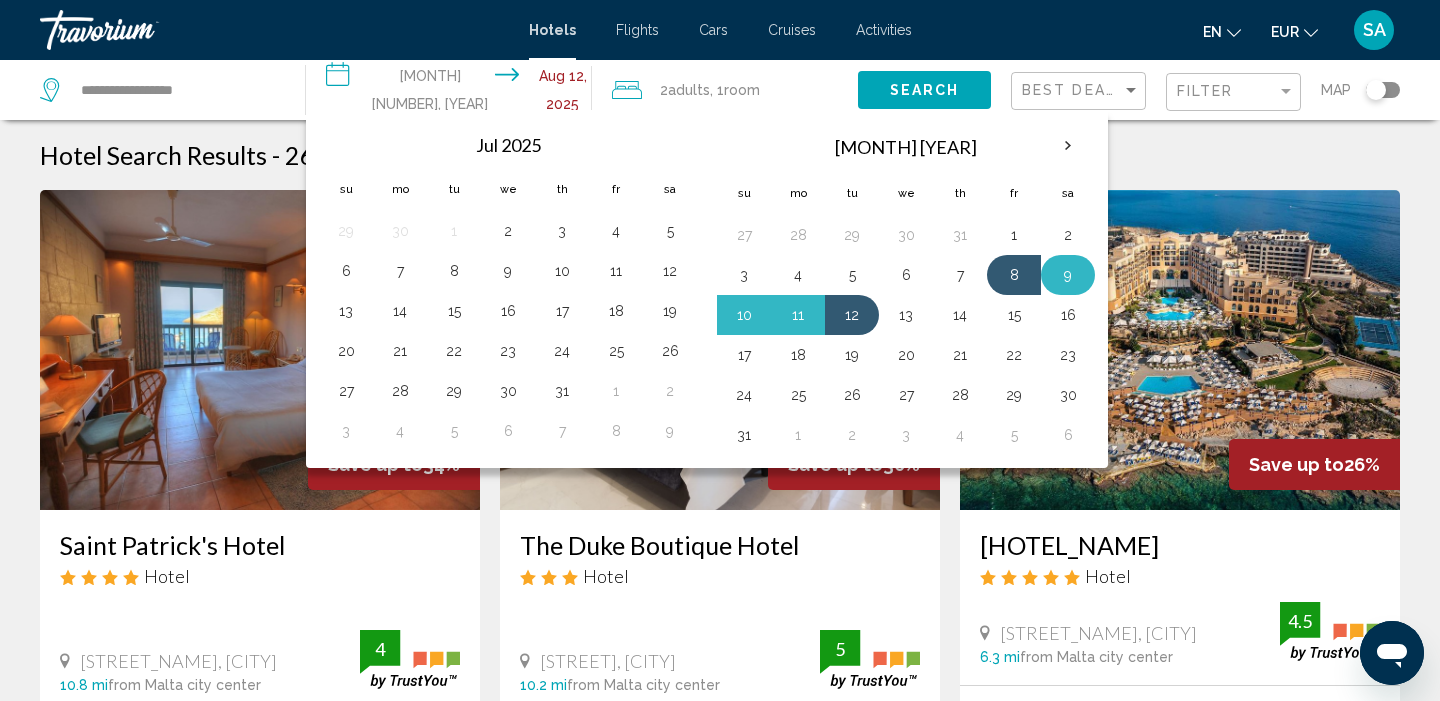 click on "9" at bounding box center (1068, 275) 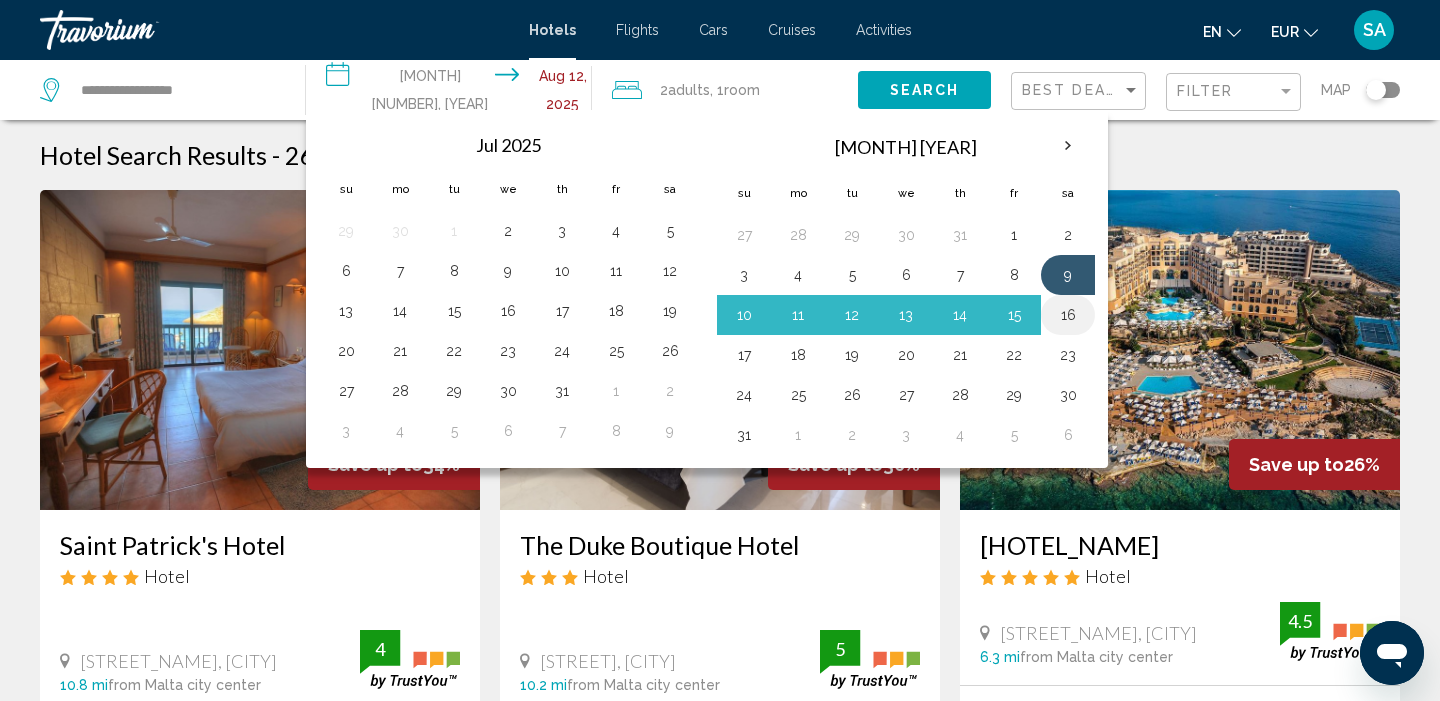 click on "16" at bounding box center (1068, 315) 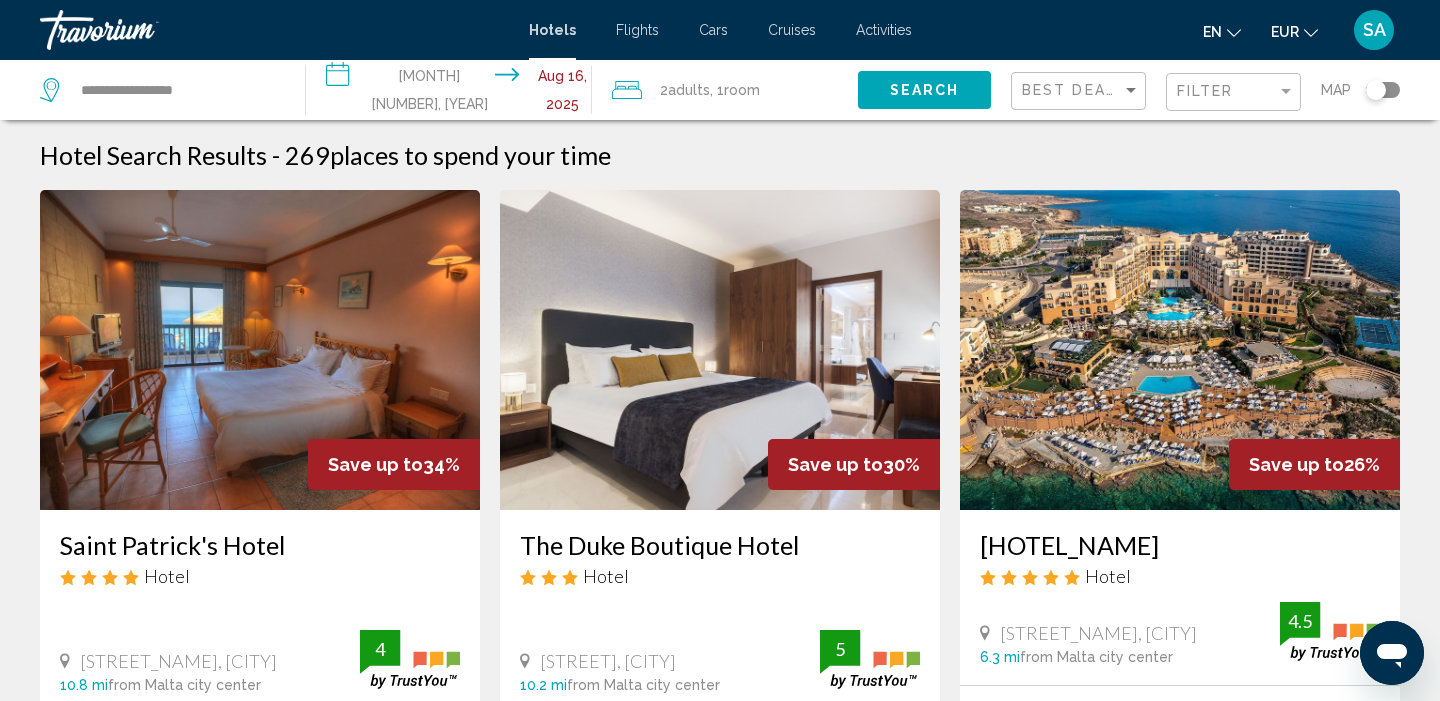 click on "Search" at bounding box center (924, 89) 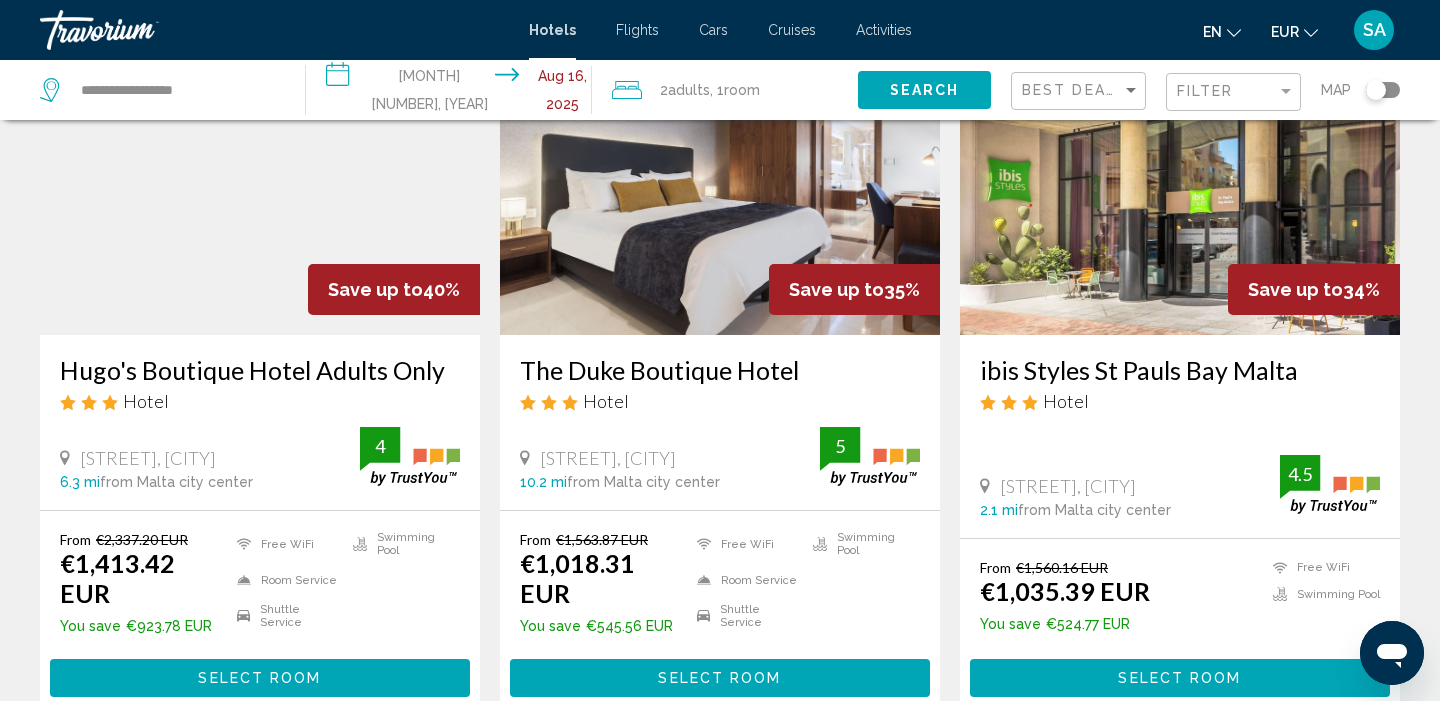 scroll, scrollTop: 179, scrollLeft: 0, axis: vertical 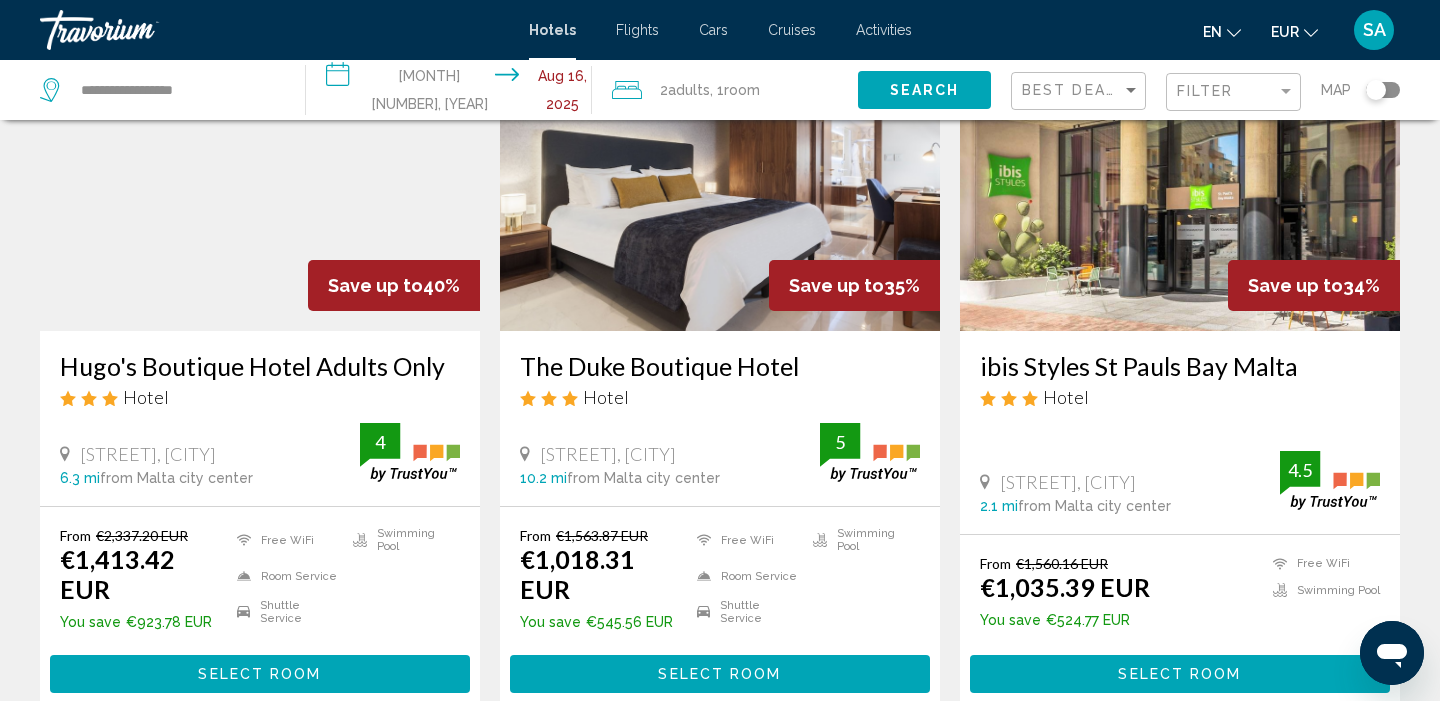 click at bounding box center (720, 171) 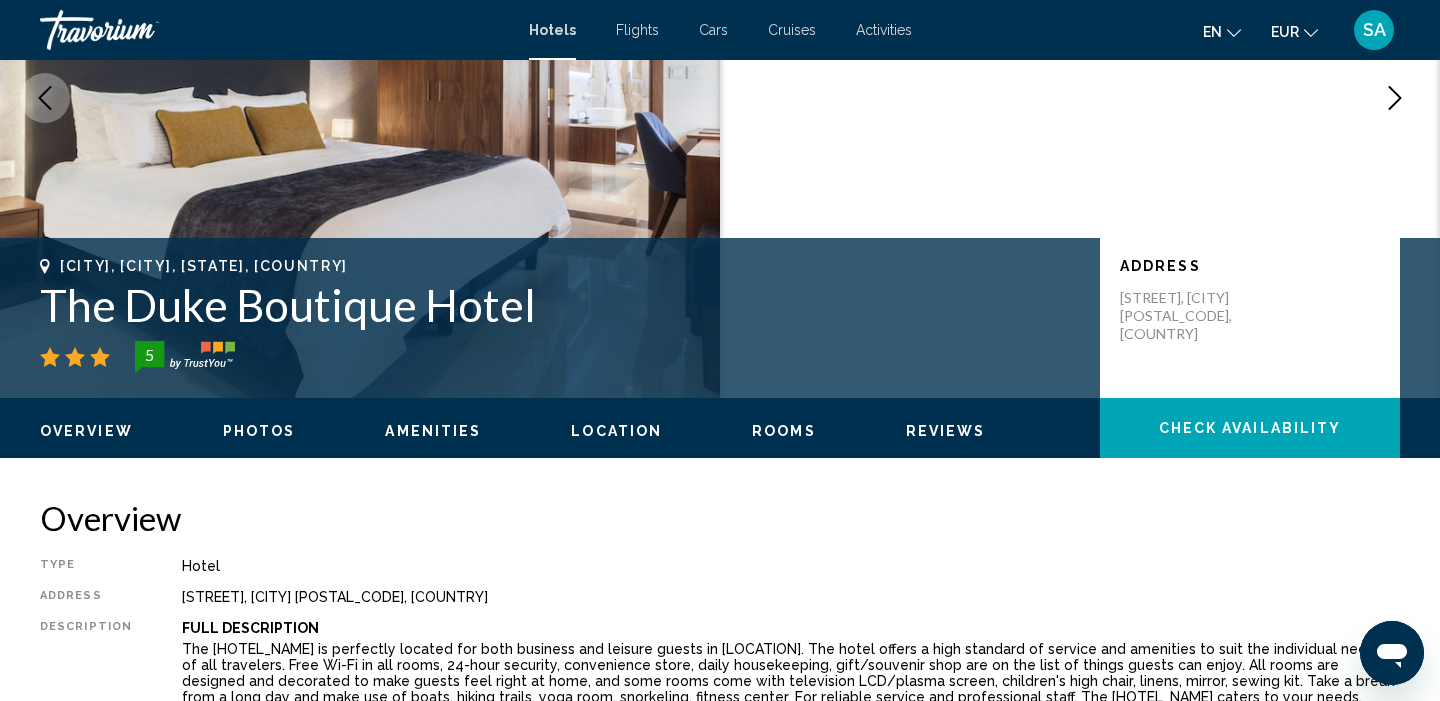 scroll, scrollTop: 267, scrollLeft: 0, axis: vertical 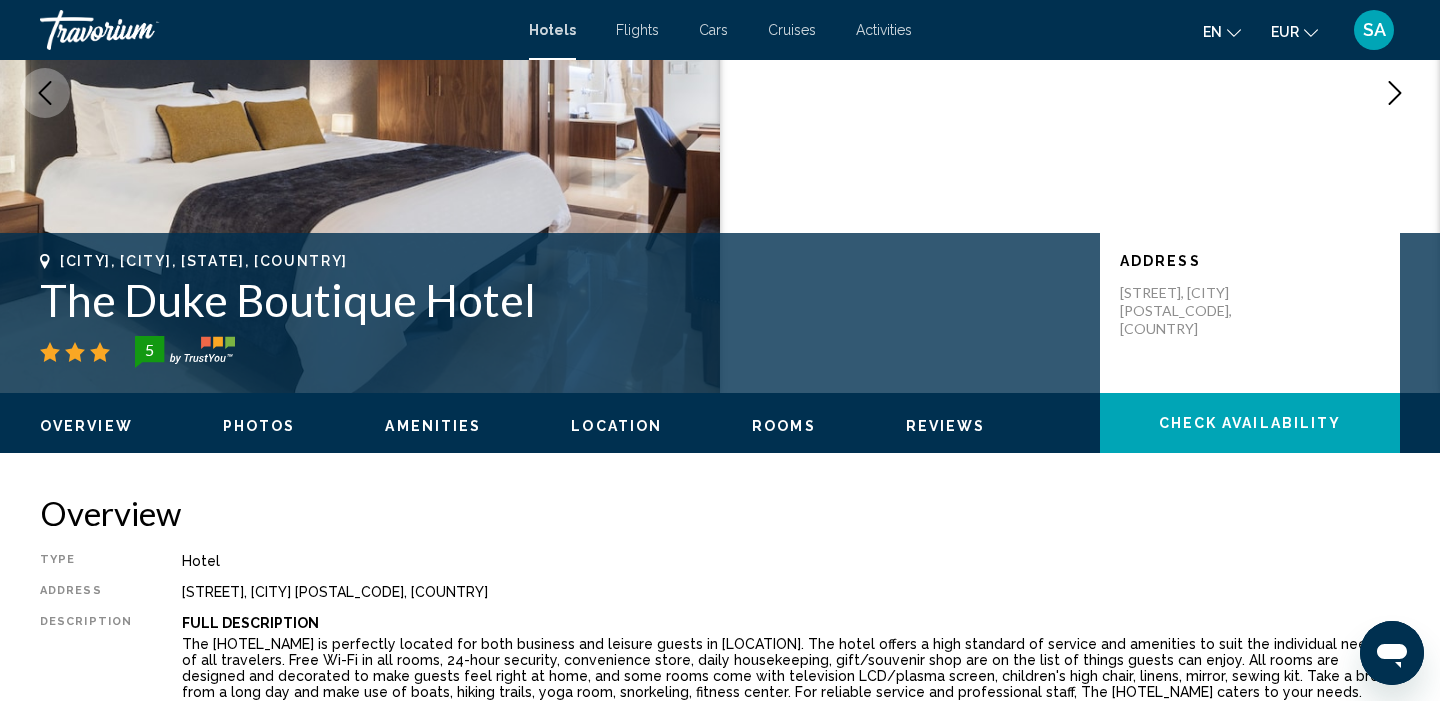 click on "The Duke Boutique Hotel" at bounding box center (560, 300) 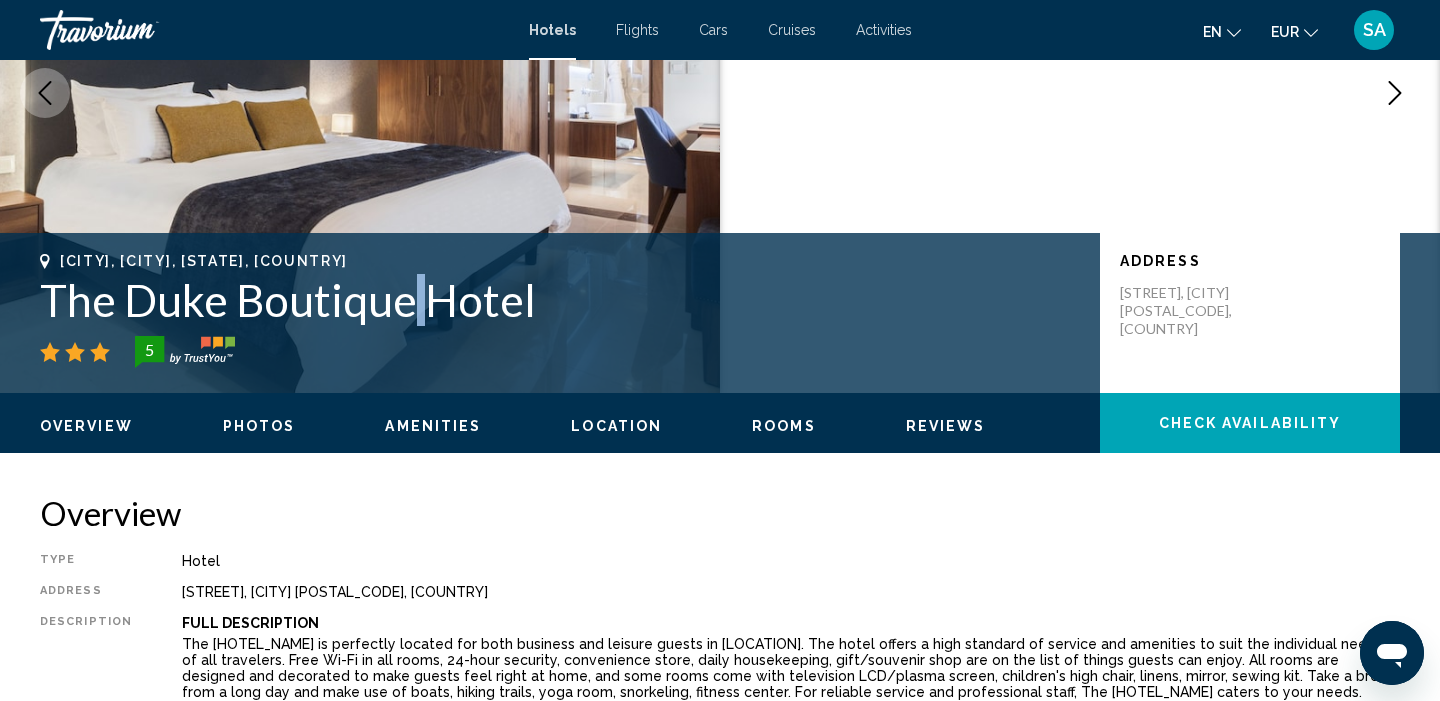 click on "The Duke Boutique Hotel" at bounding box center [560, 300] 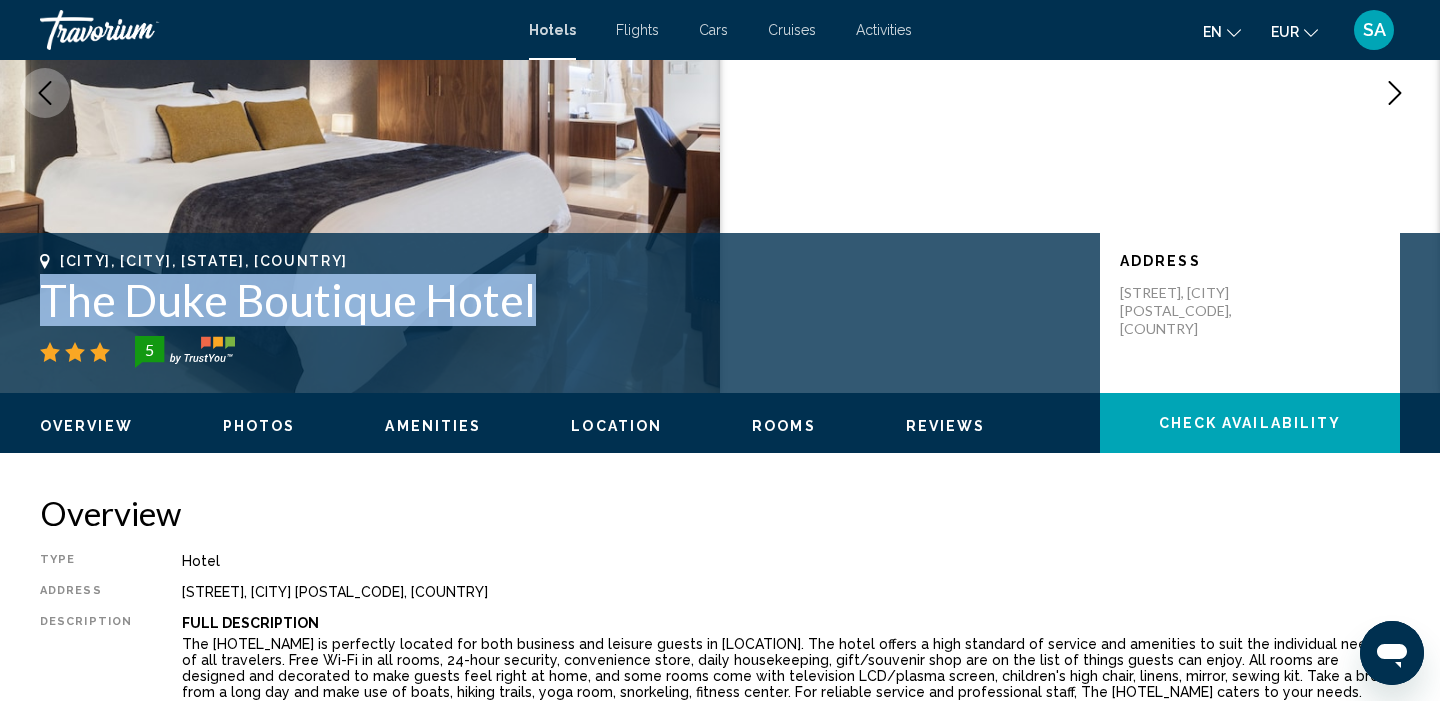 click on "The Duke Boutique Hotel" at bounding box center (560, 300) 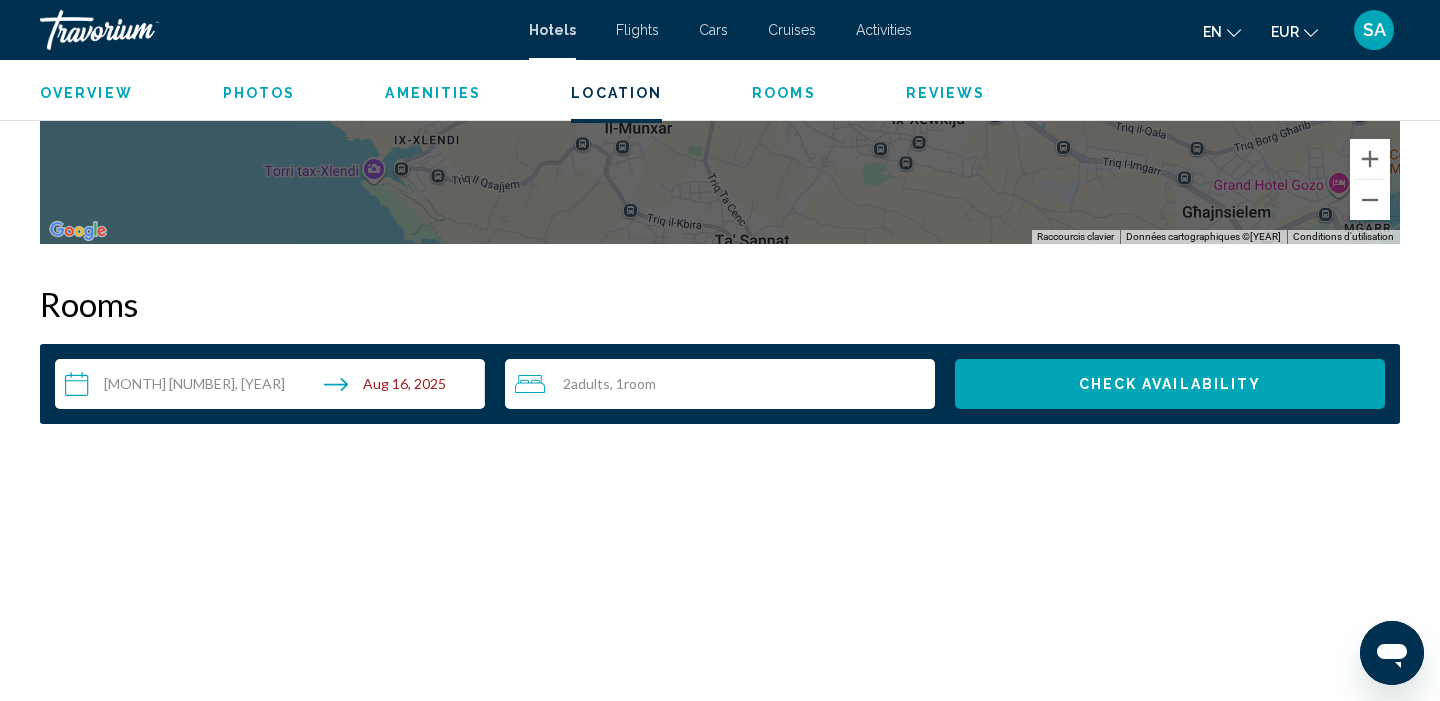 scroll, scrollTop: 2380, scrollLeft: 0, axis: vertical 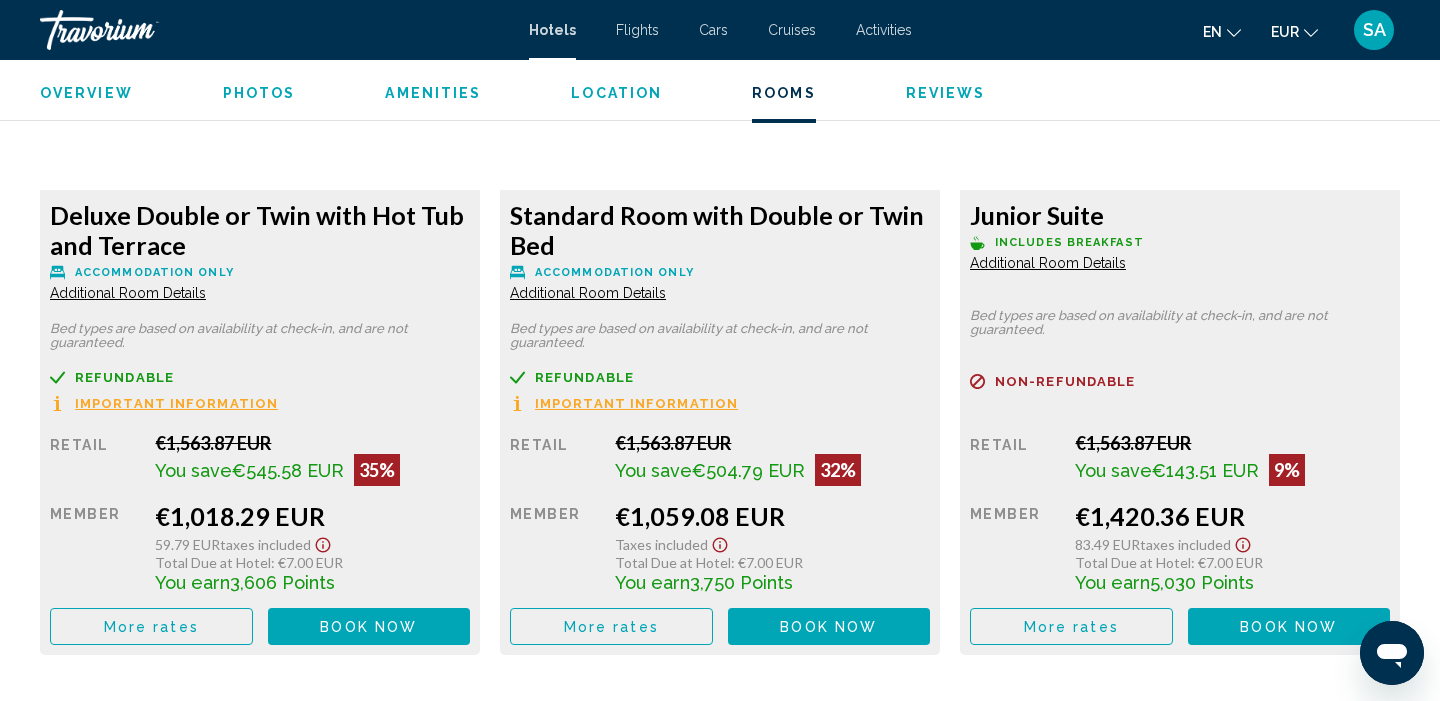 click on "More rates" at bounding box center (151, 626) 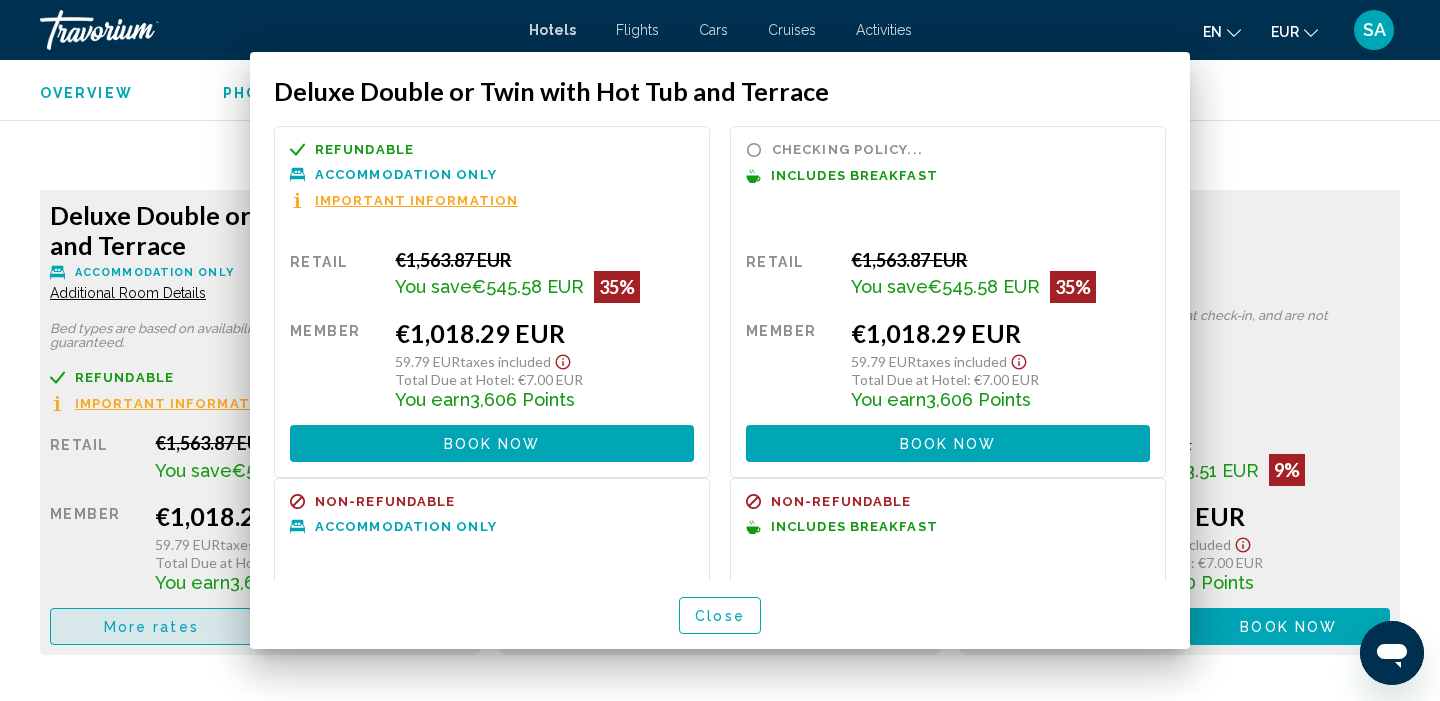 scroll, scrollTop: 0, scrollLeft: 0, axis: both 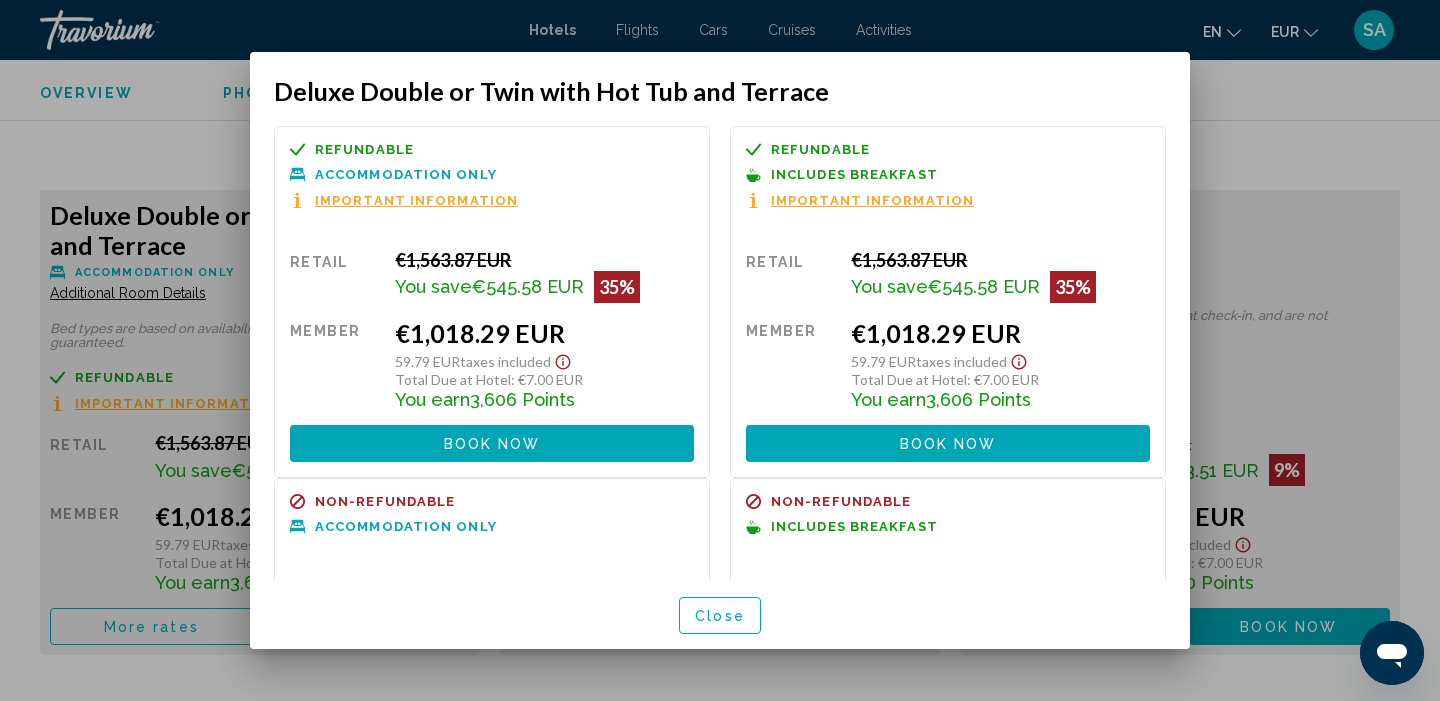 click on "Close" at bounding box center [720, 616] 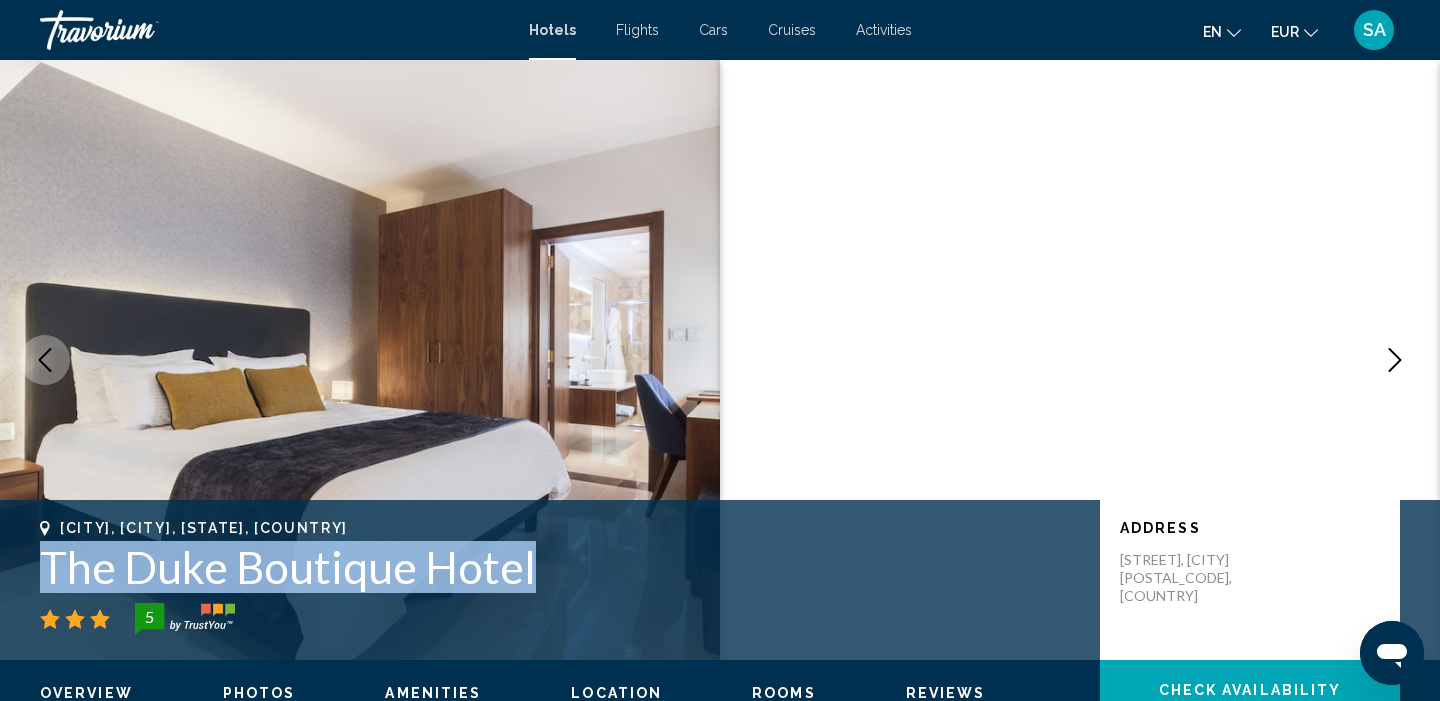 scroll, scrollTop: 0, scrollLeft: 0, axis: both 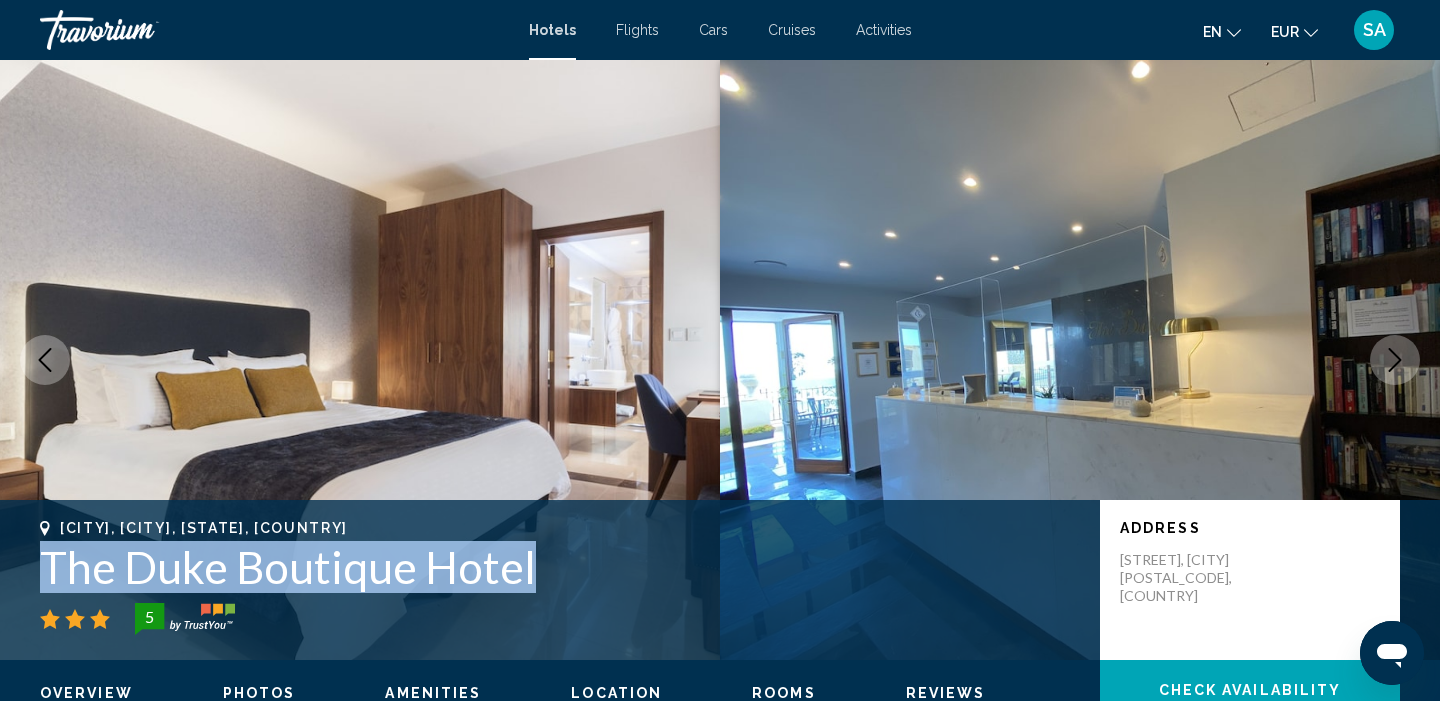 click at bounding box center (360, 360) 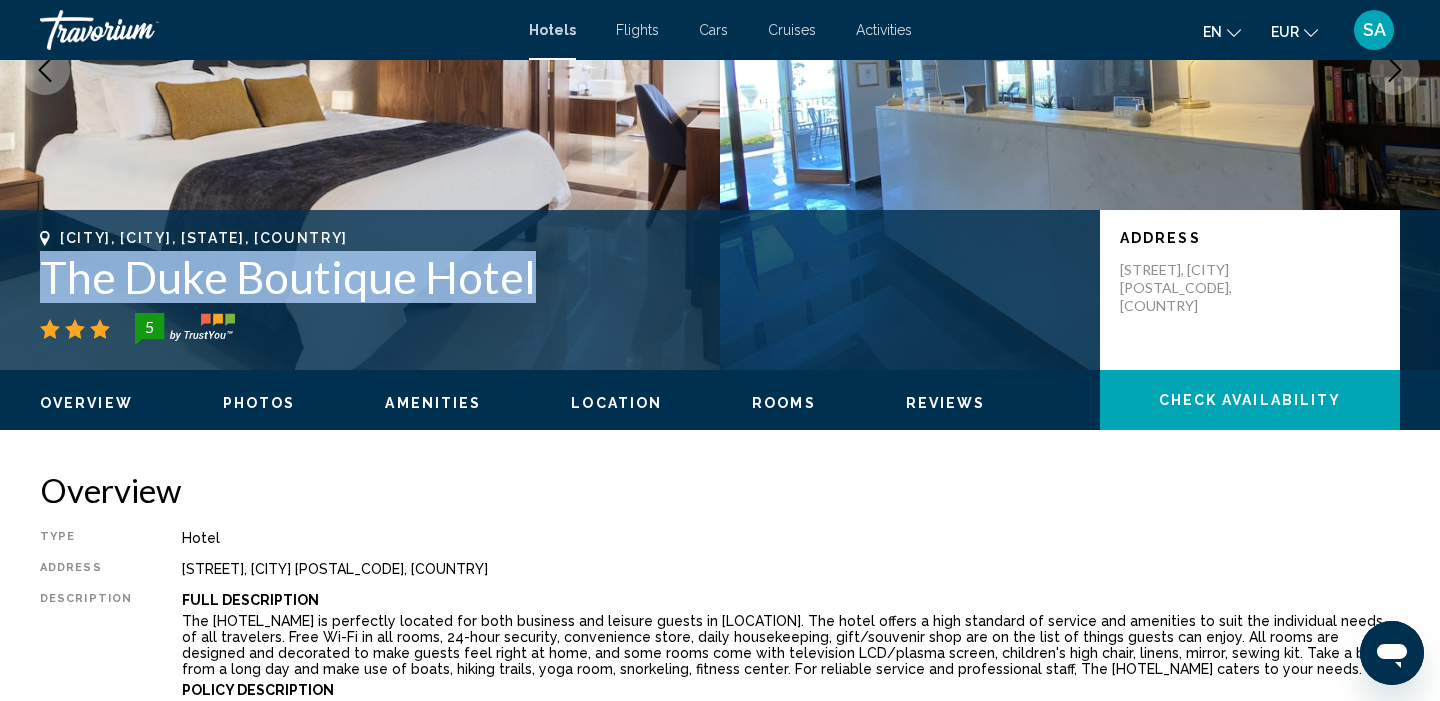 scroll, scrollTop: 295, scrollLeft: 0, axis: vertical 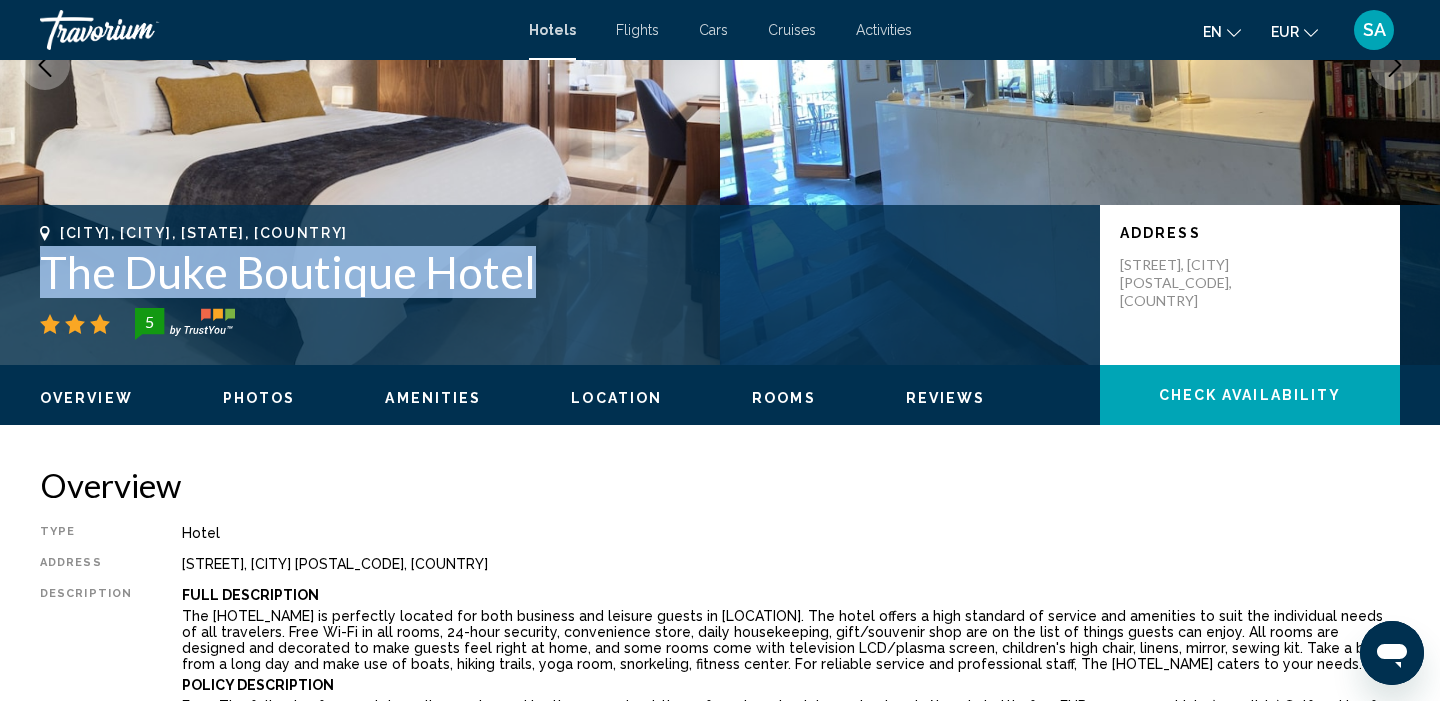 click on "Overview" at bounding box center [720, 485] 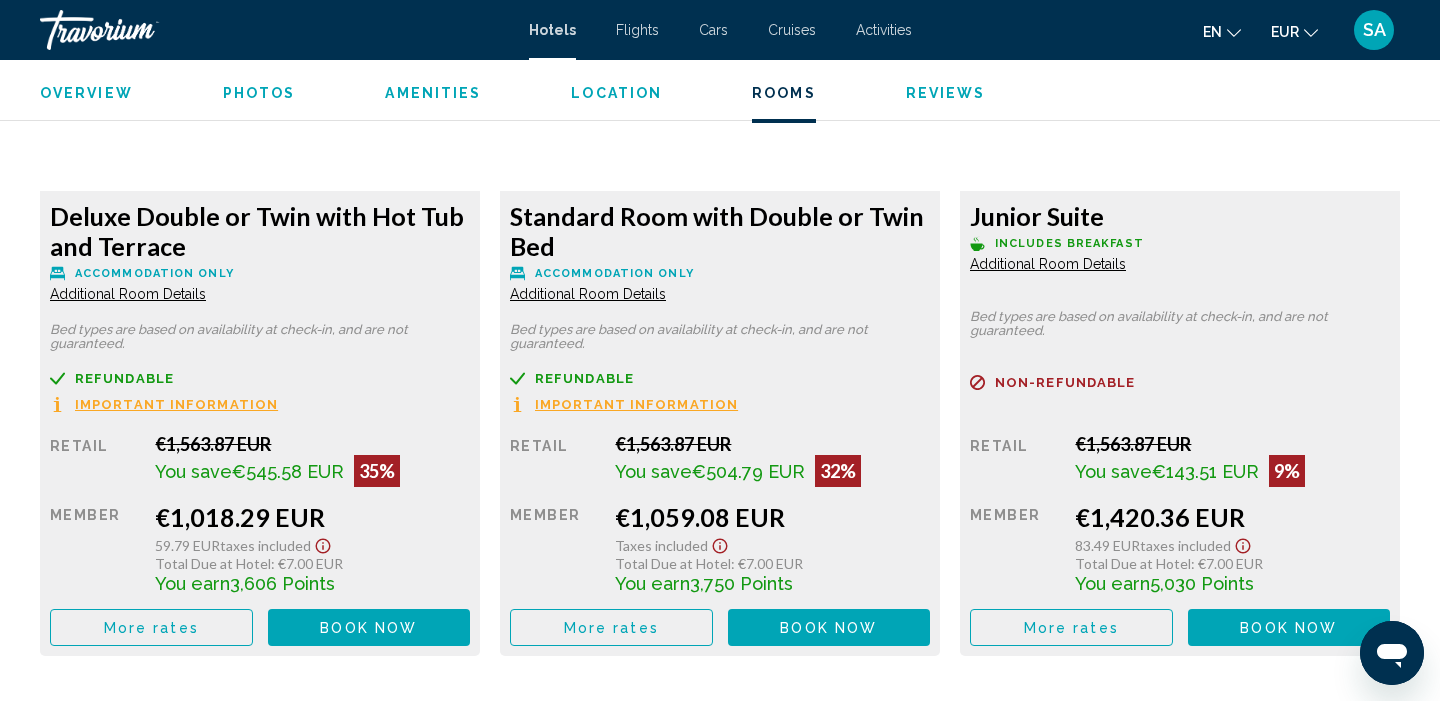 scroll, scrollTop: 2894, scrollLeft: 0, axis: vertical 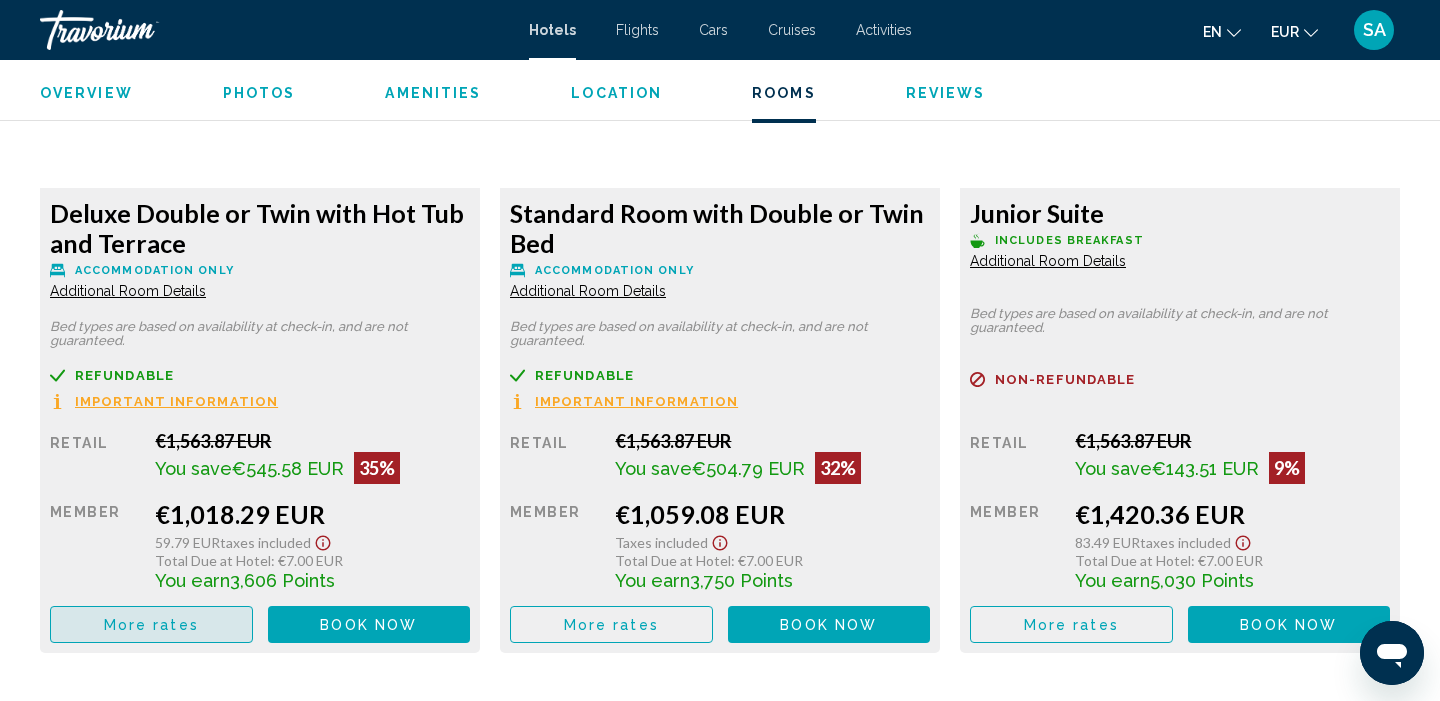 click on "More rates" at bounding box center (151, 625) 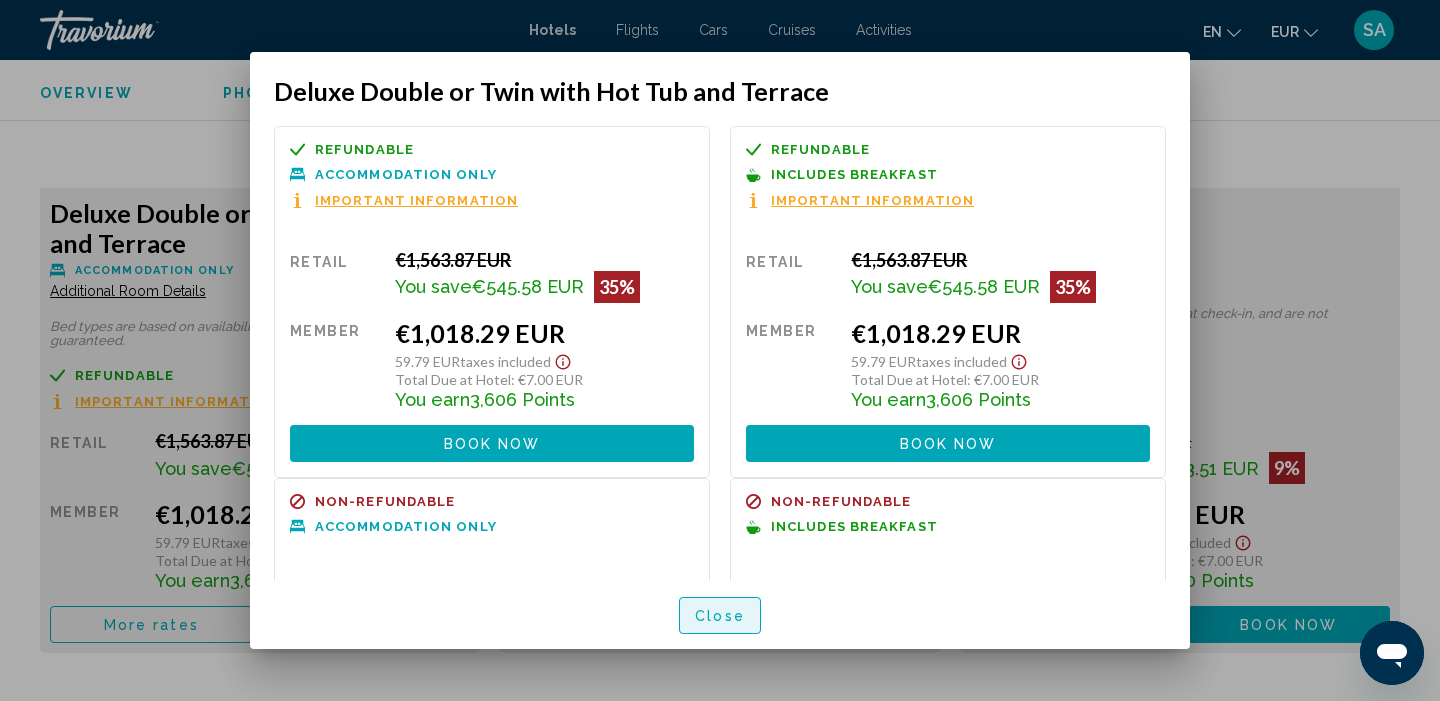 click on "Close" at bounding box center [720, 615] 